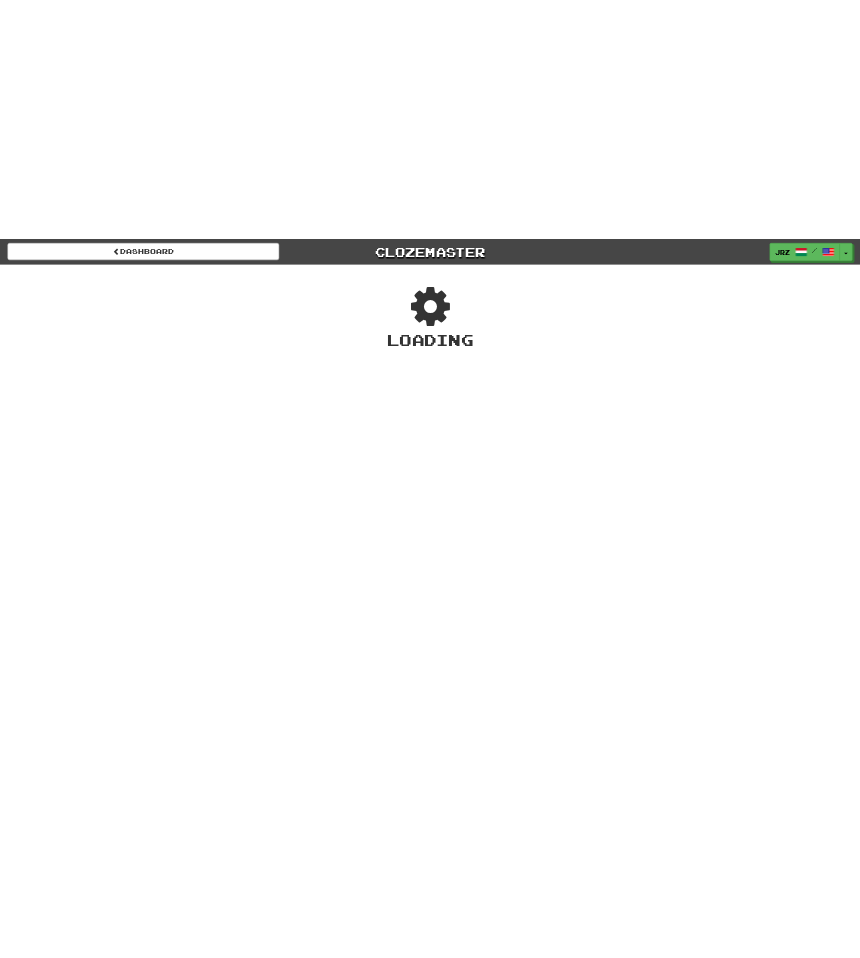 scroll, scrollTop: 0, scrollLeft: 0, axis: both 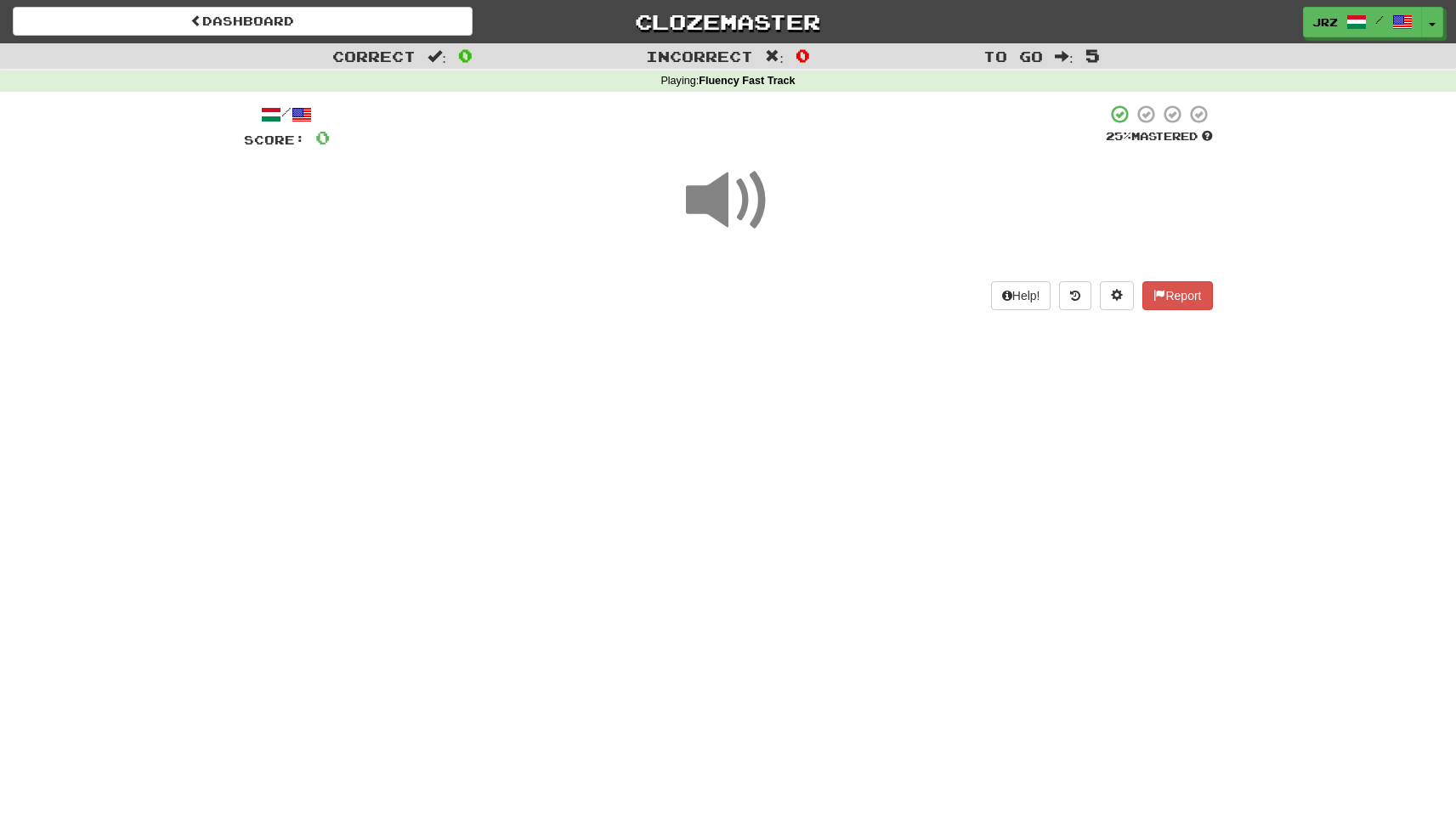 click at bounding box center [728, 201] 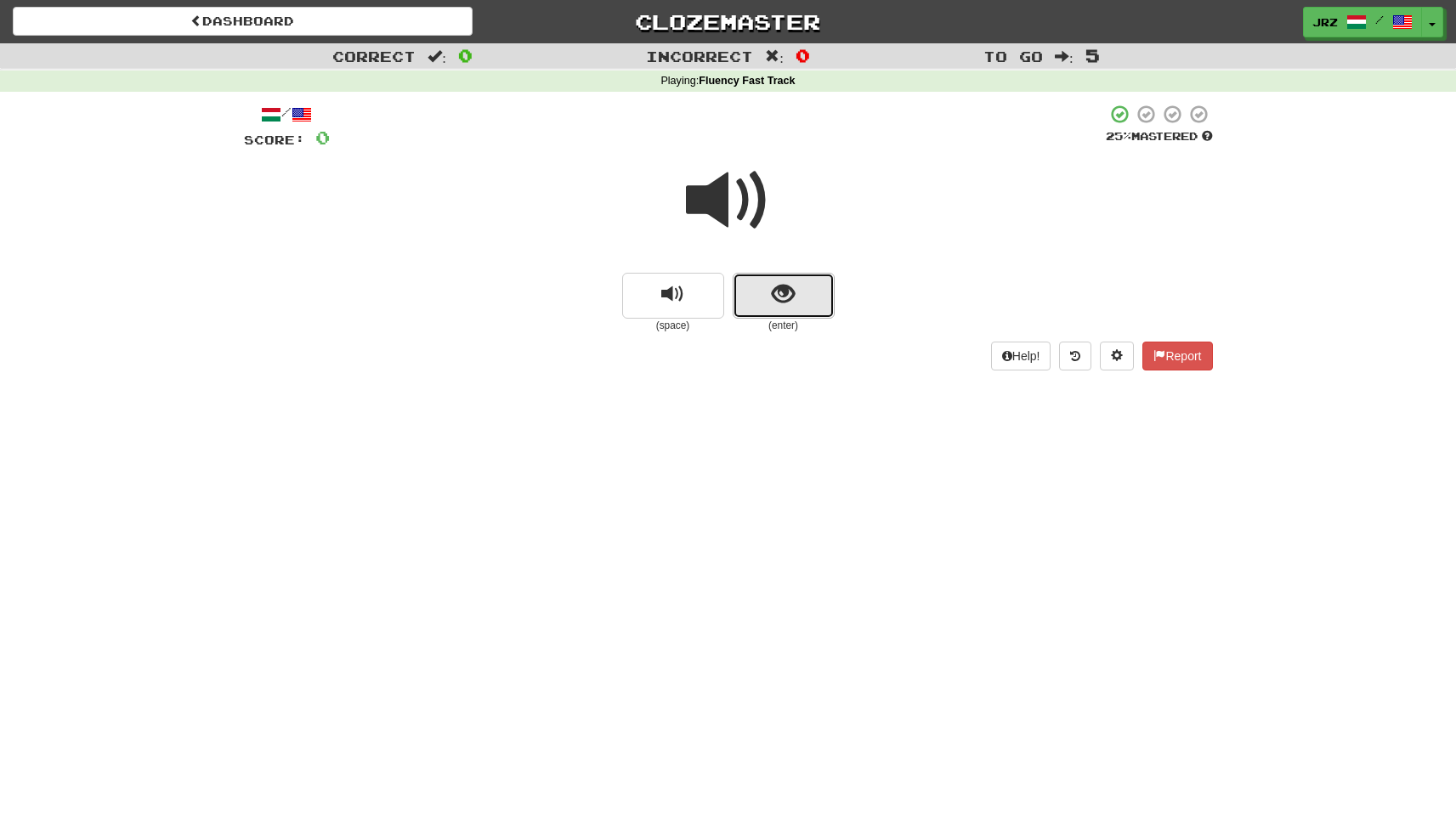 click at bounding box center (784, 296) 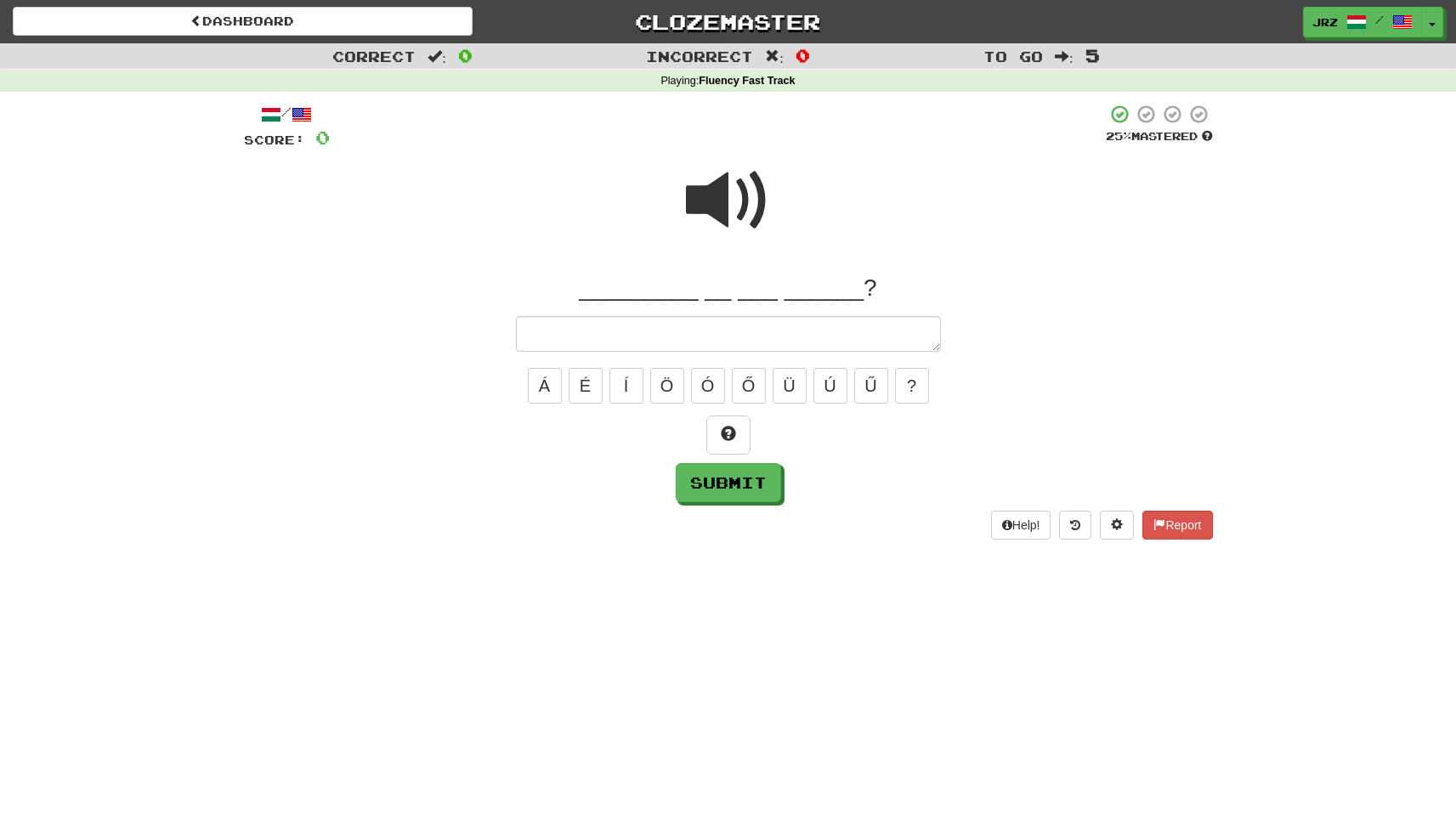 type on "*" 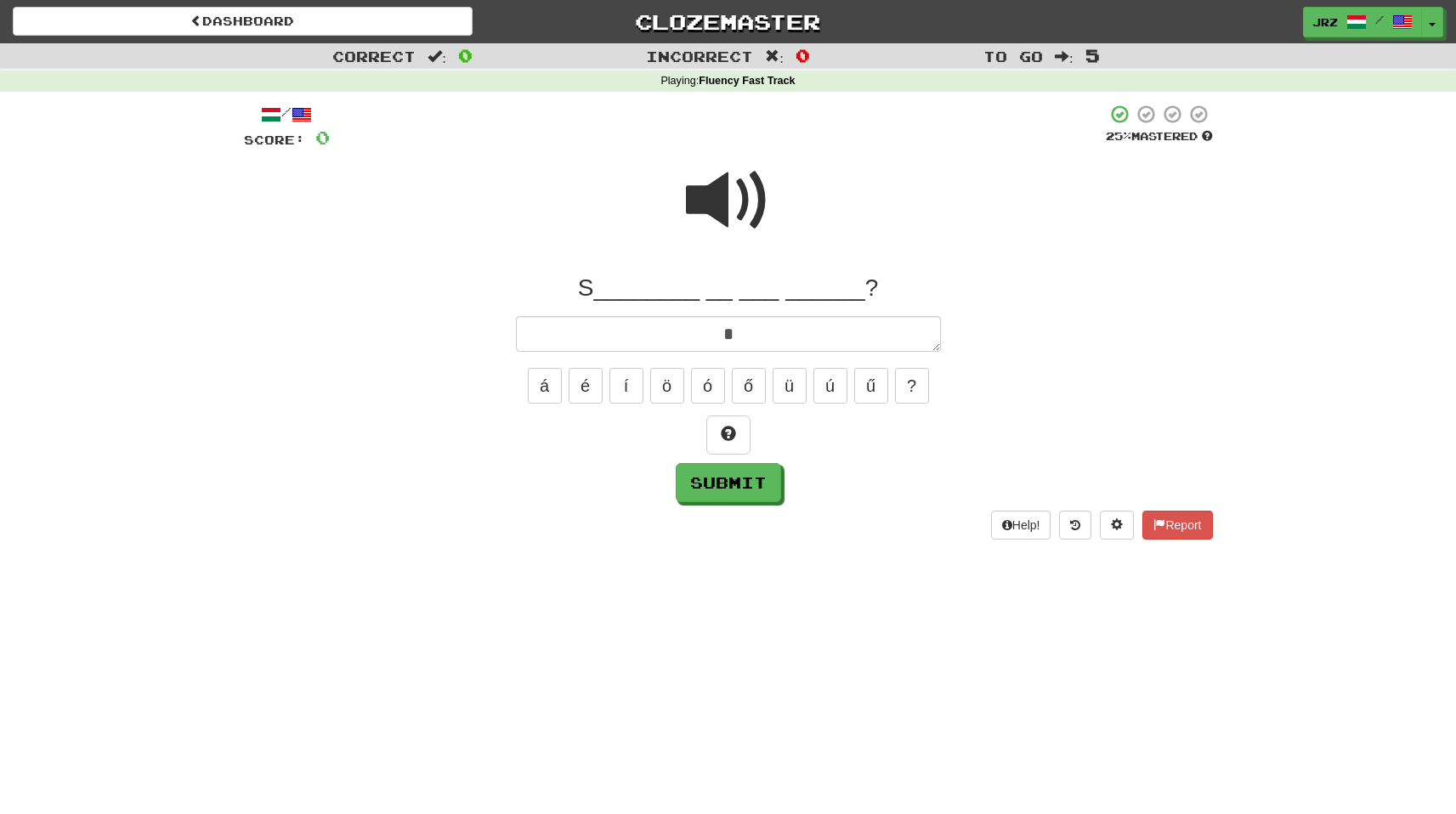 type on "*" 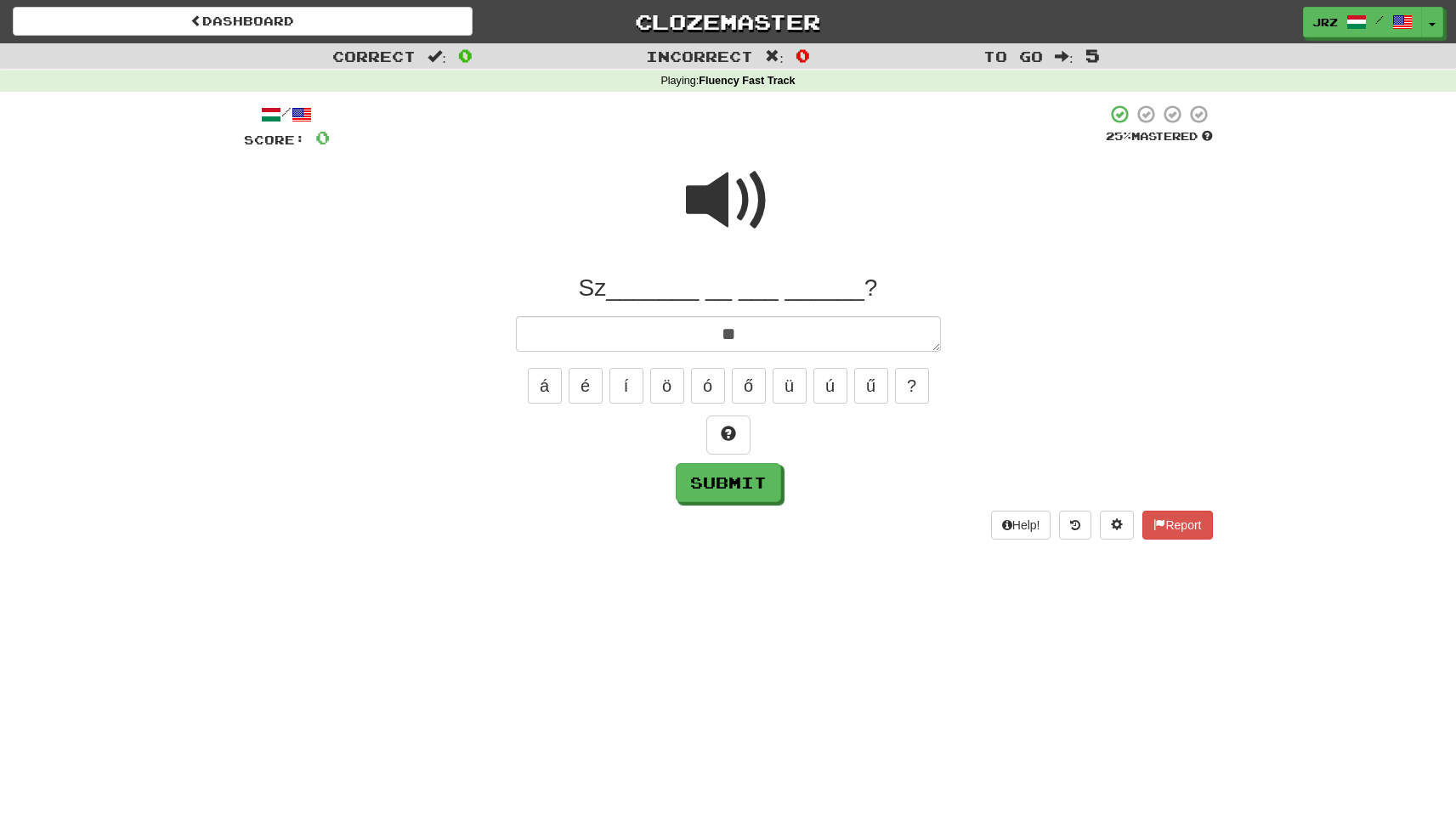 type on "*" 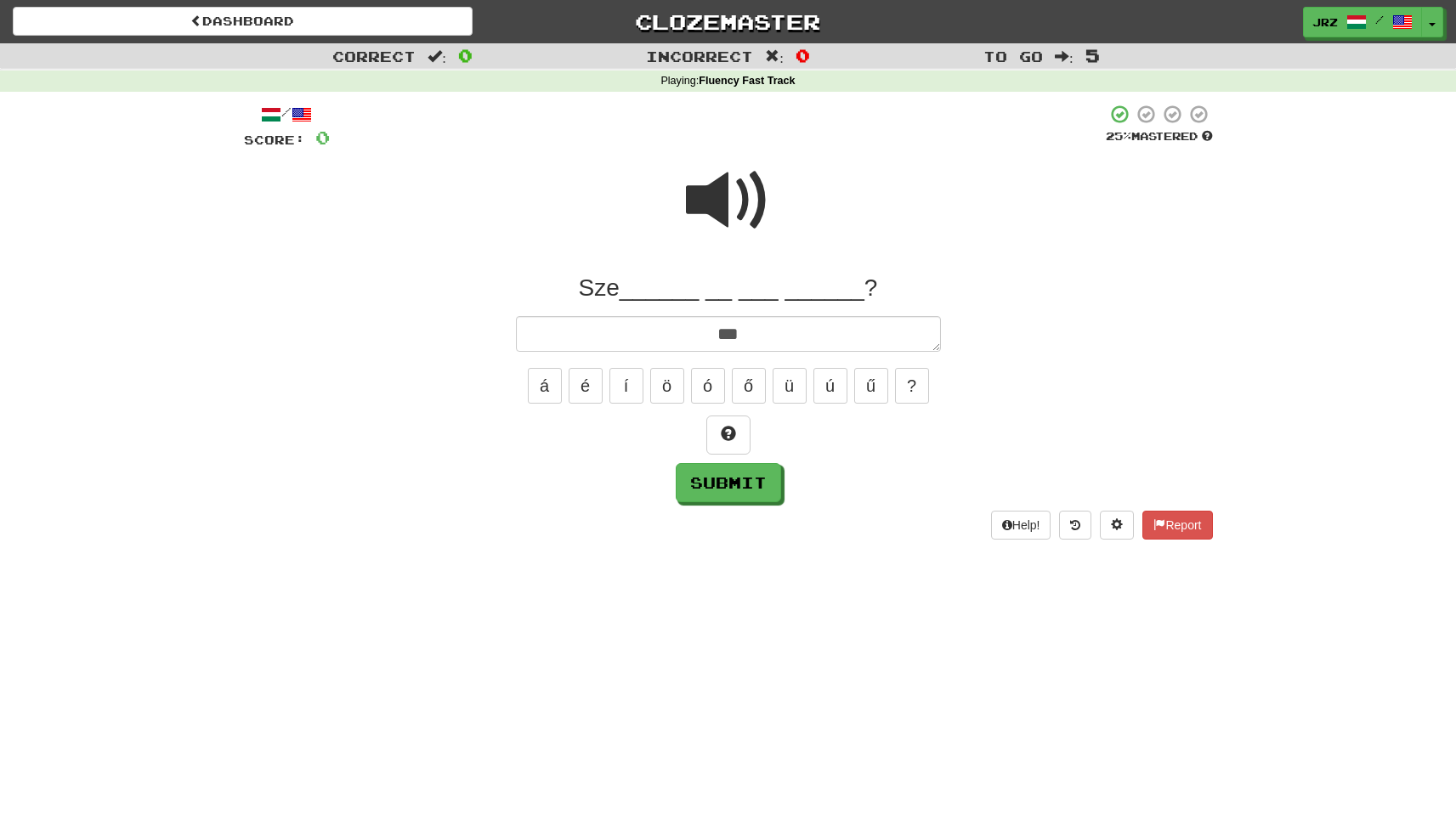 type on "*" 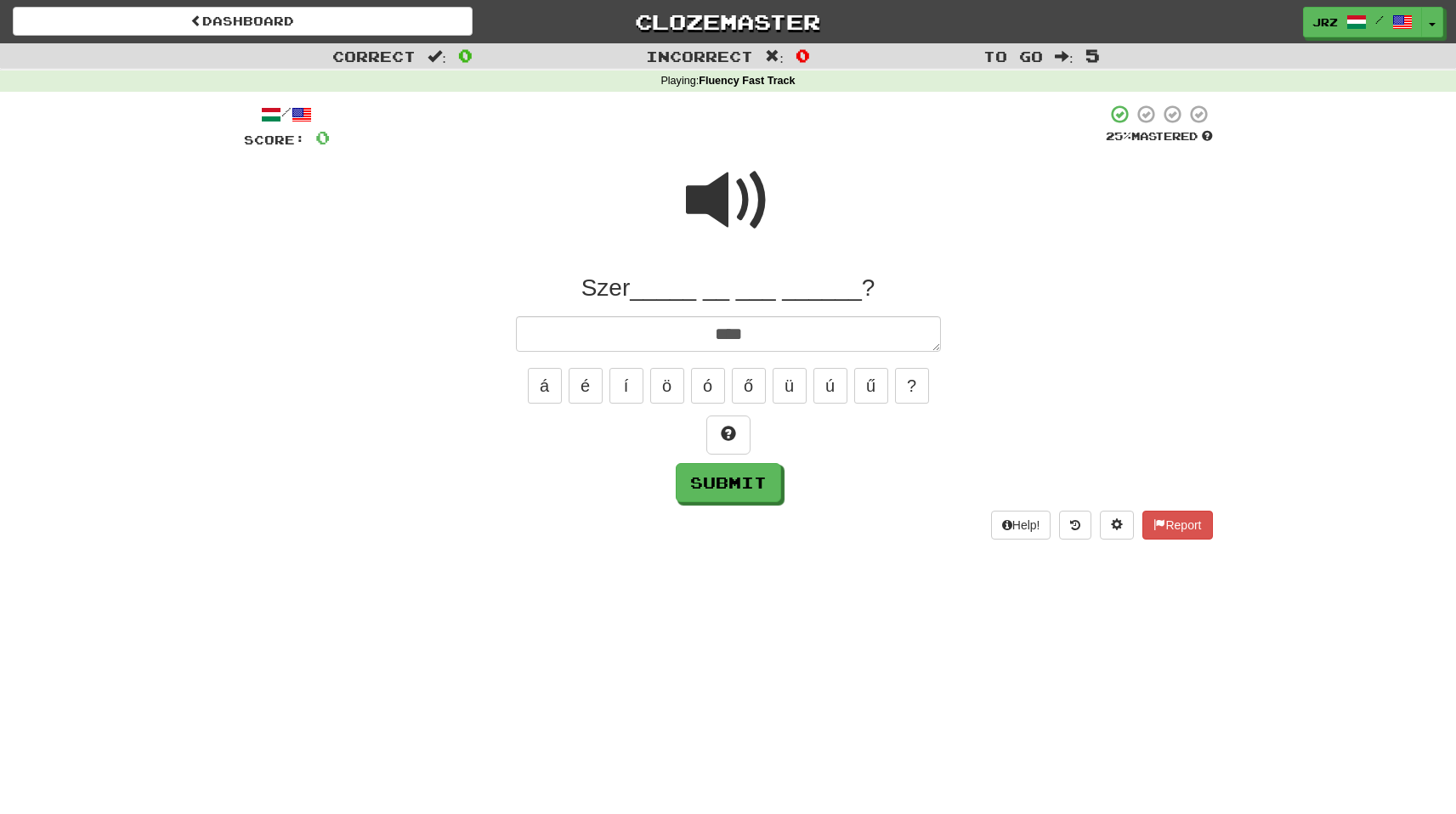 type on "*" 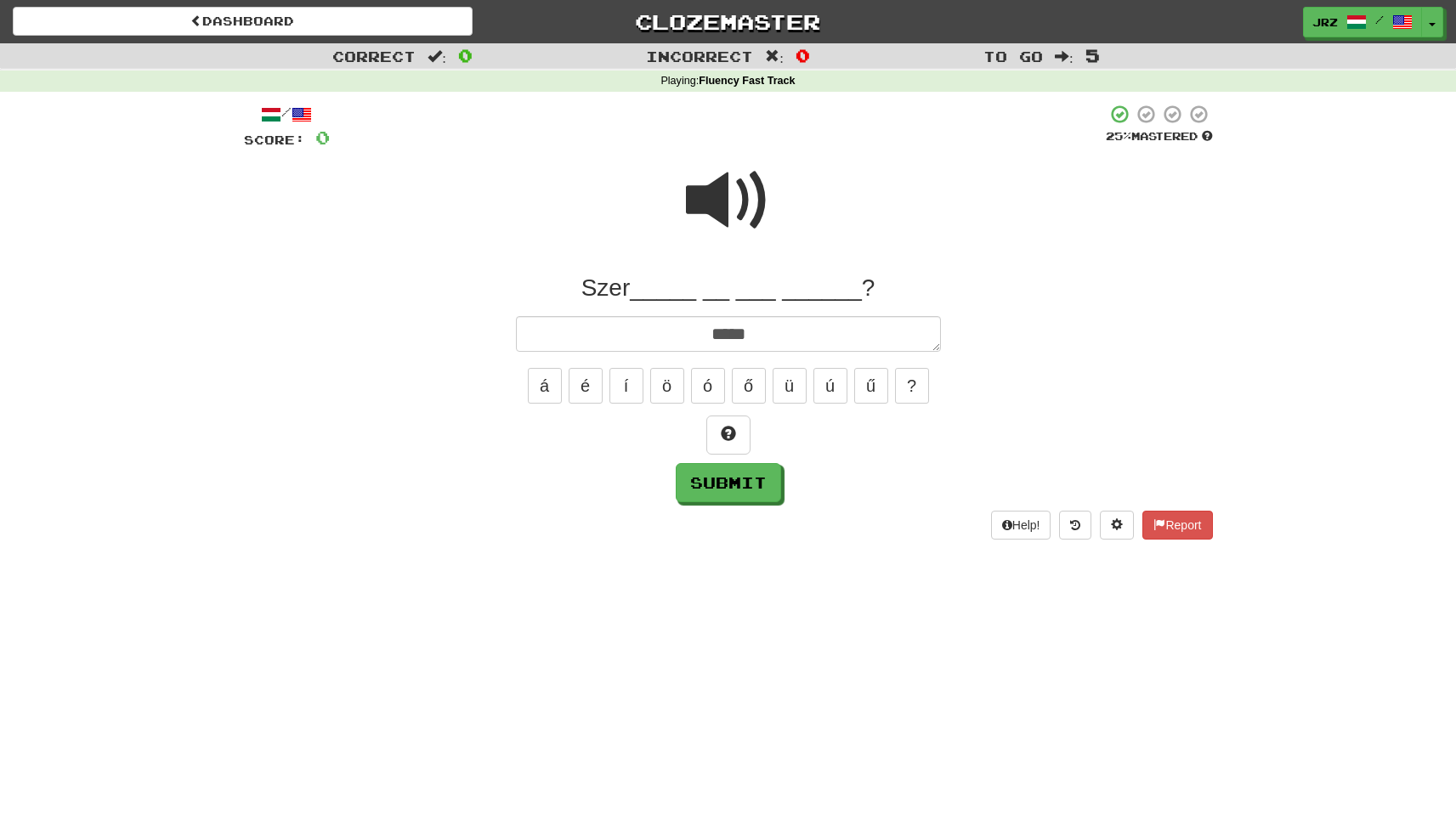 type on "*" 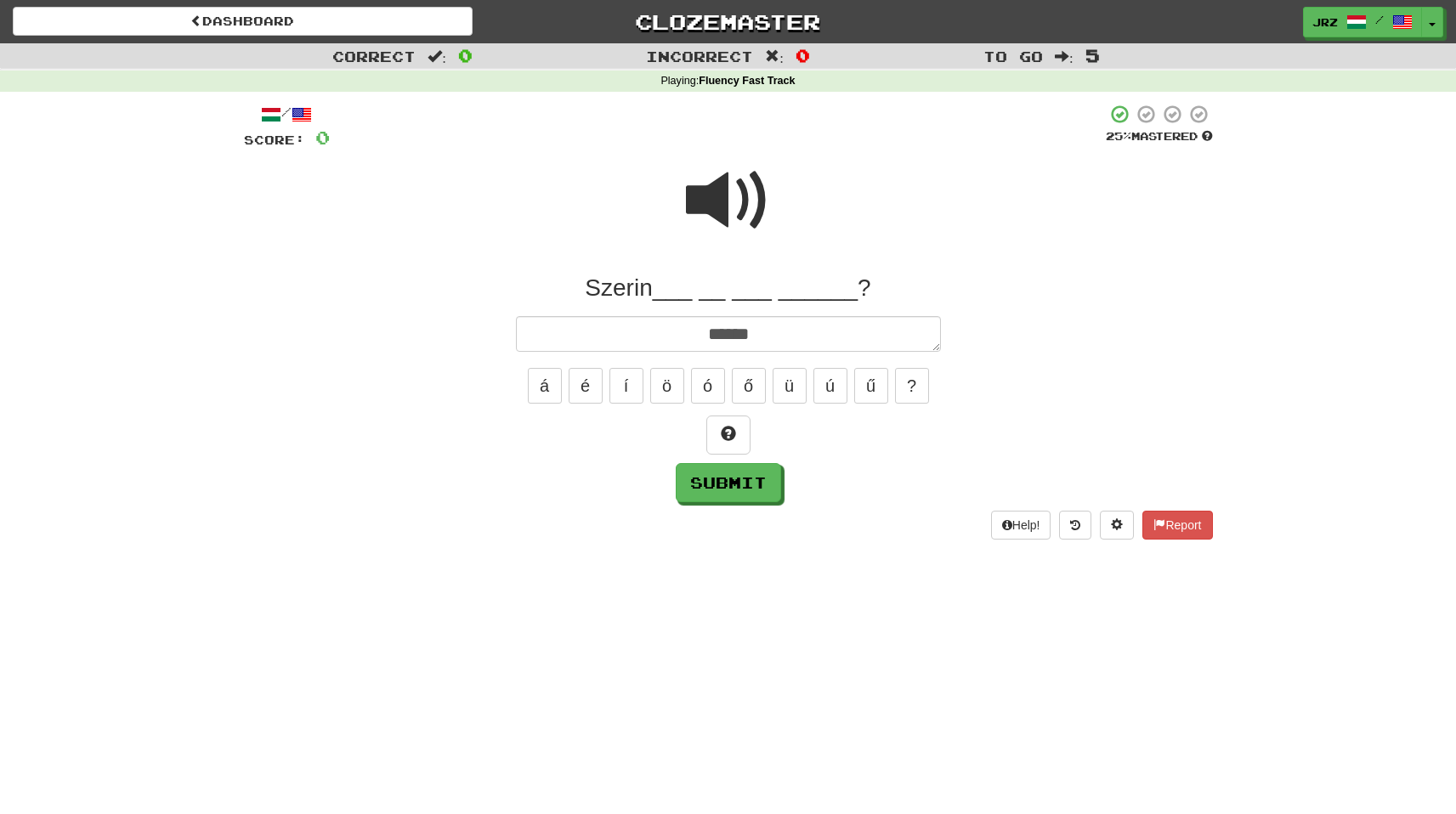 type on "*" 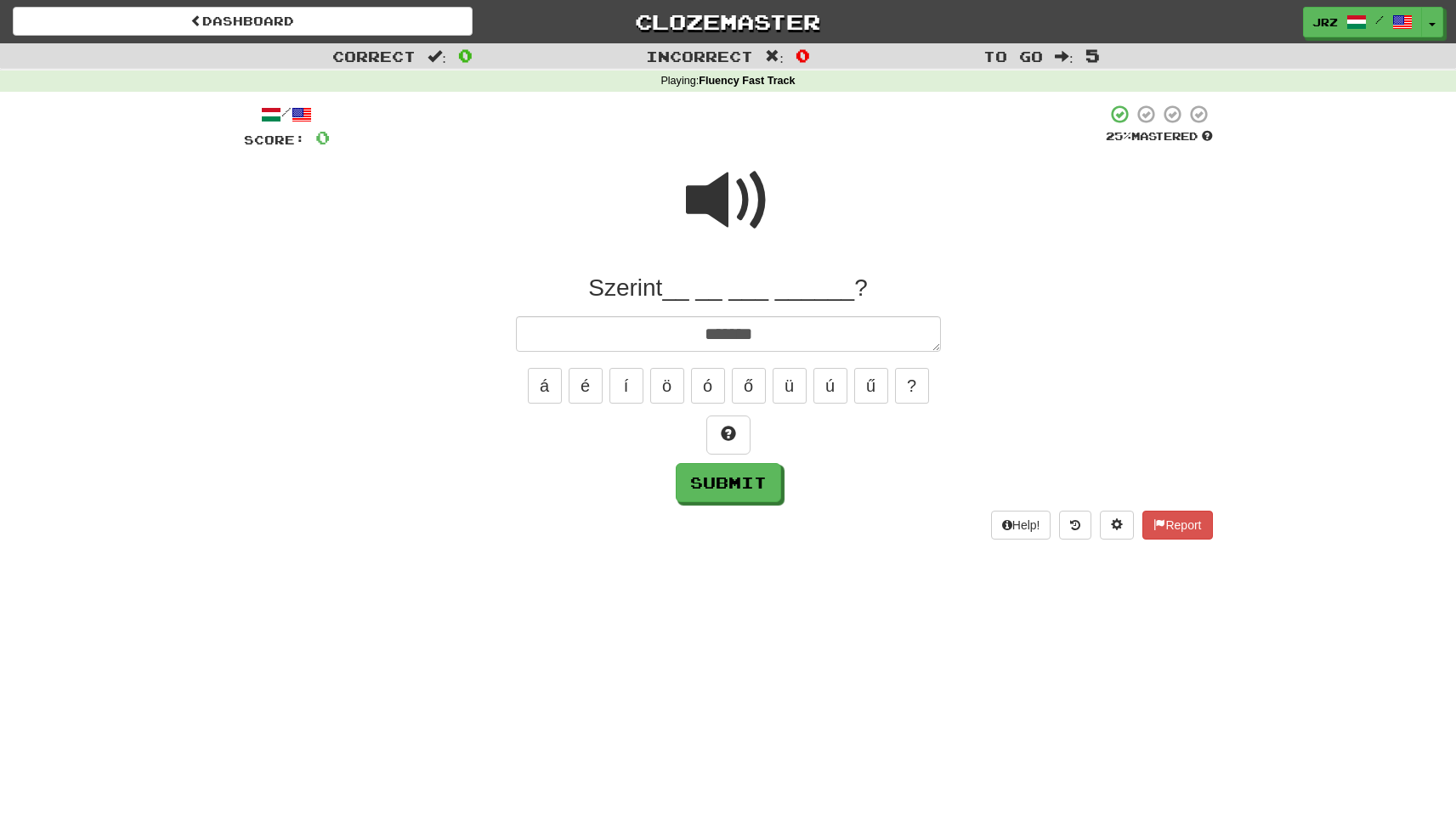type on "*" 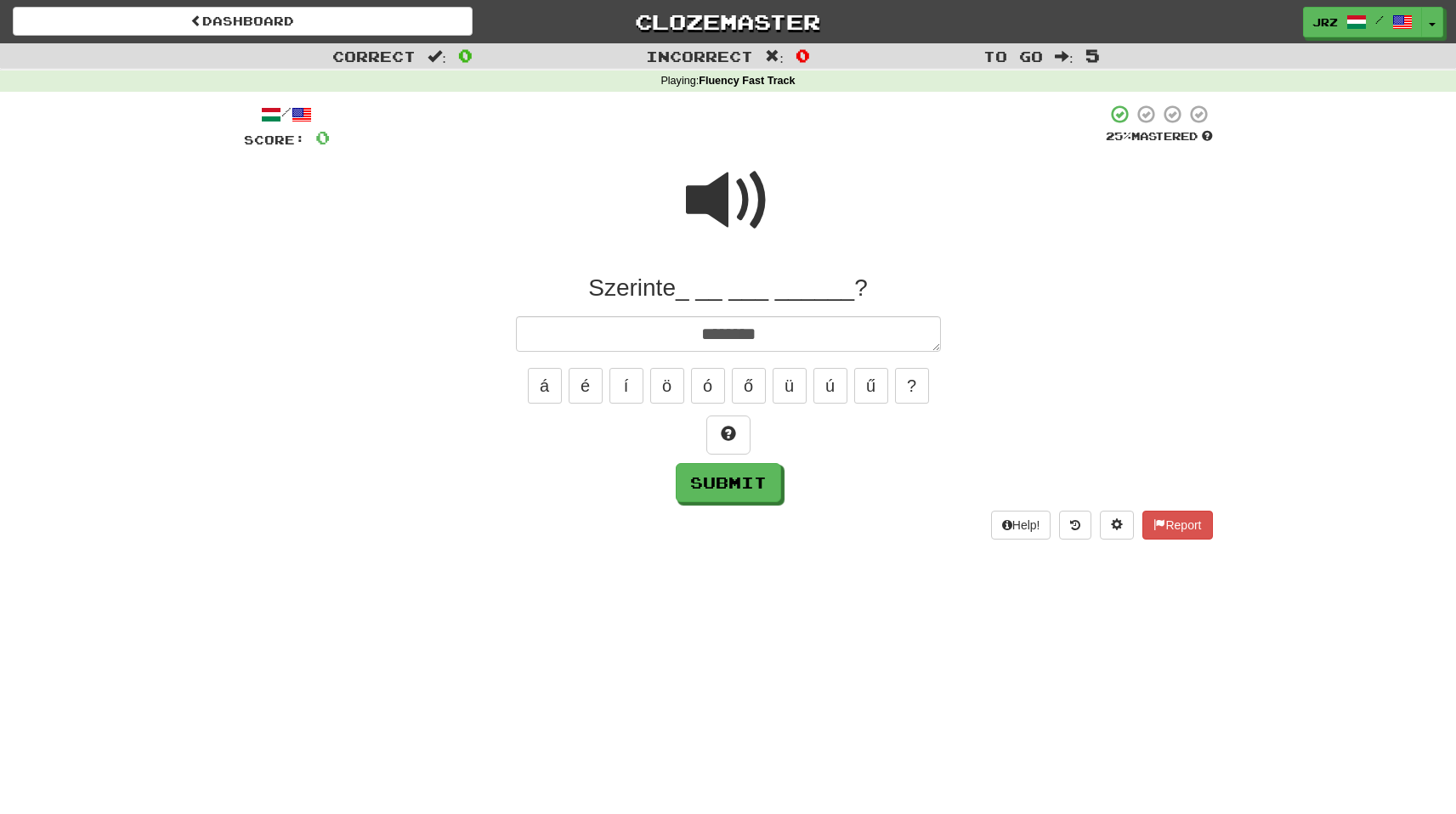 type on "*" 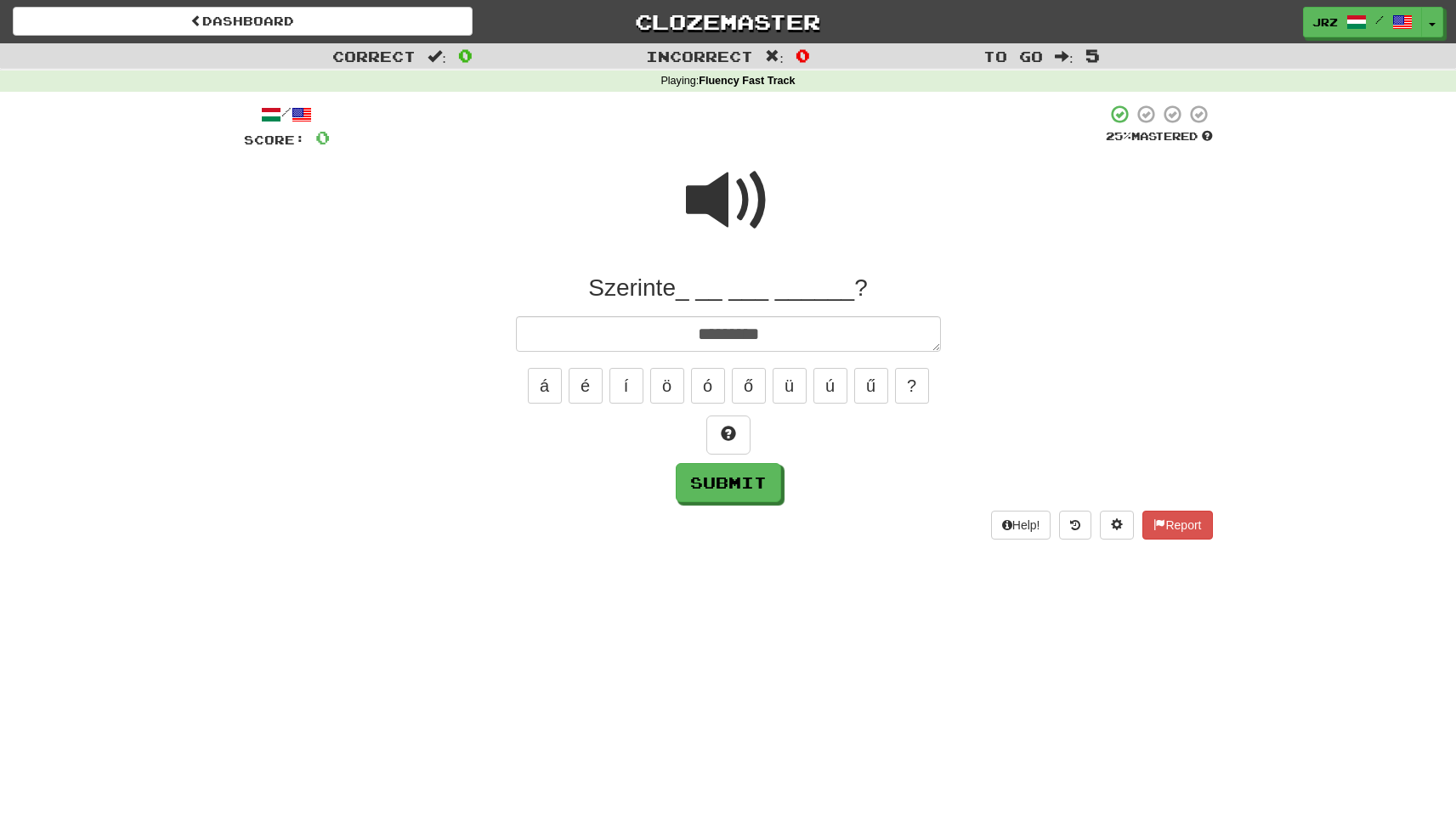 type on "*" 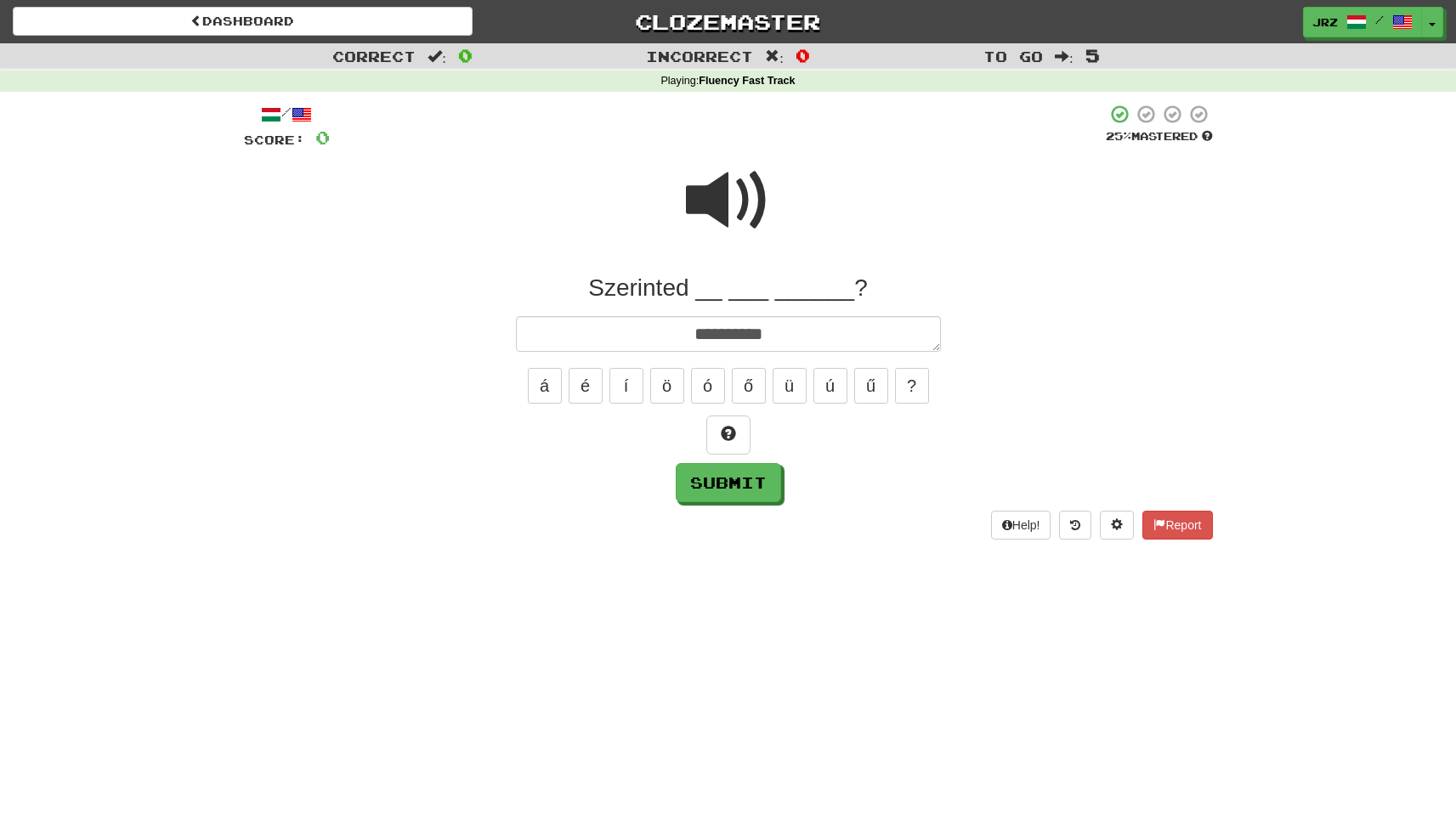 type on "*" 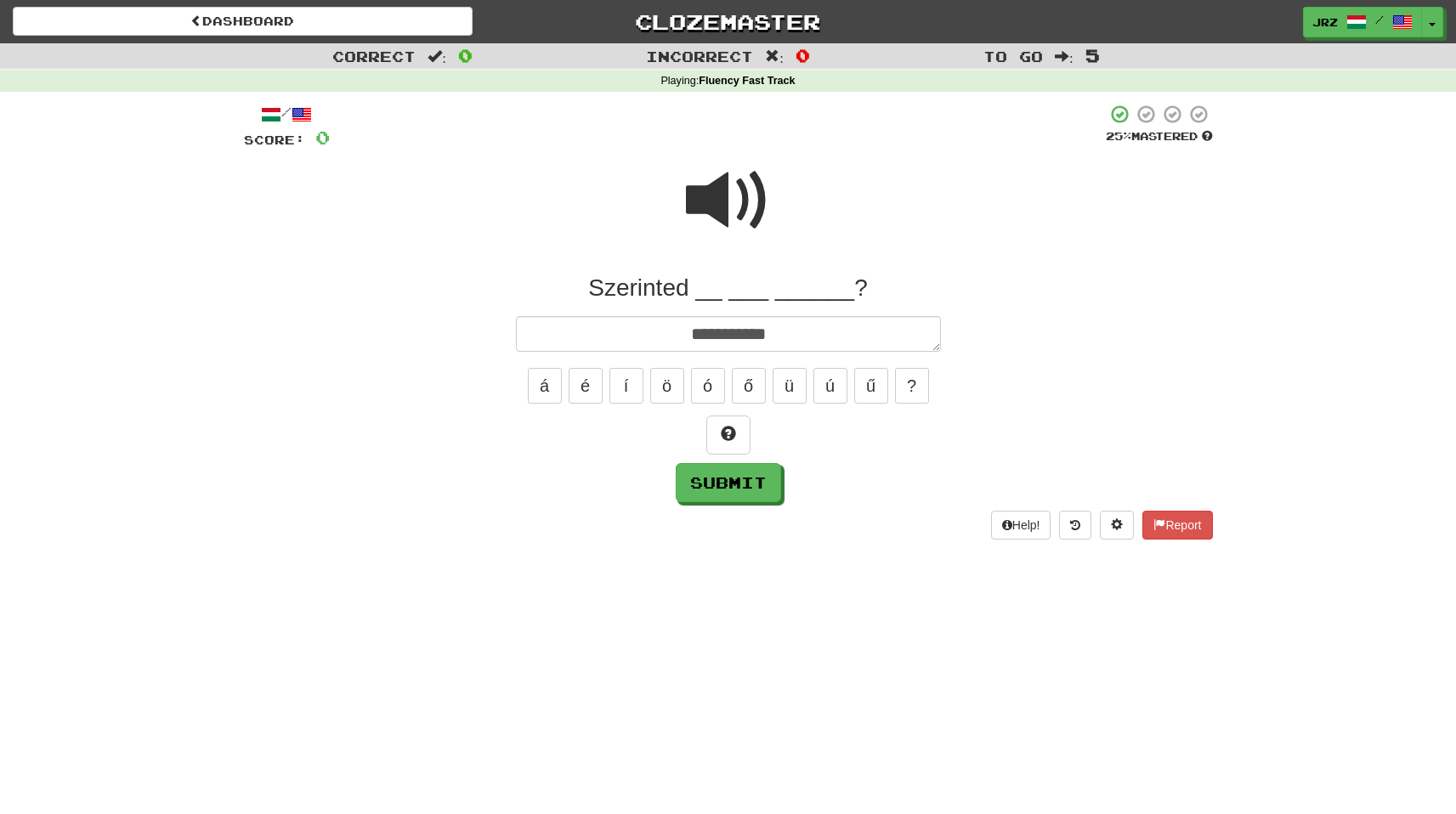 type on "*" 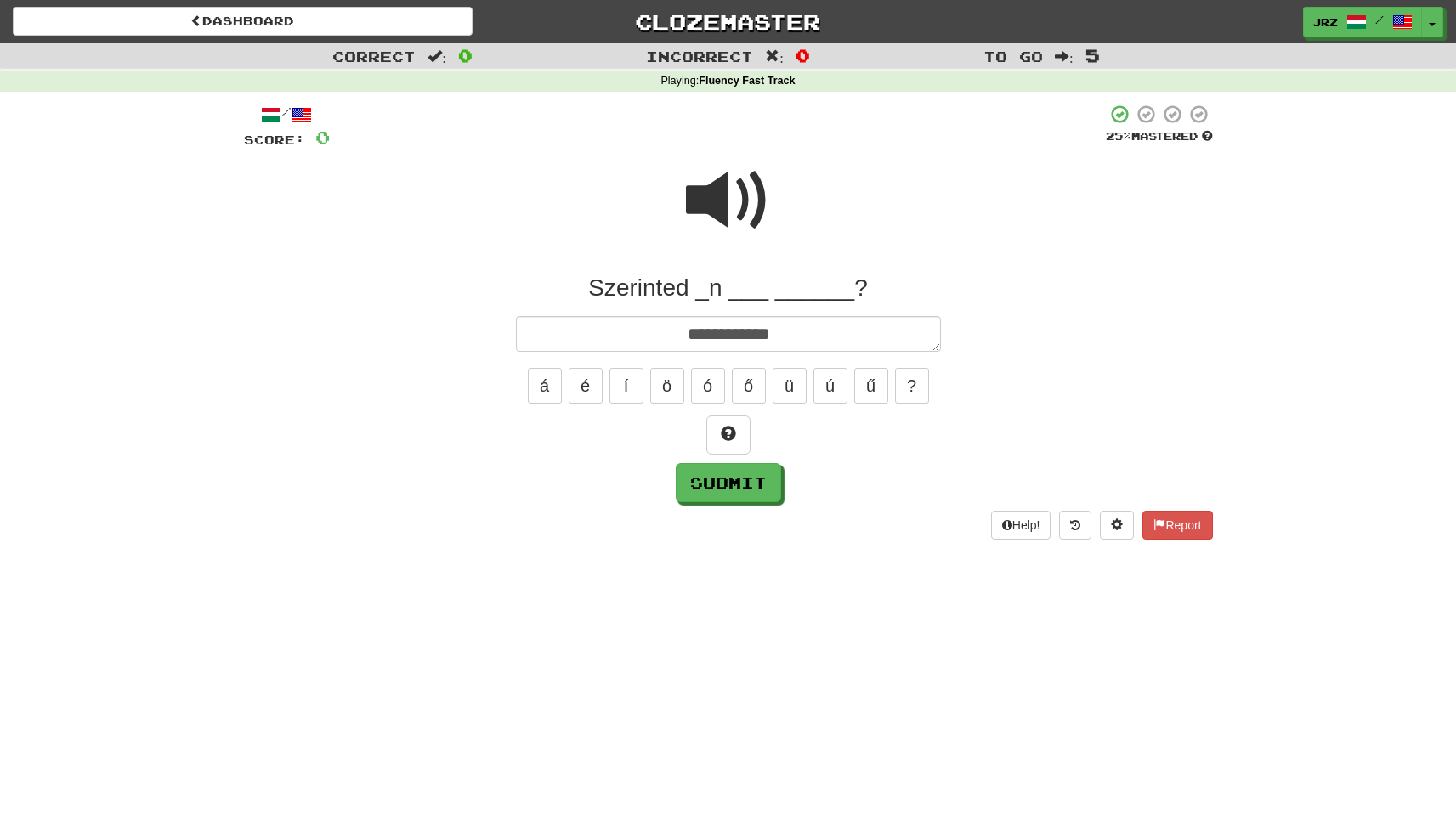 type on "*" 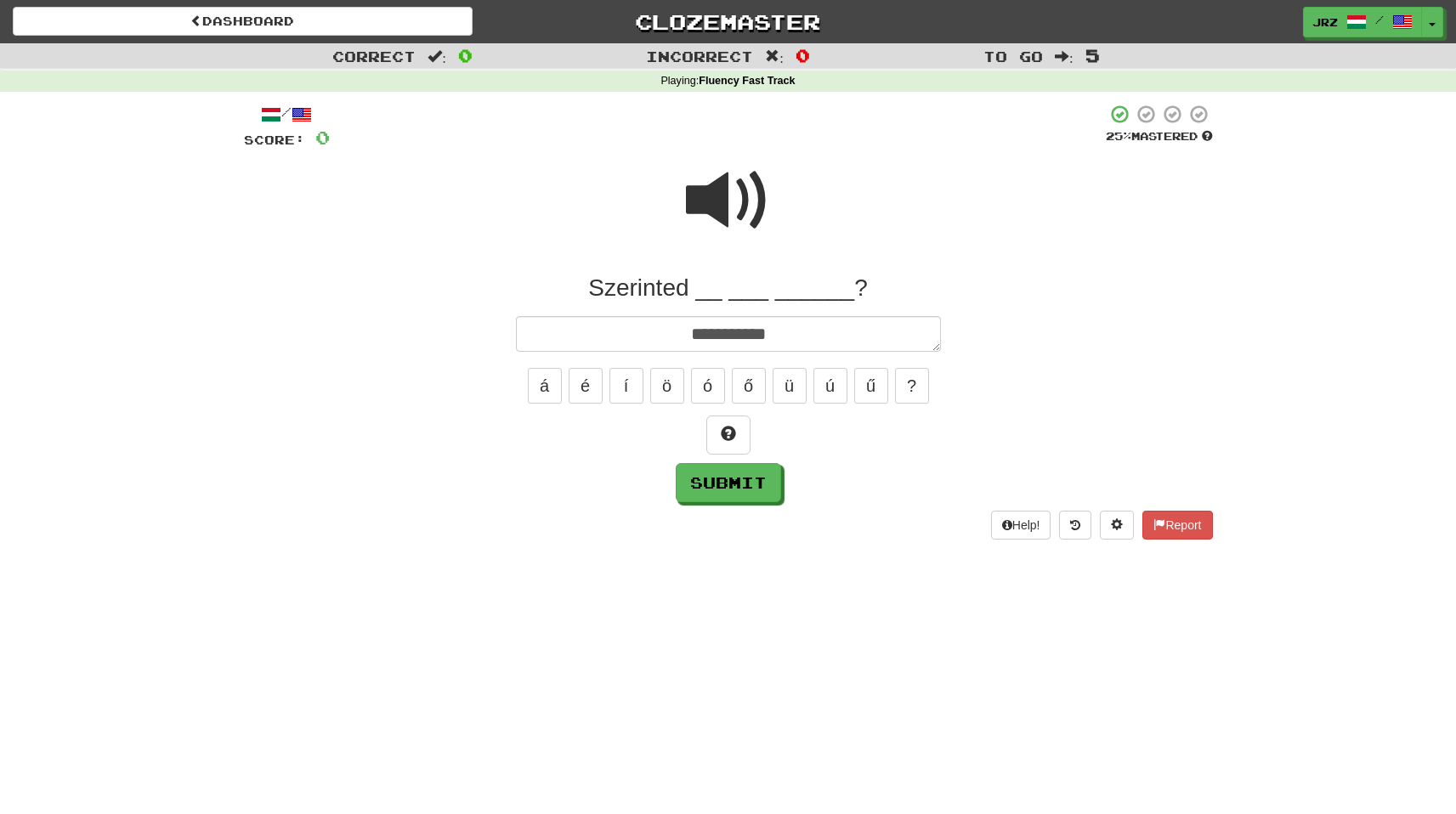 type on "*" 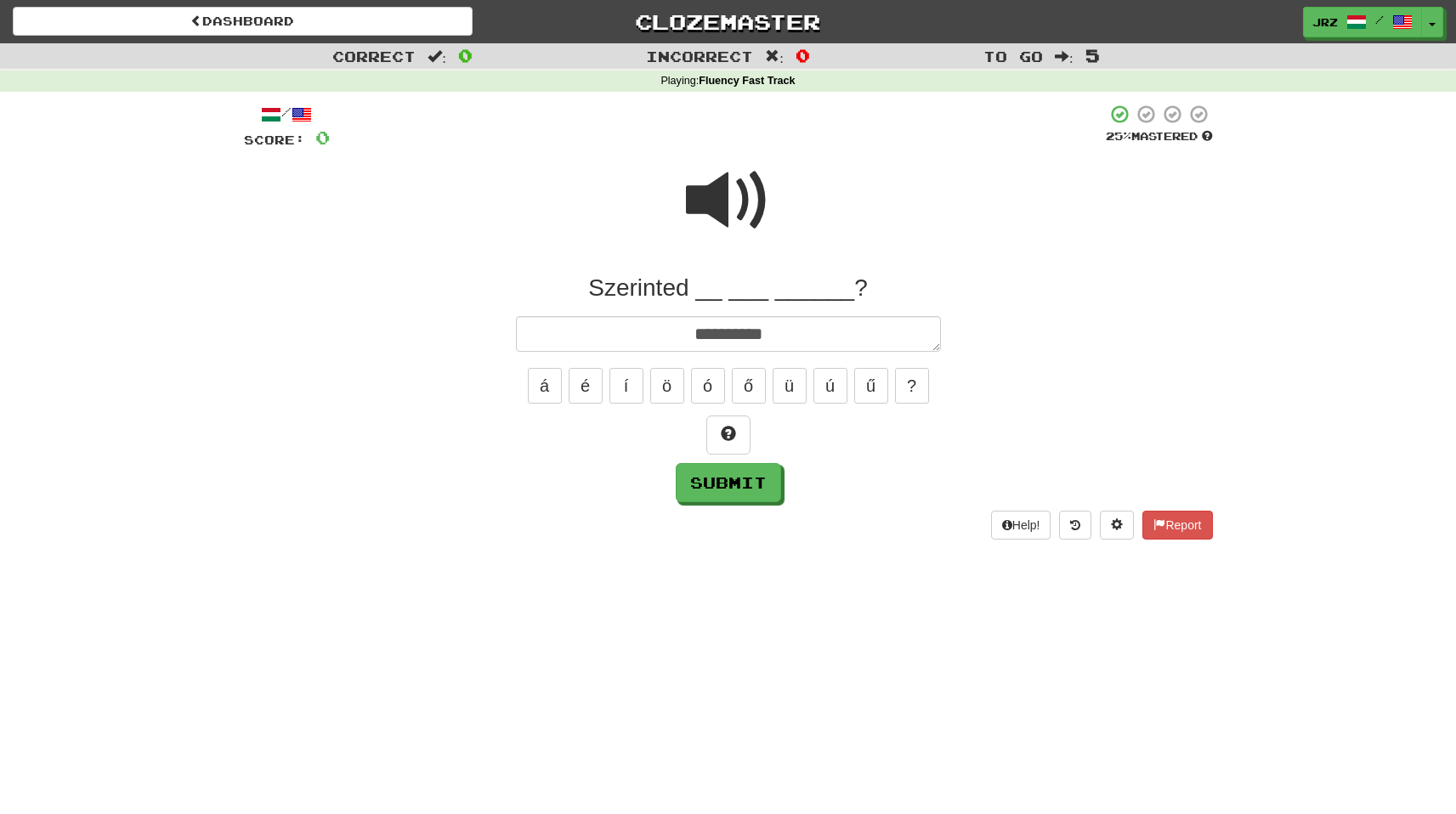 type on "*" 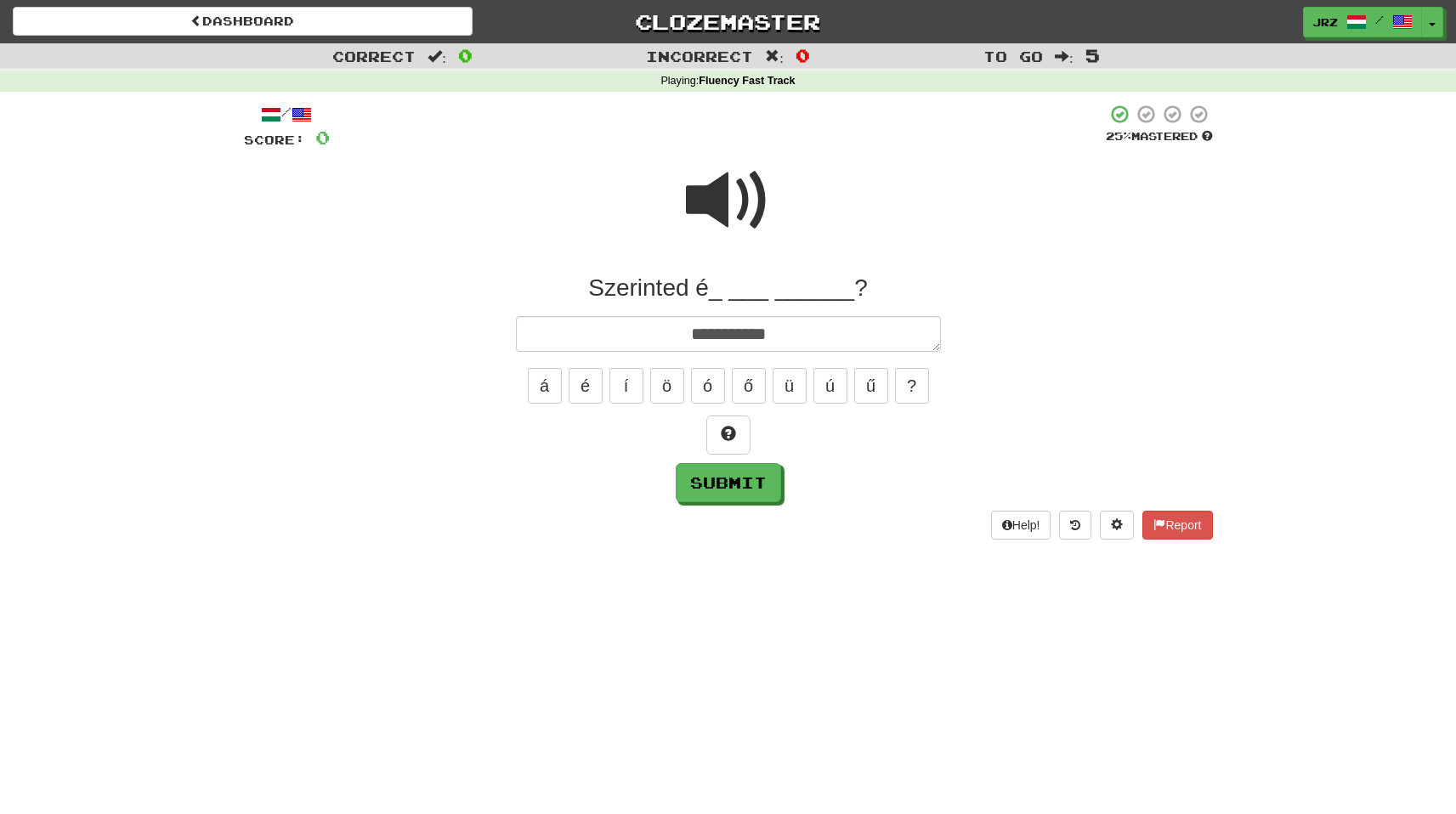 type on "*" 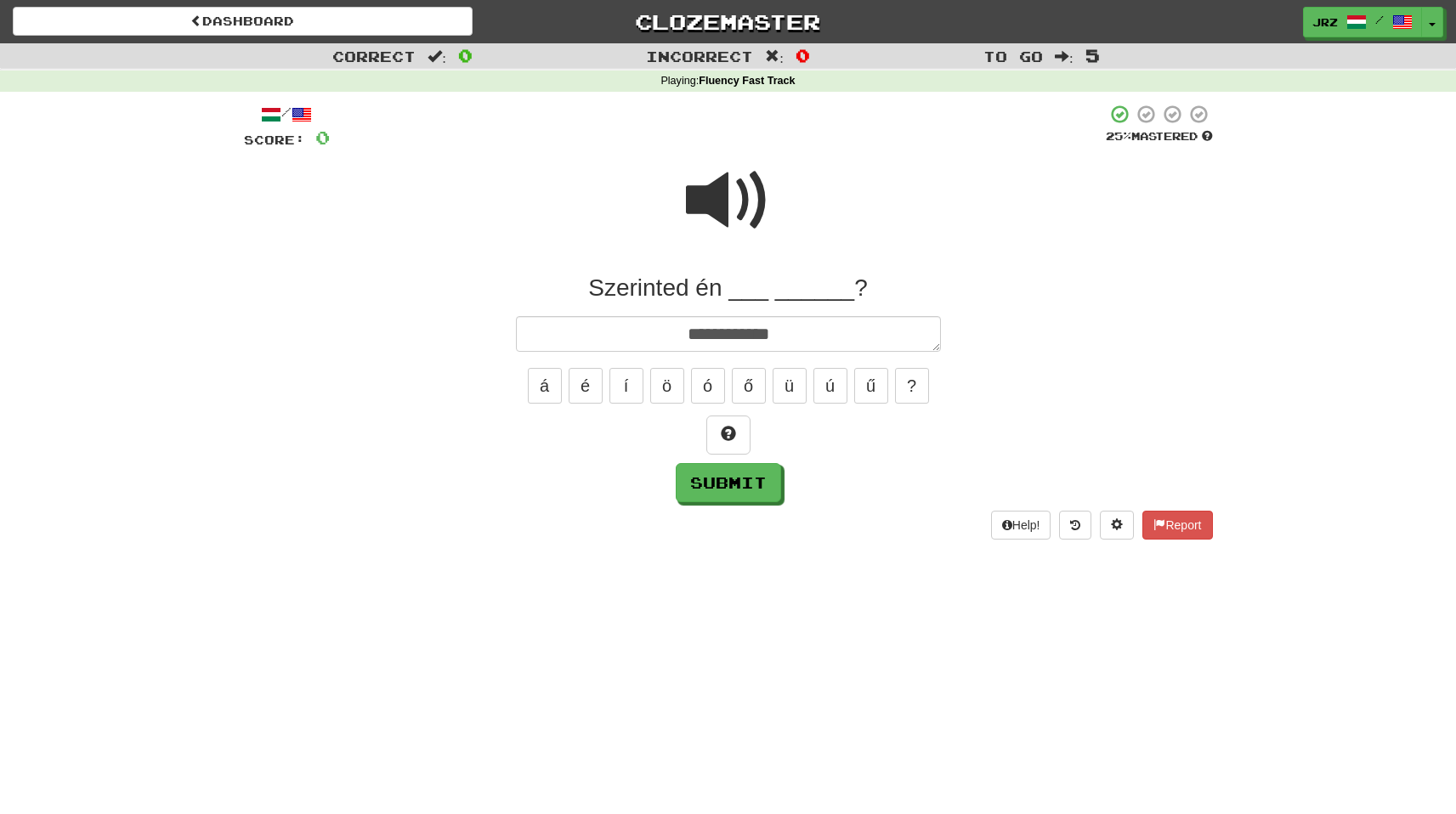 type on "*" 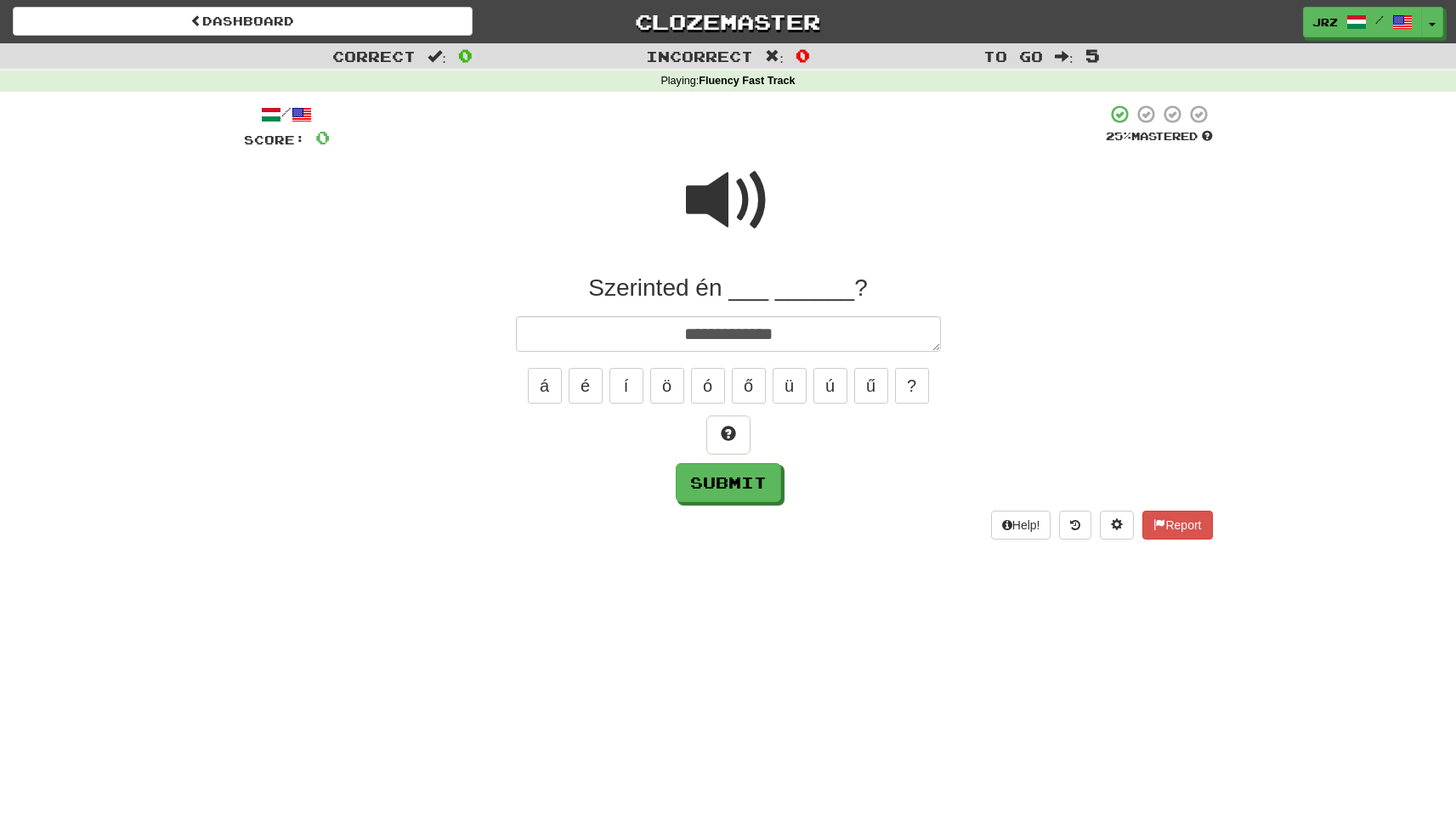 type on "*" 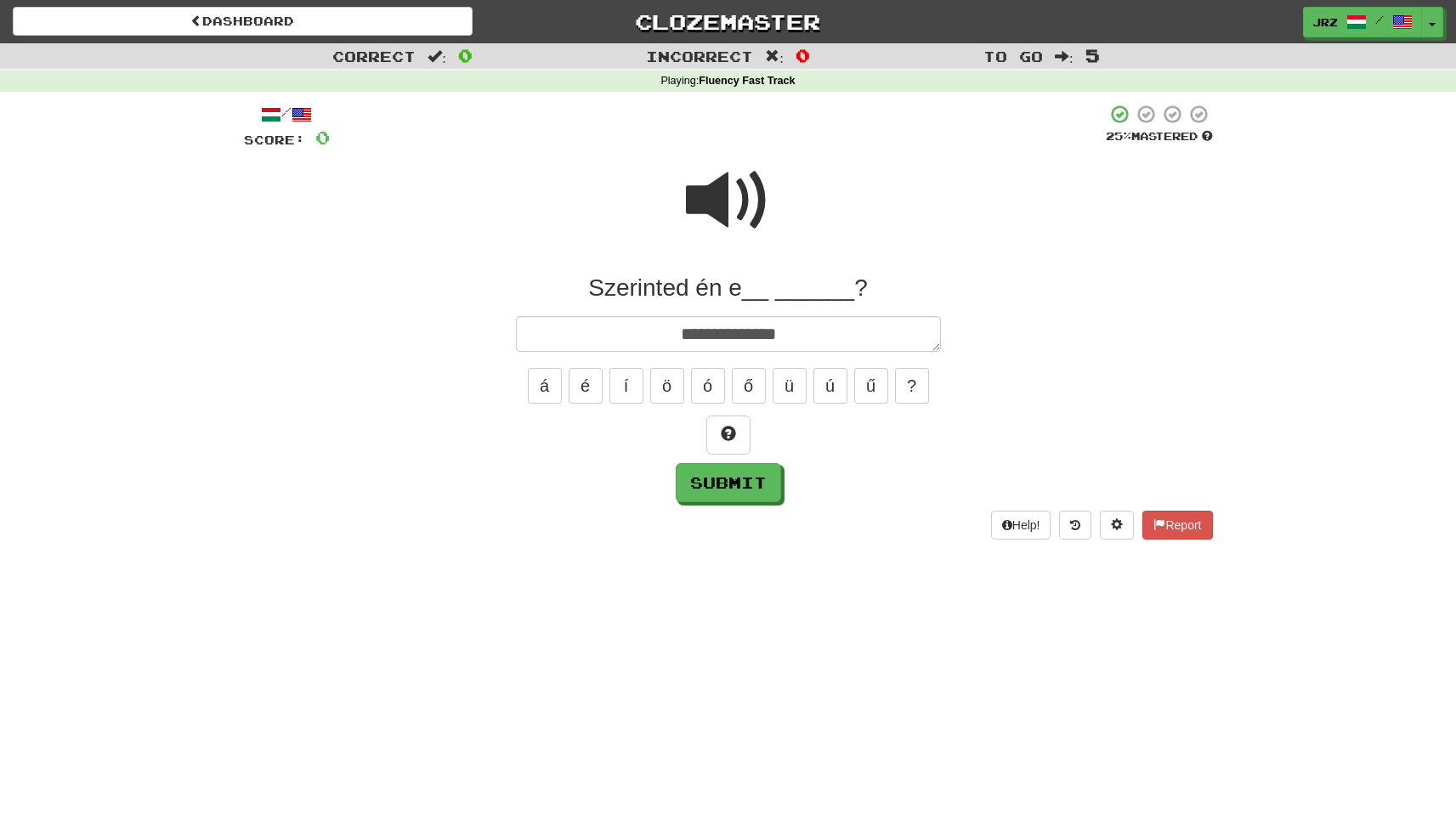 type on "*" 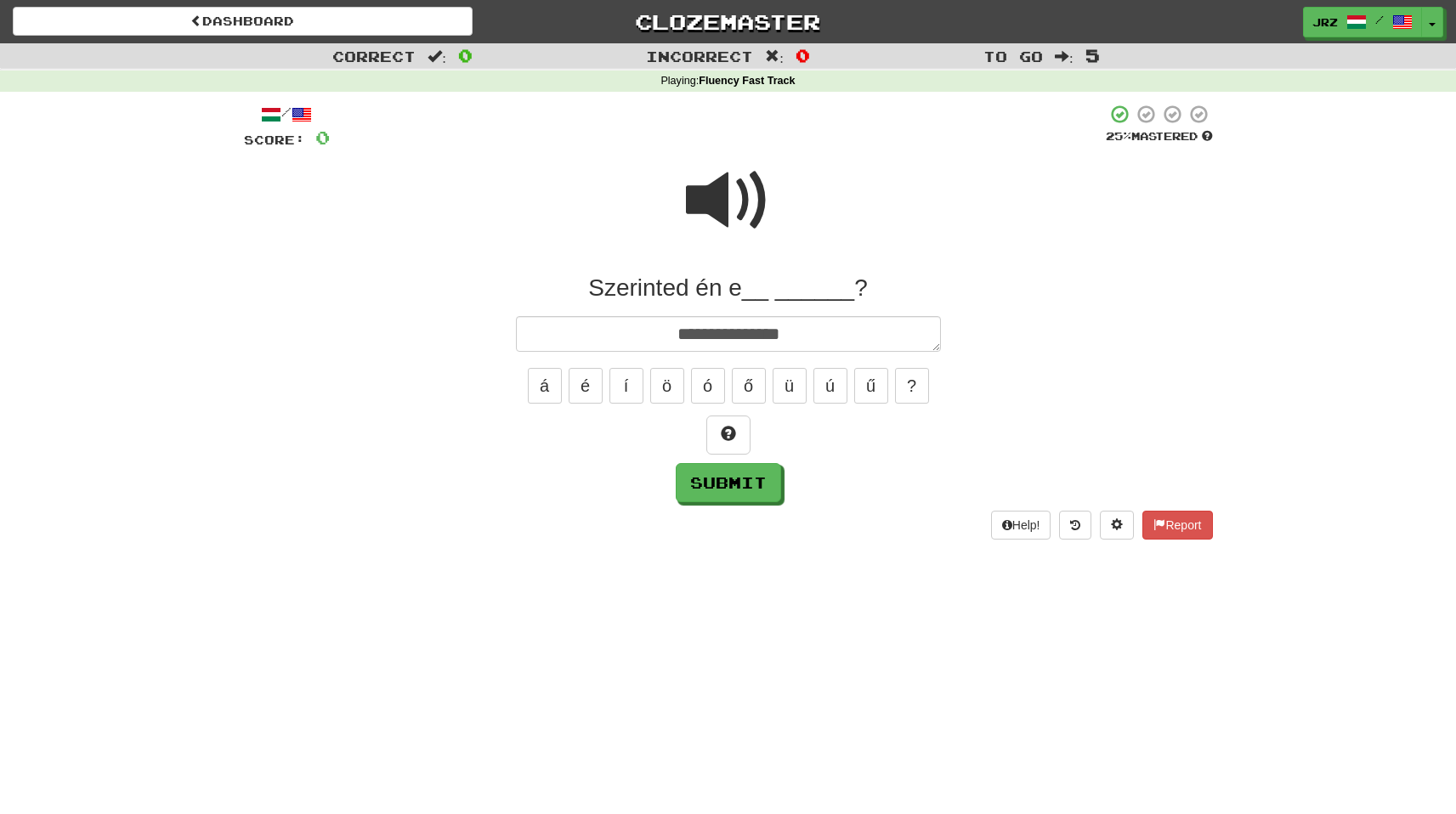 type on "*" 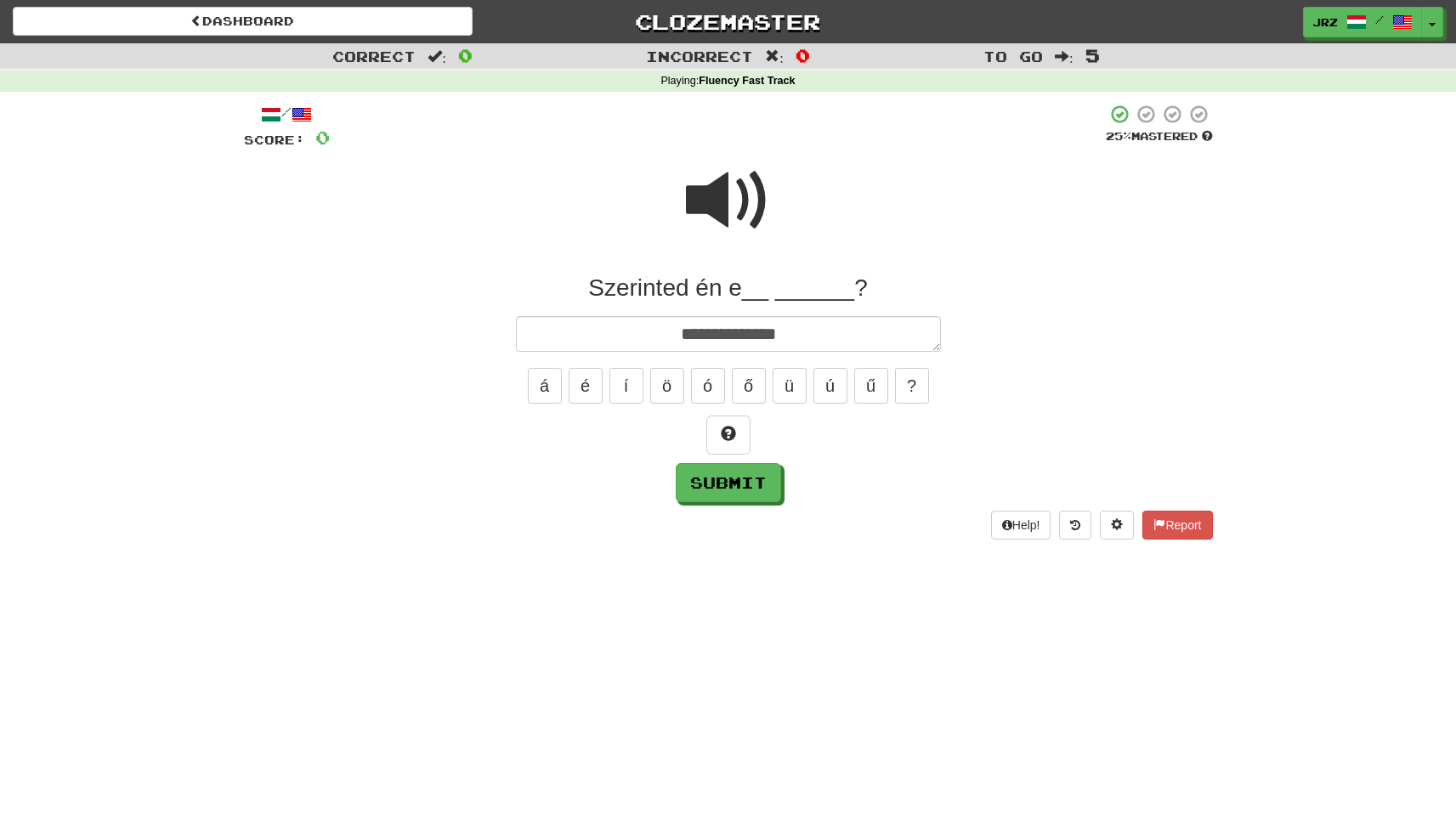 type on "*" 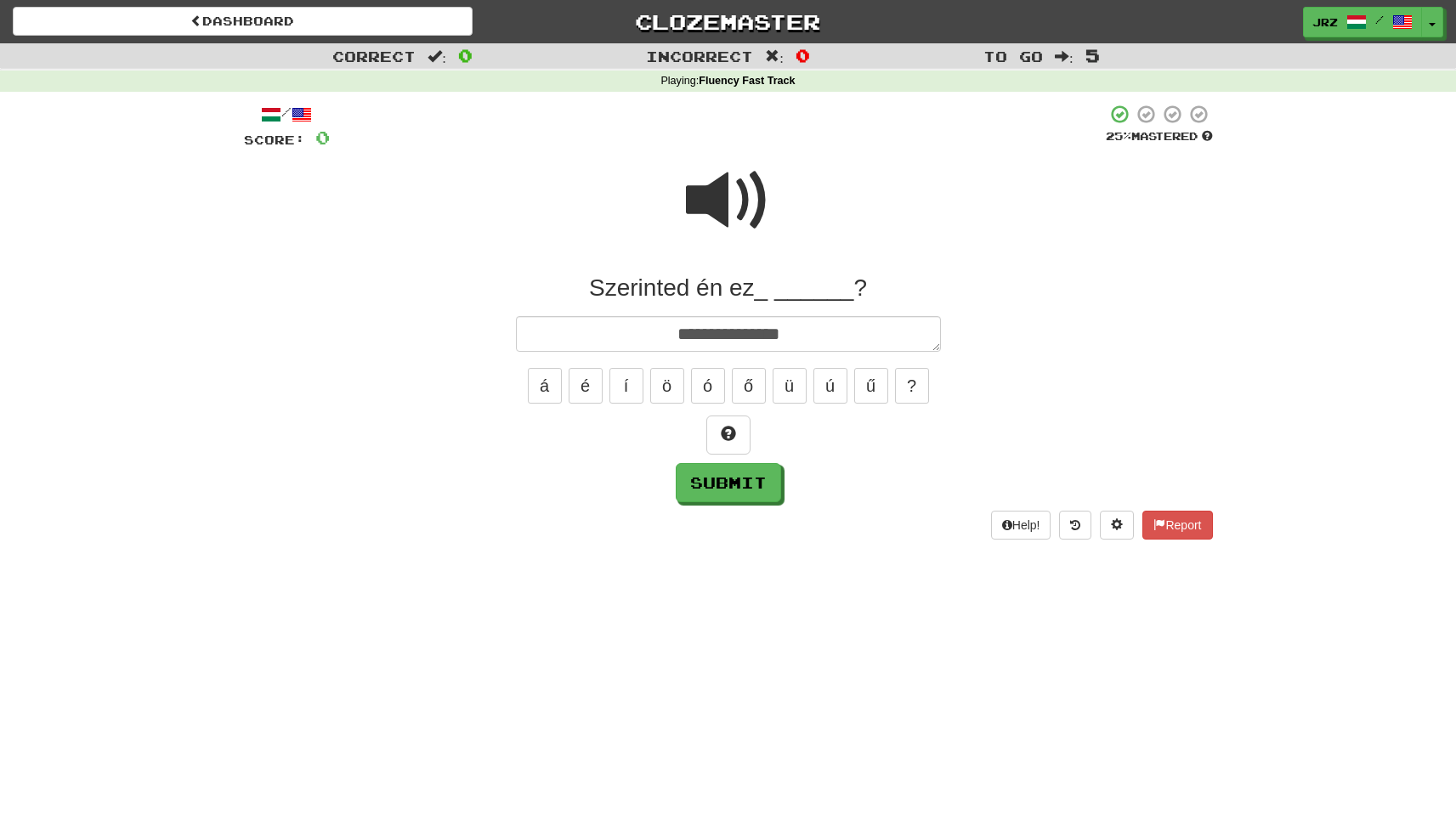 type on "*" 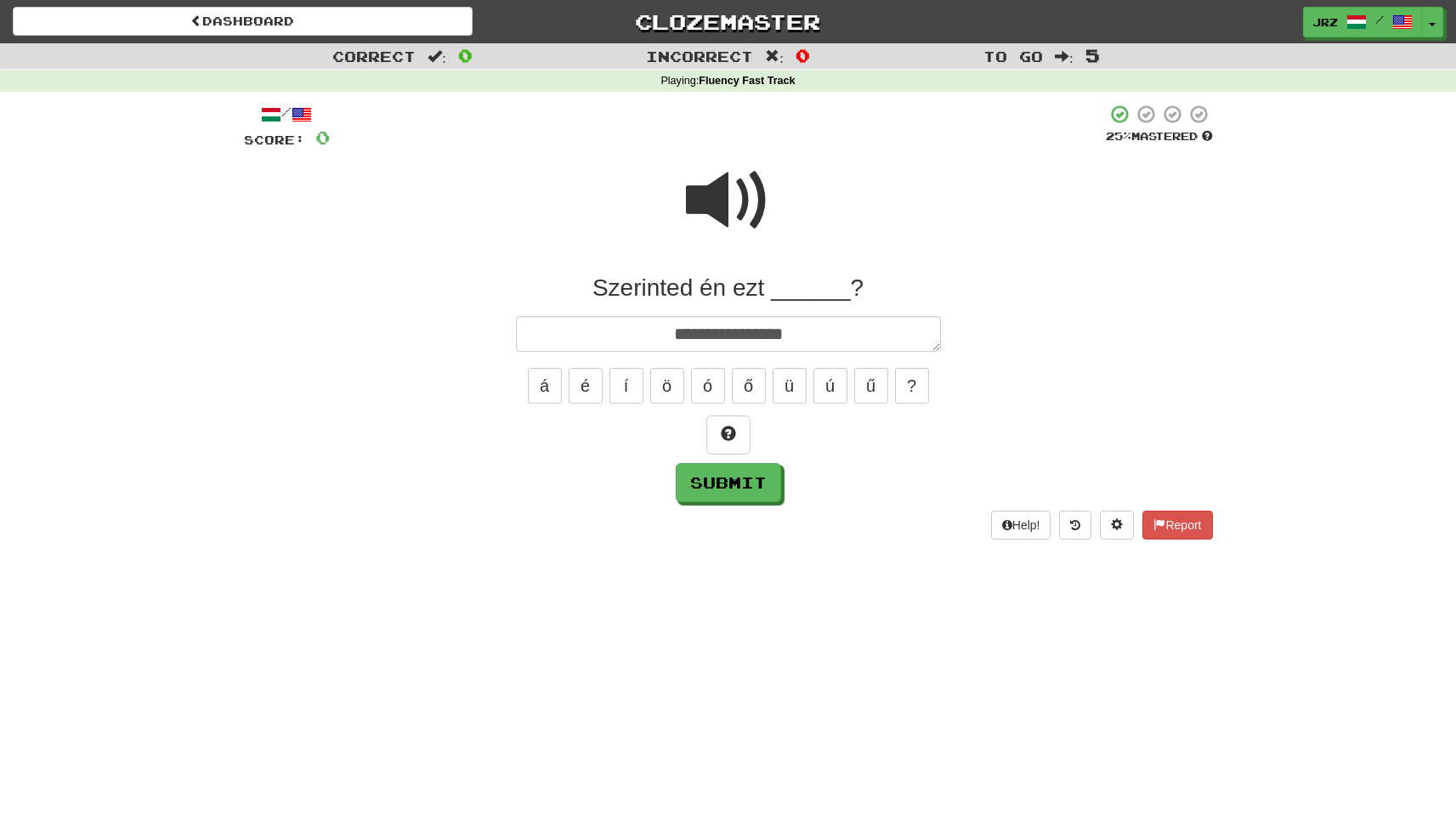 type on "*" 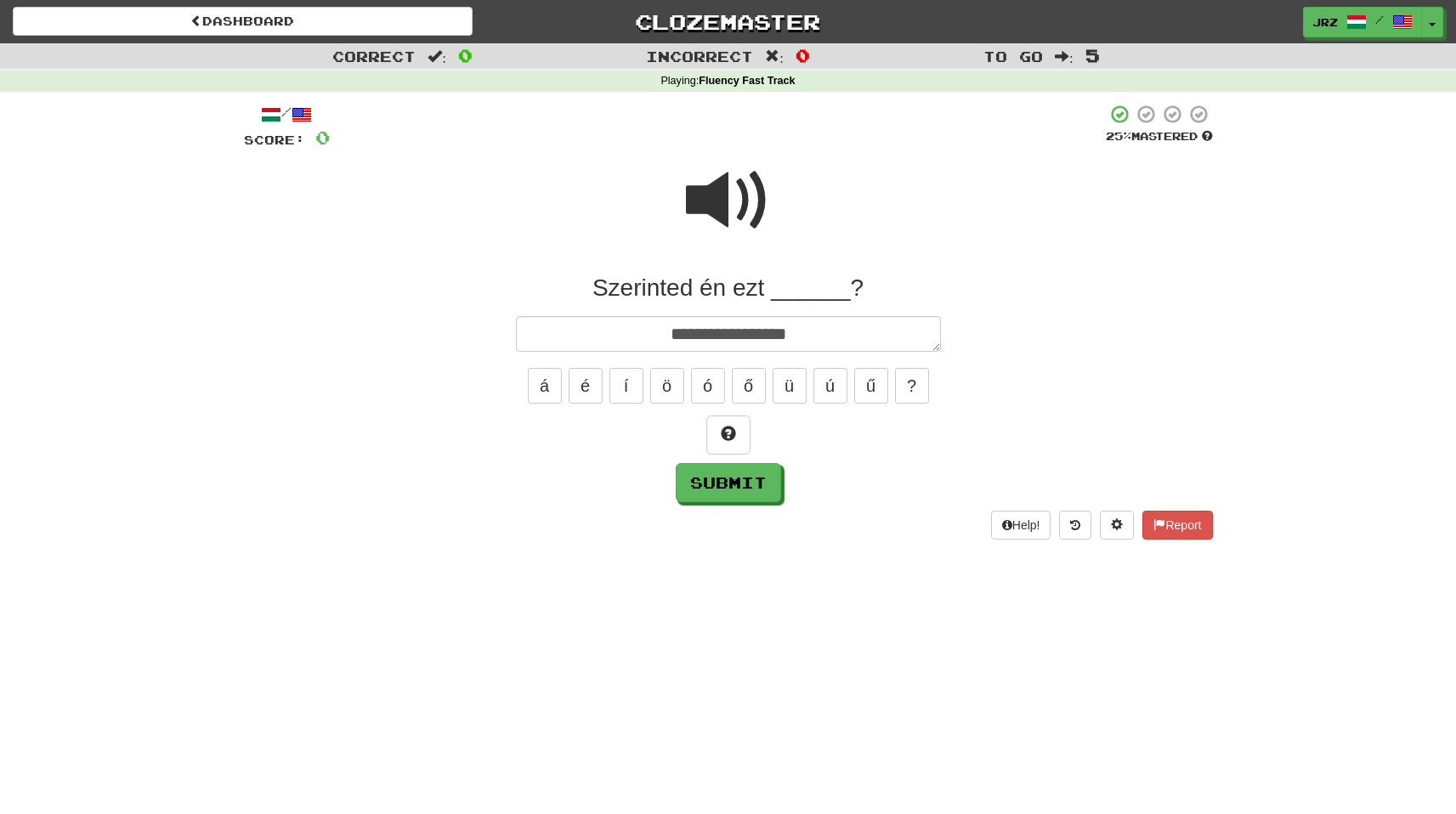type on "*" 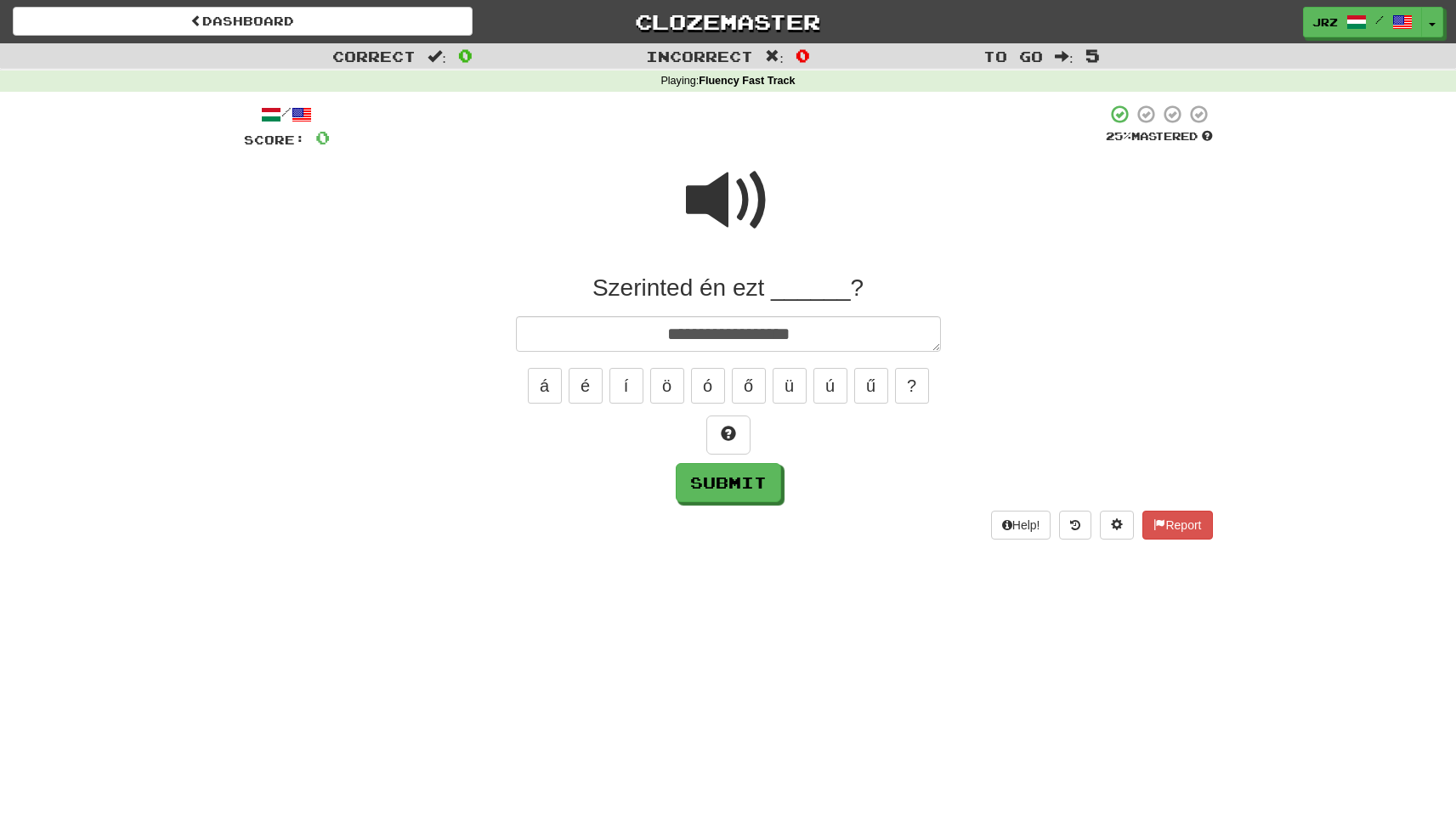 type on "*" 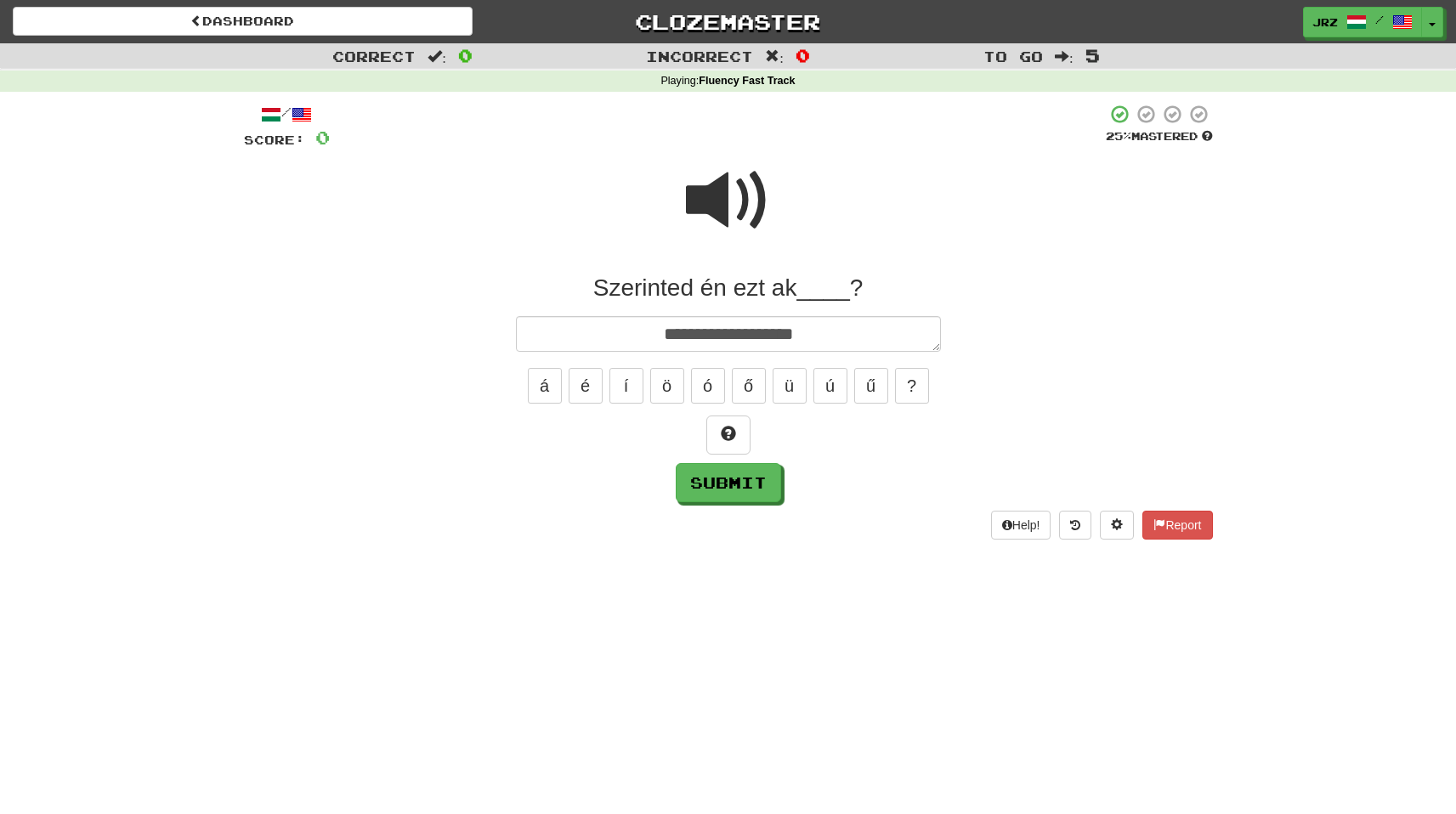 type on "*" 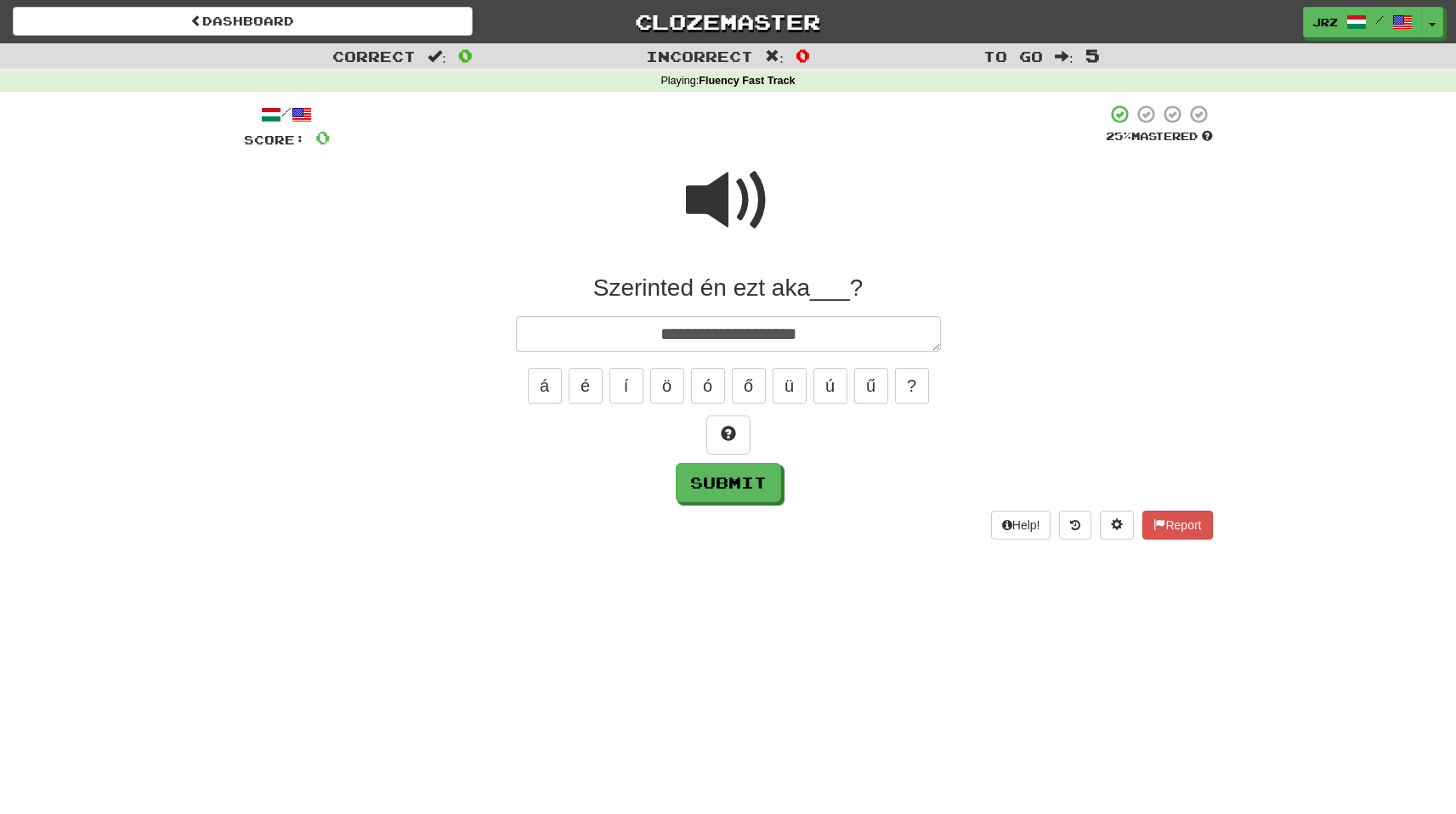 type on "*" 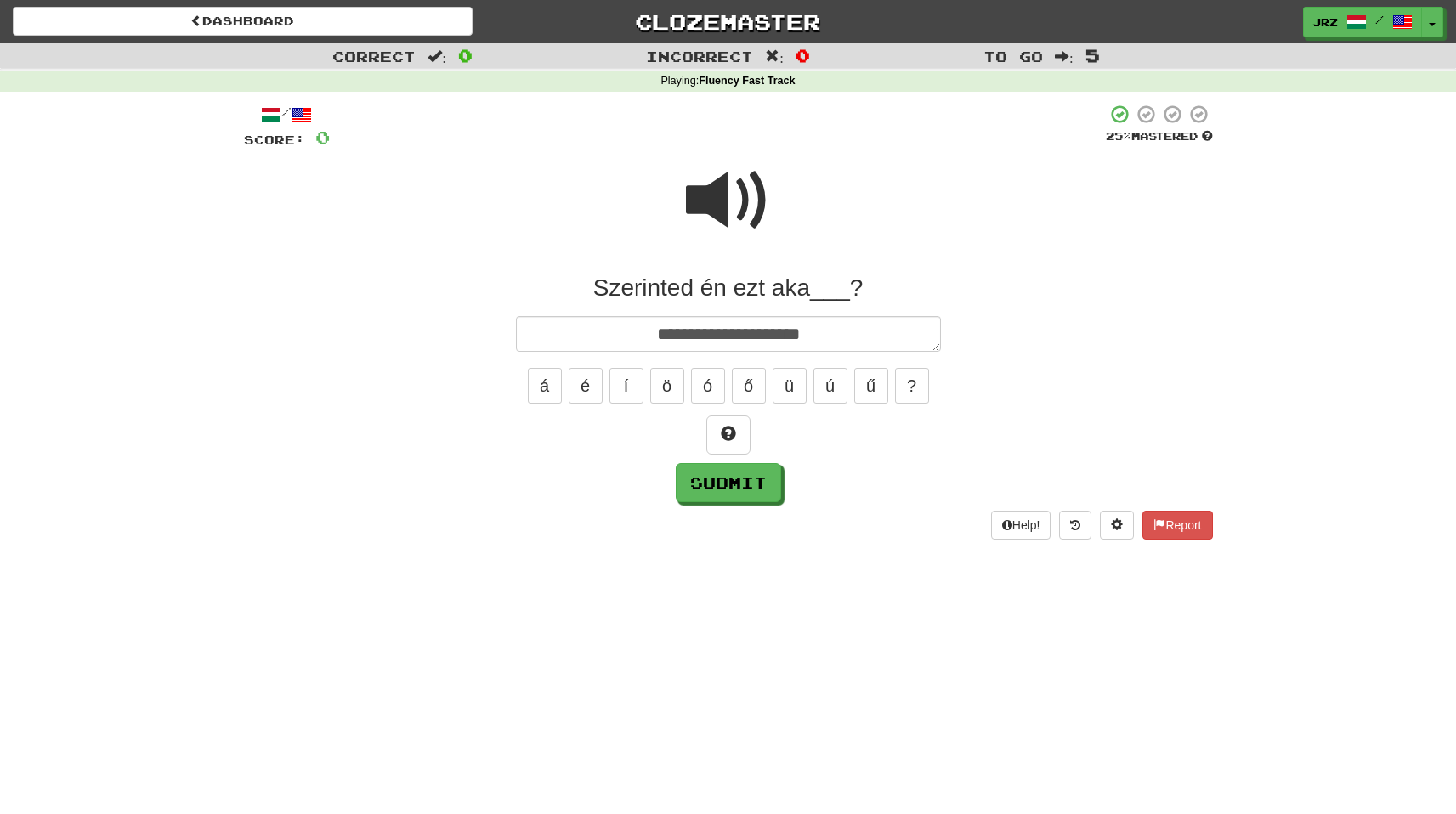 type on "*" 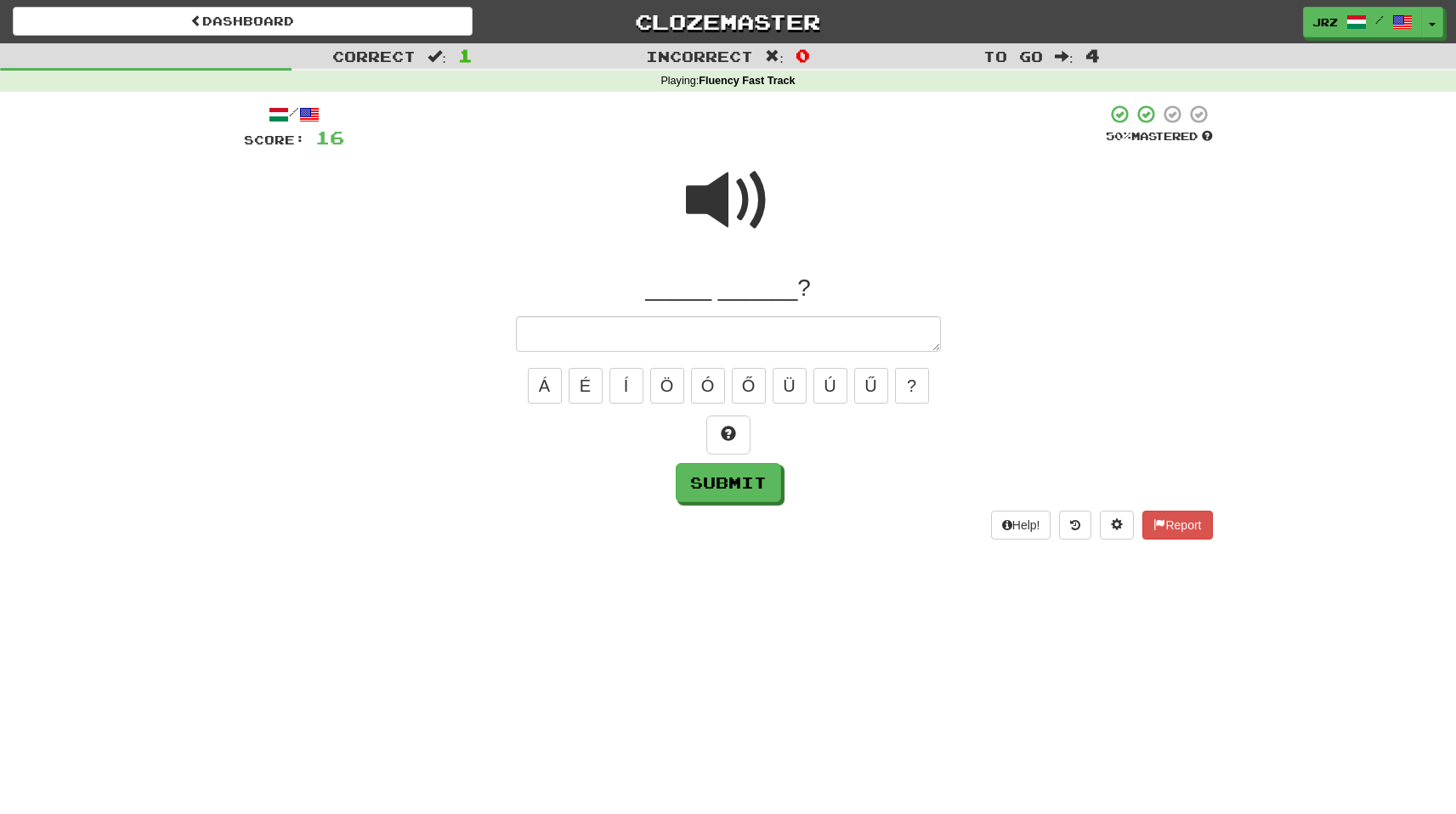 type on "*" 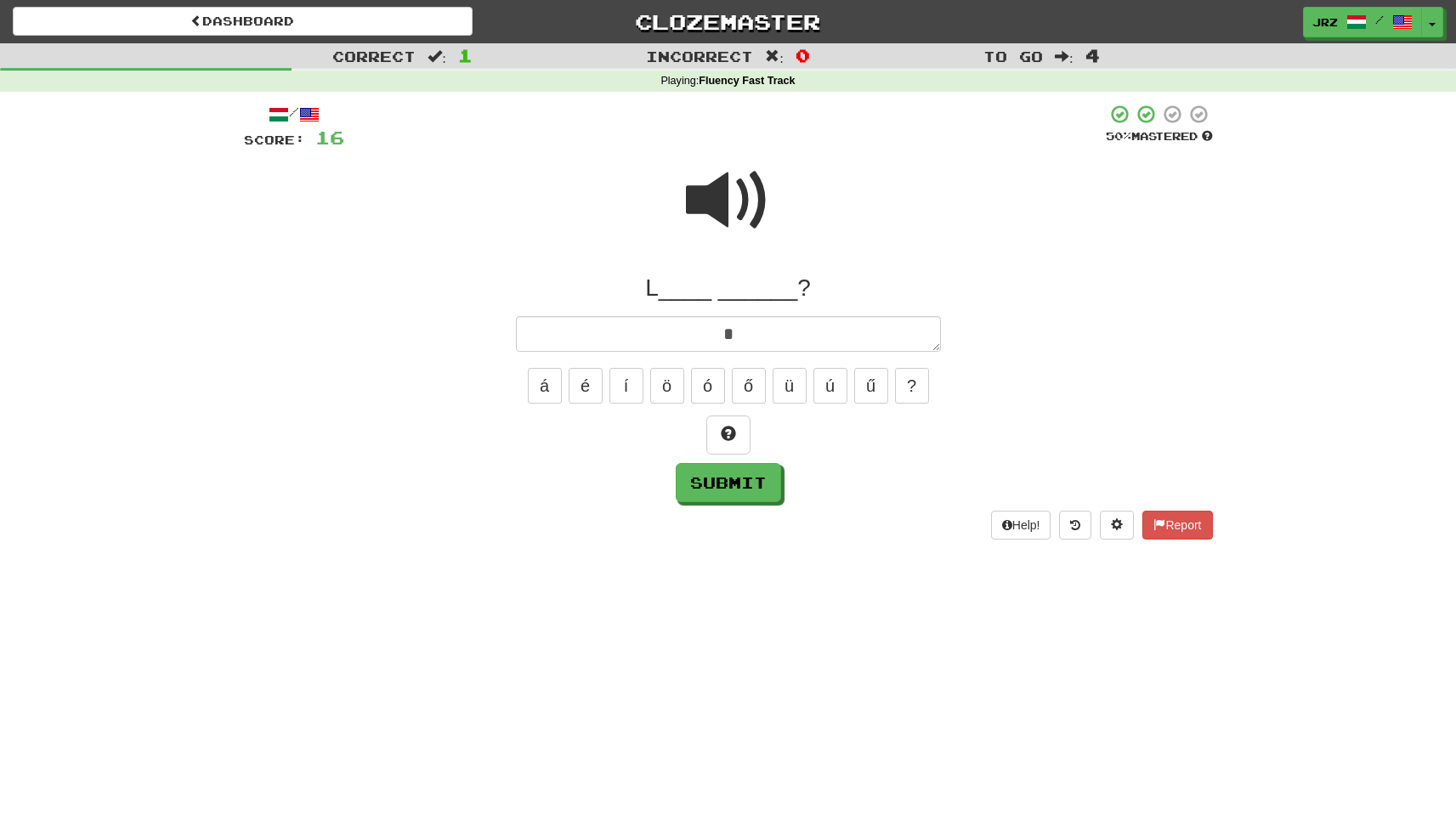 type on "*" 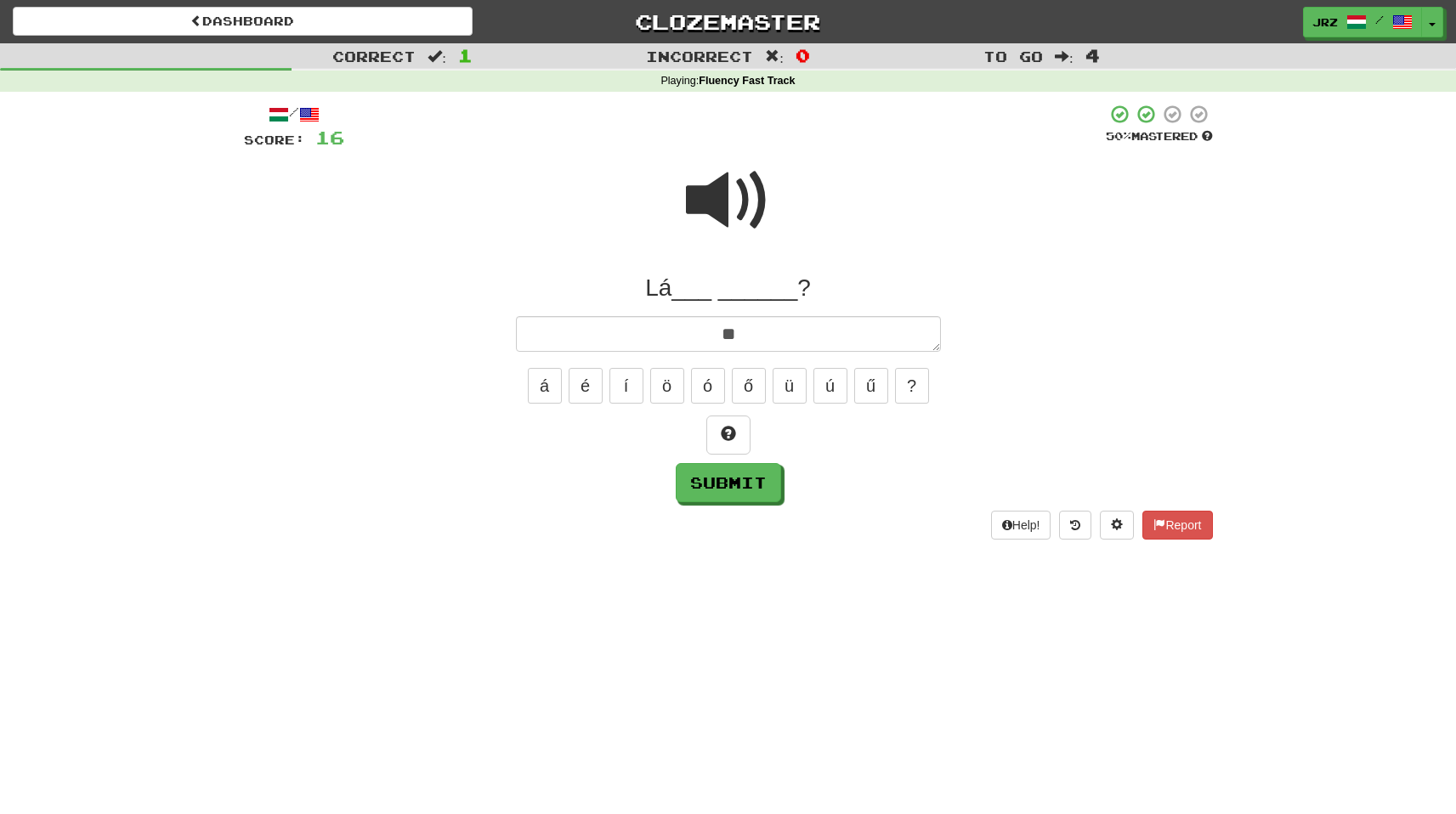 type on "*" 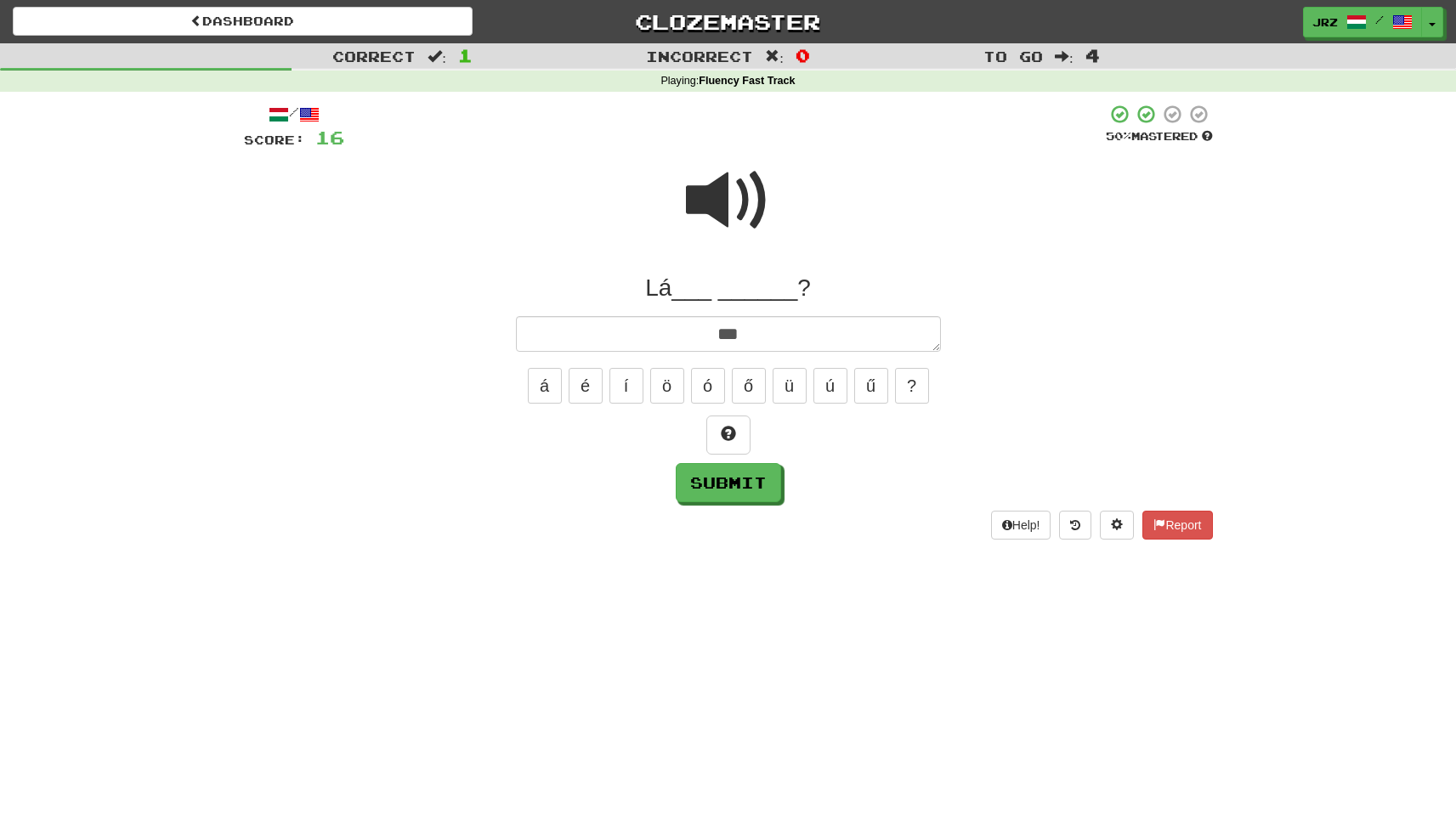 type on "*" 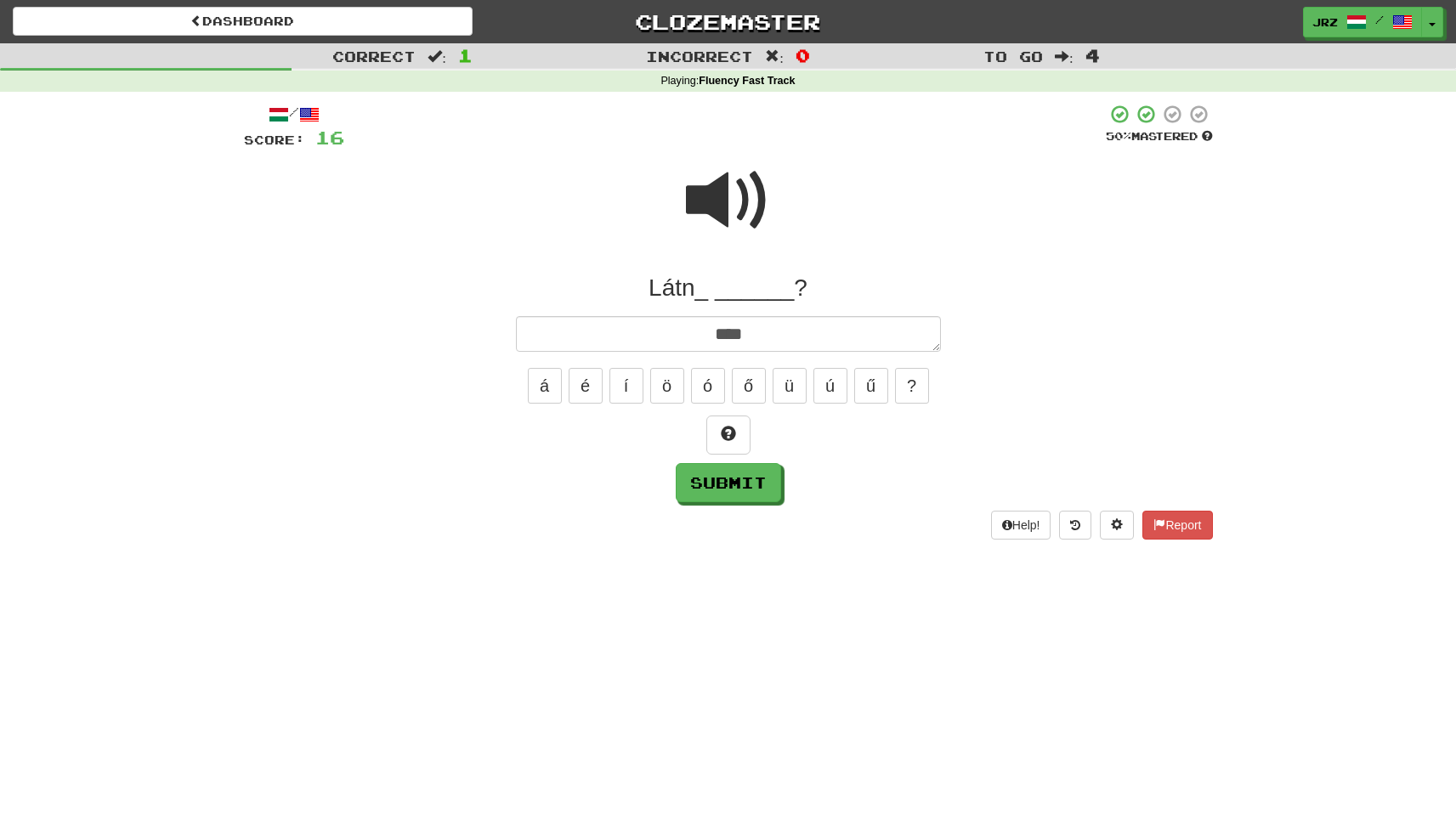 type on "*" 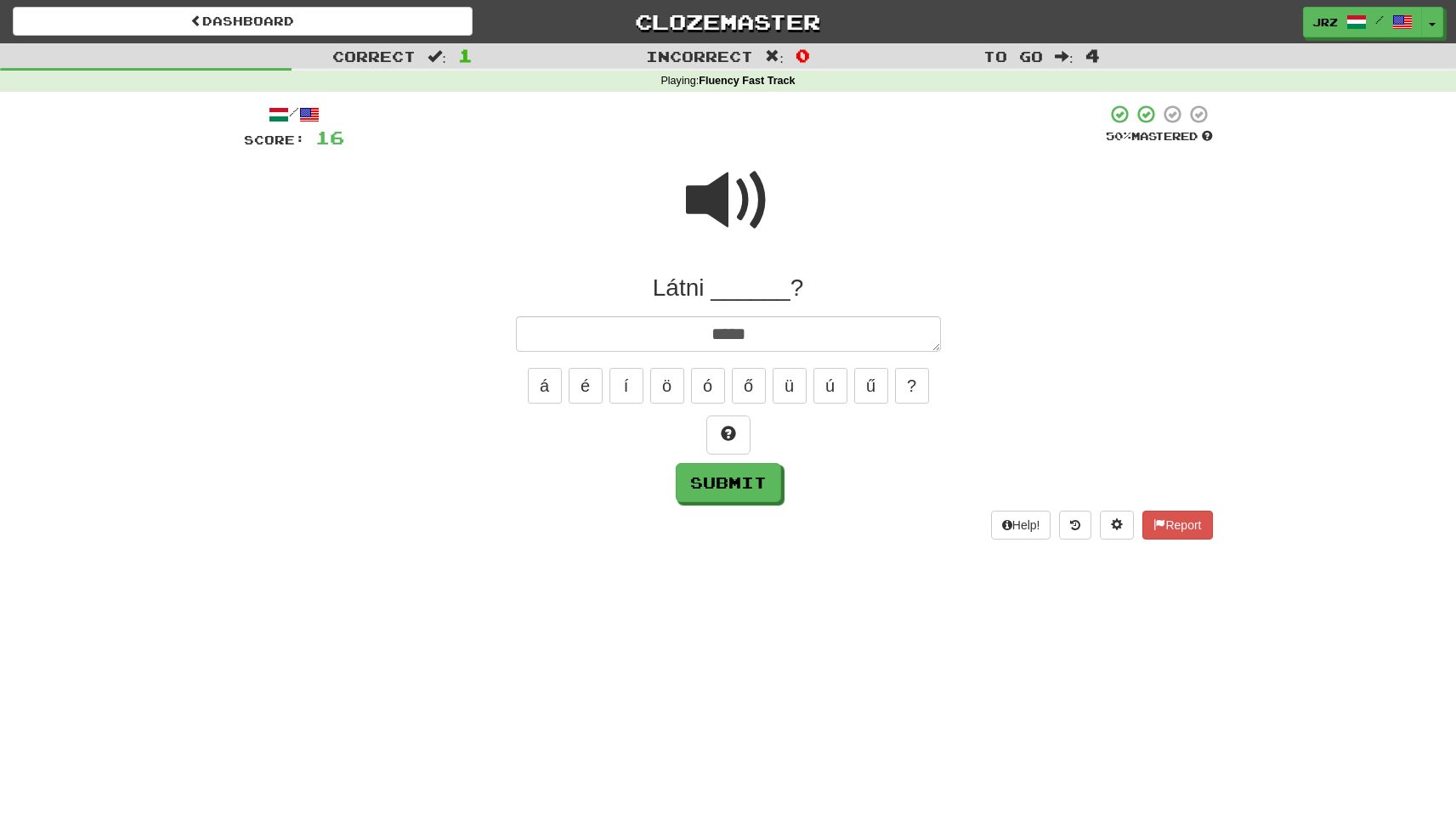 type on "*" 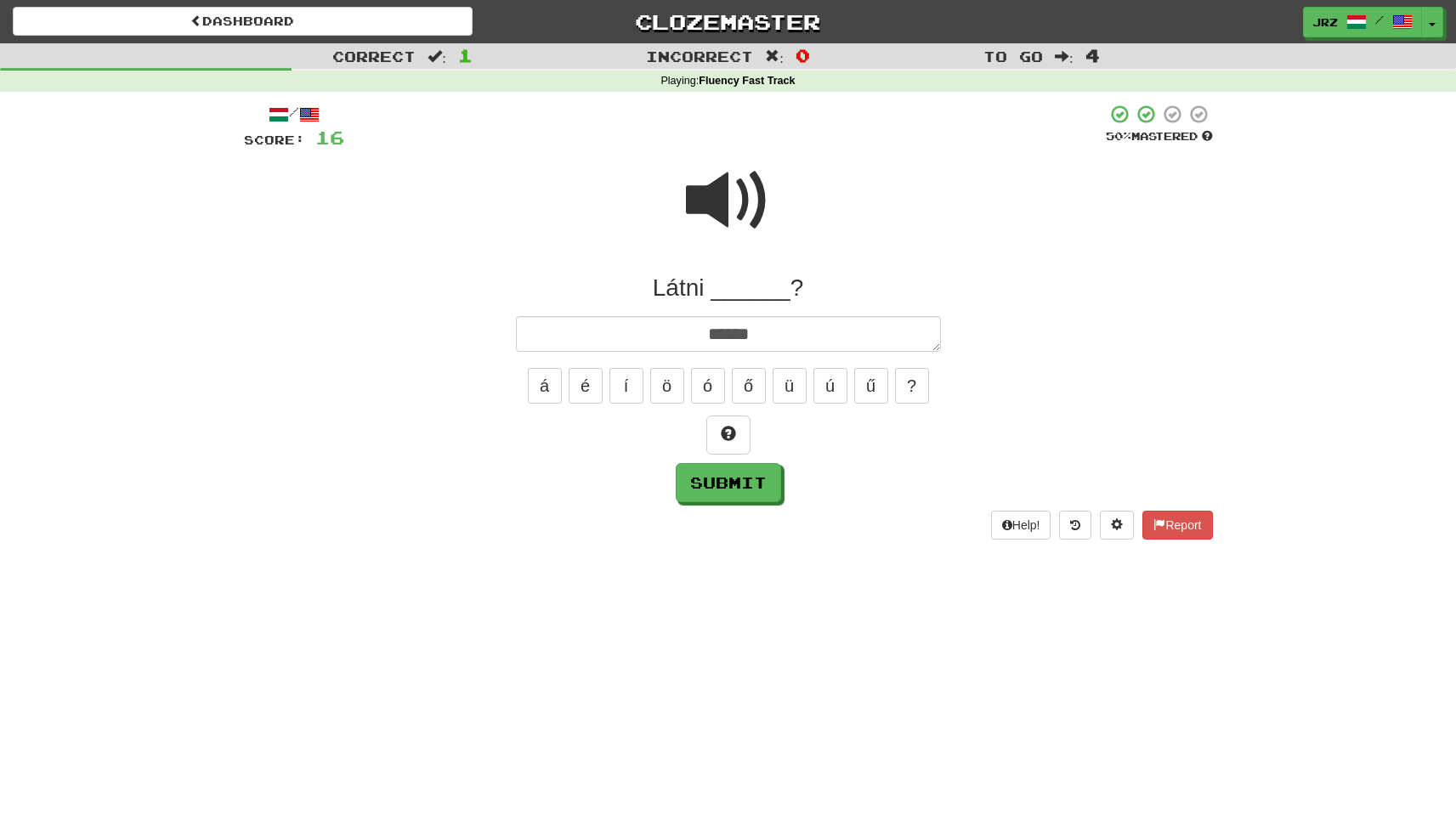 type on "*" 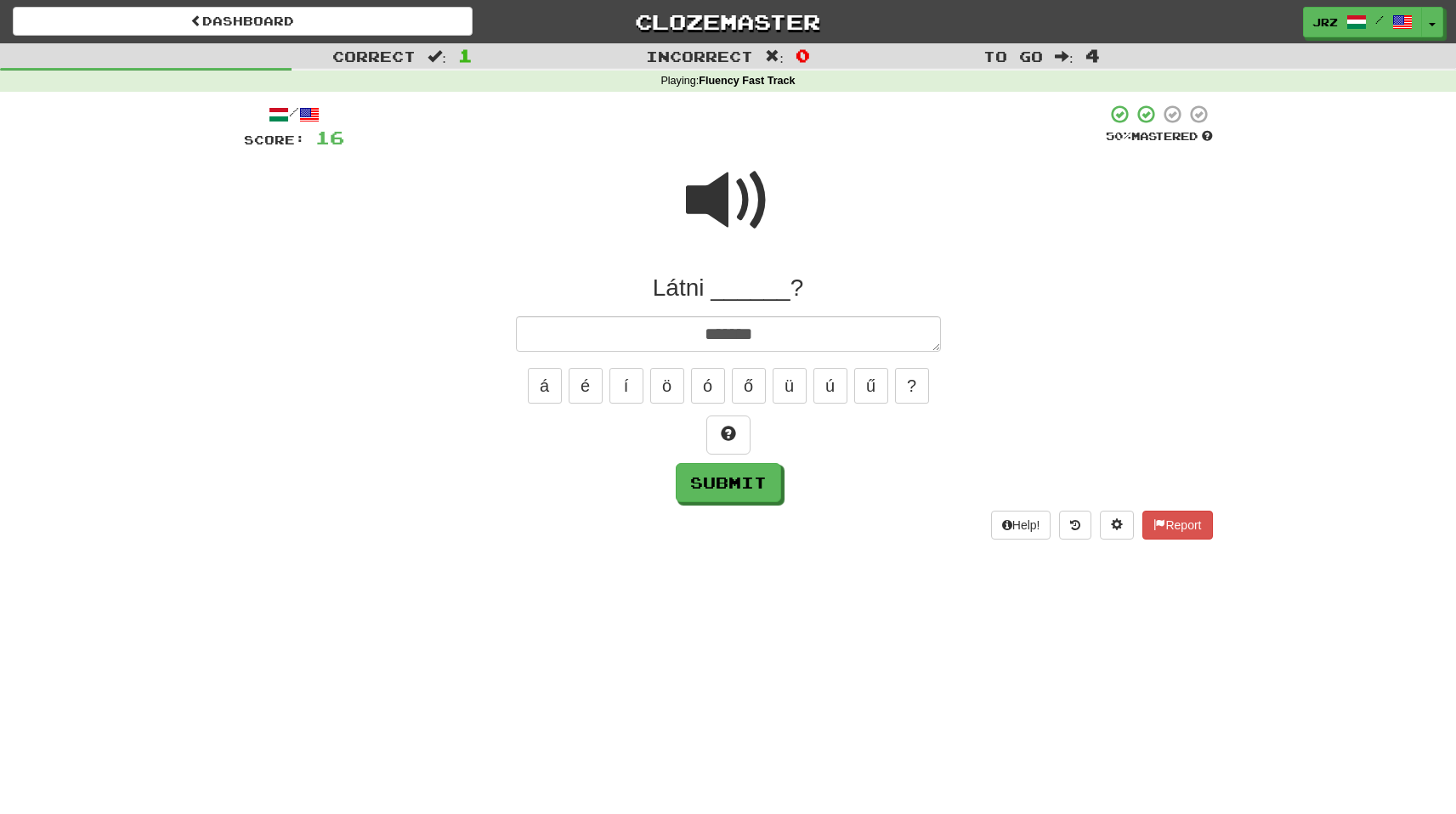 type on "*" 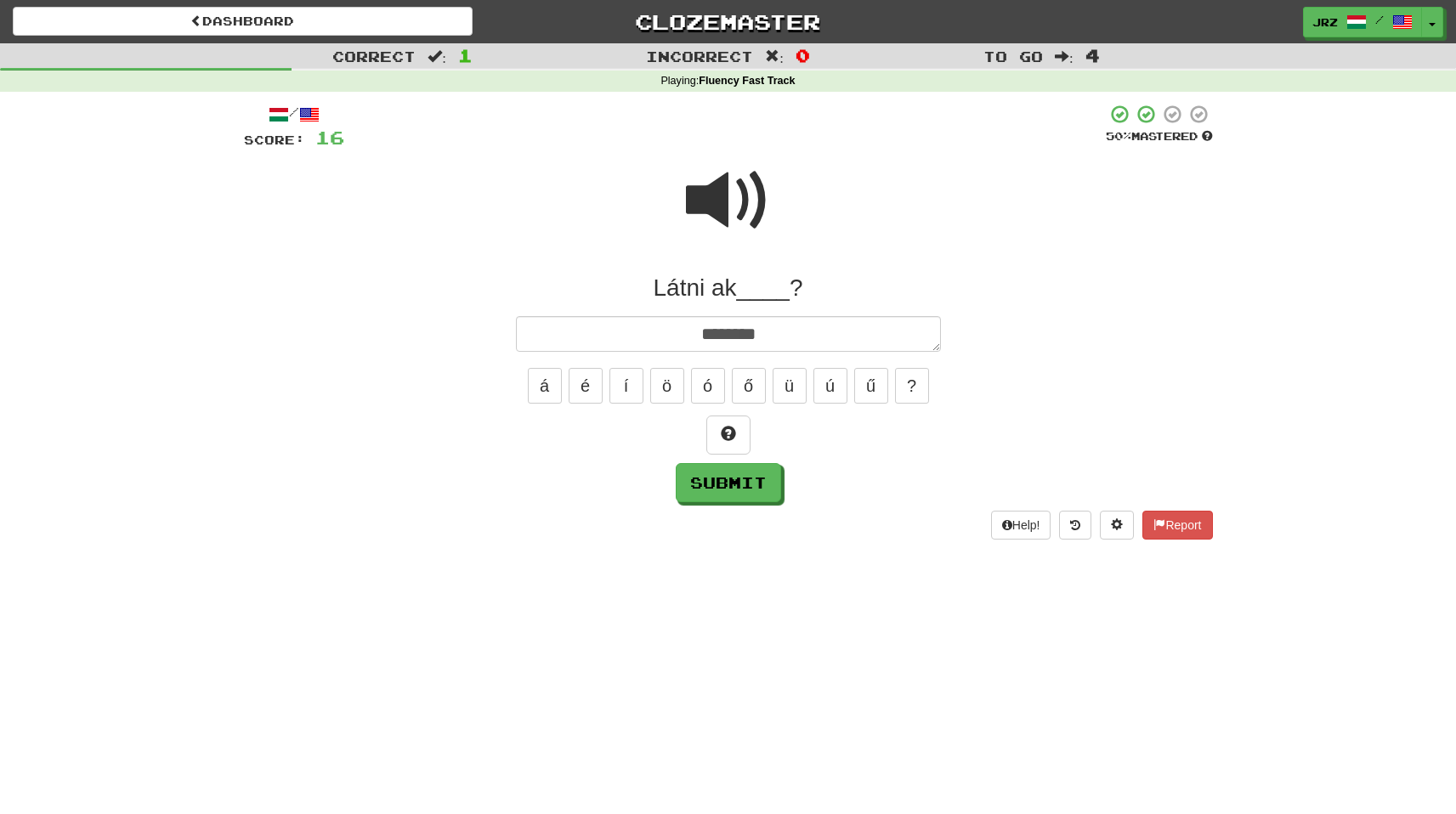 type on "*********" 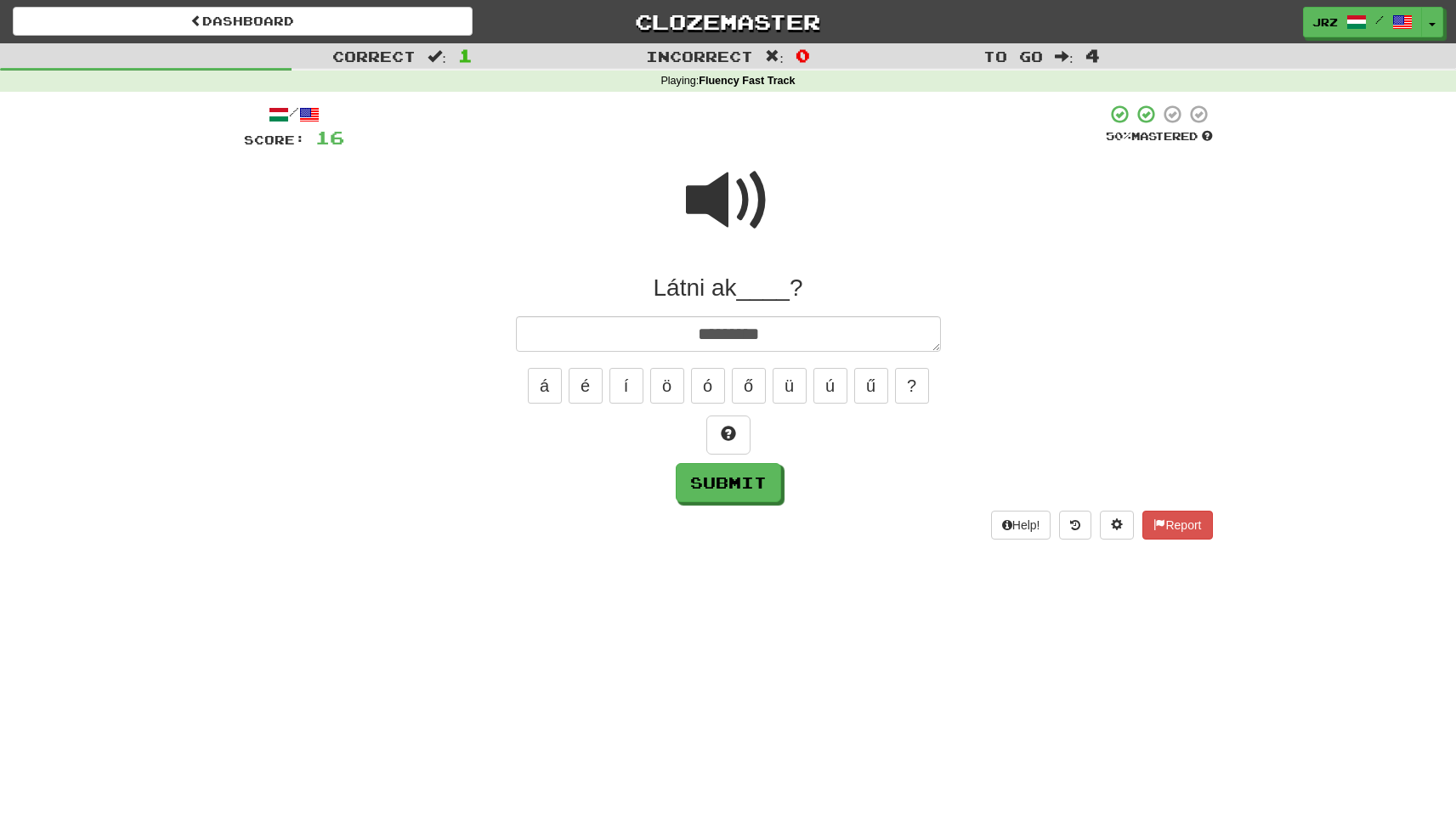 type on "*" 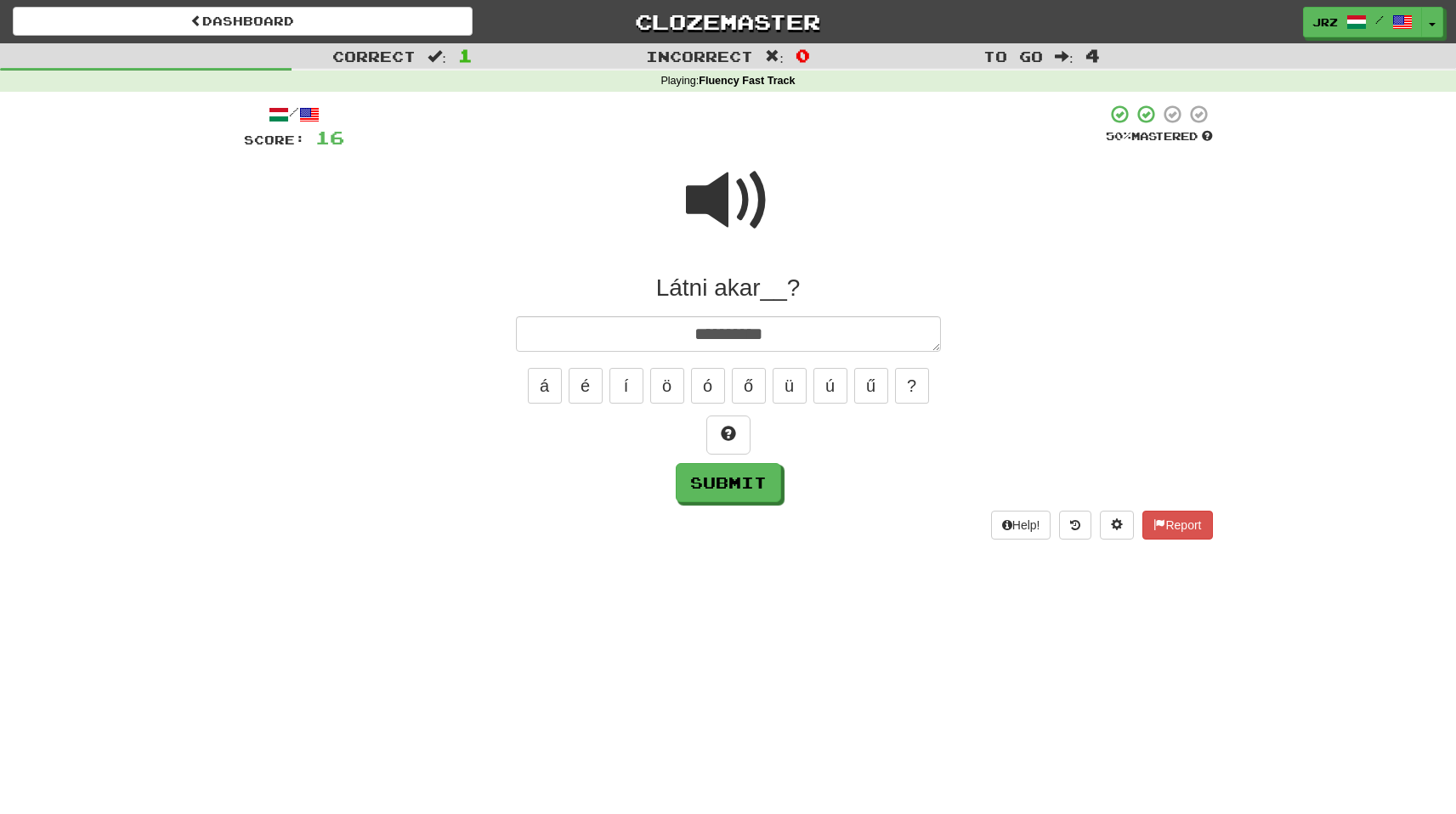 type on "*" 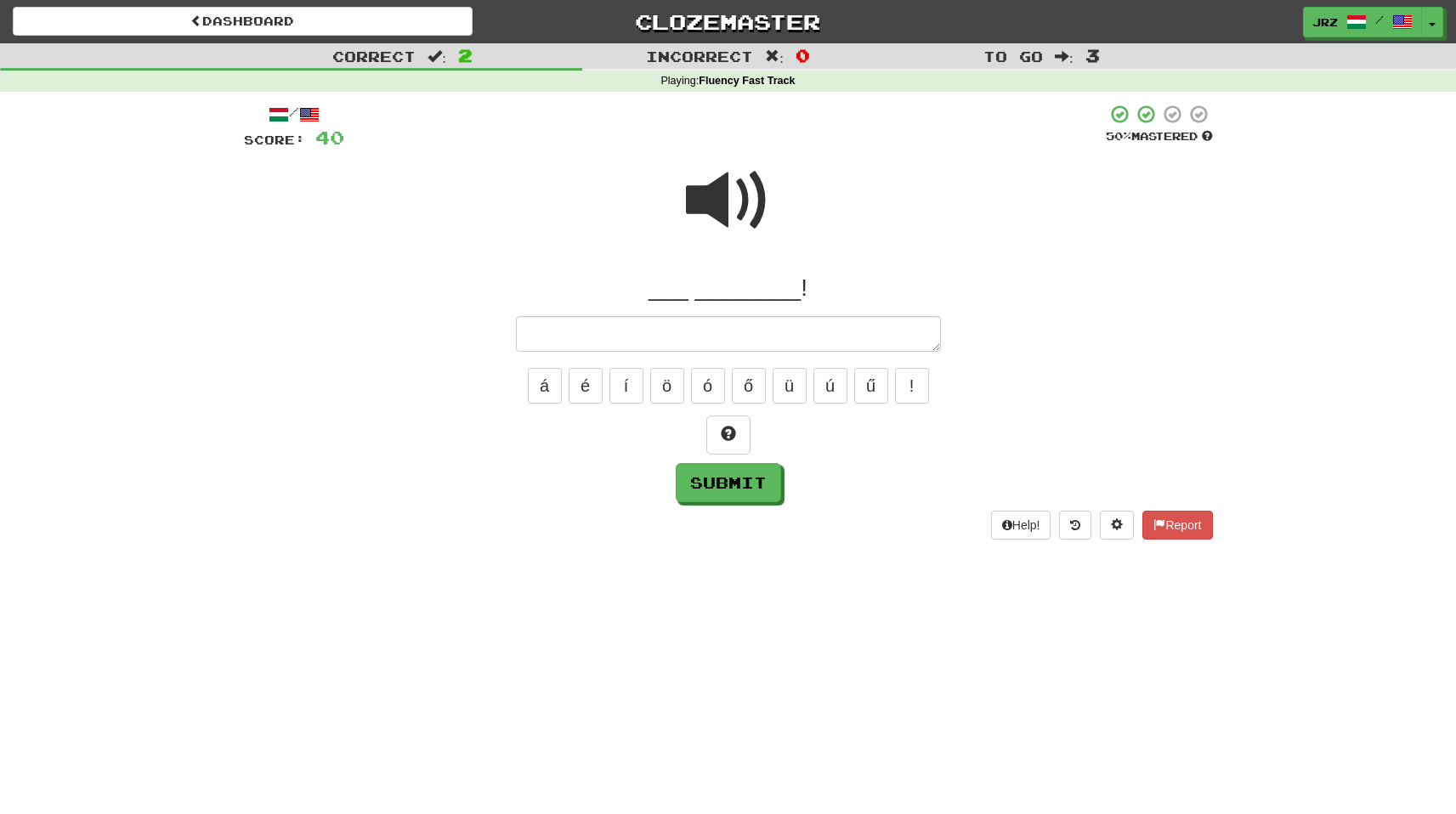type on "*" 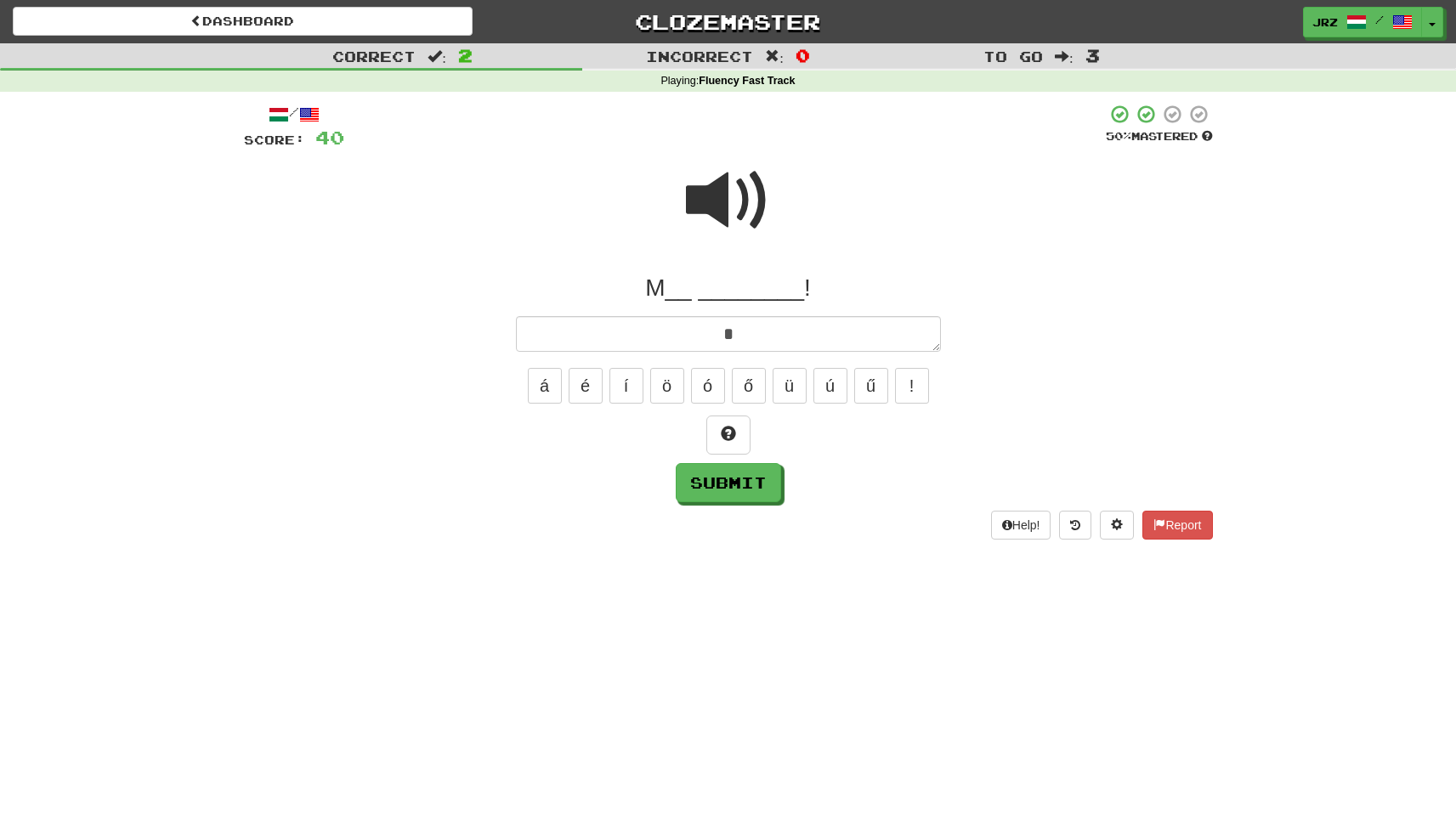 type on "*" 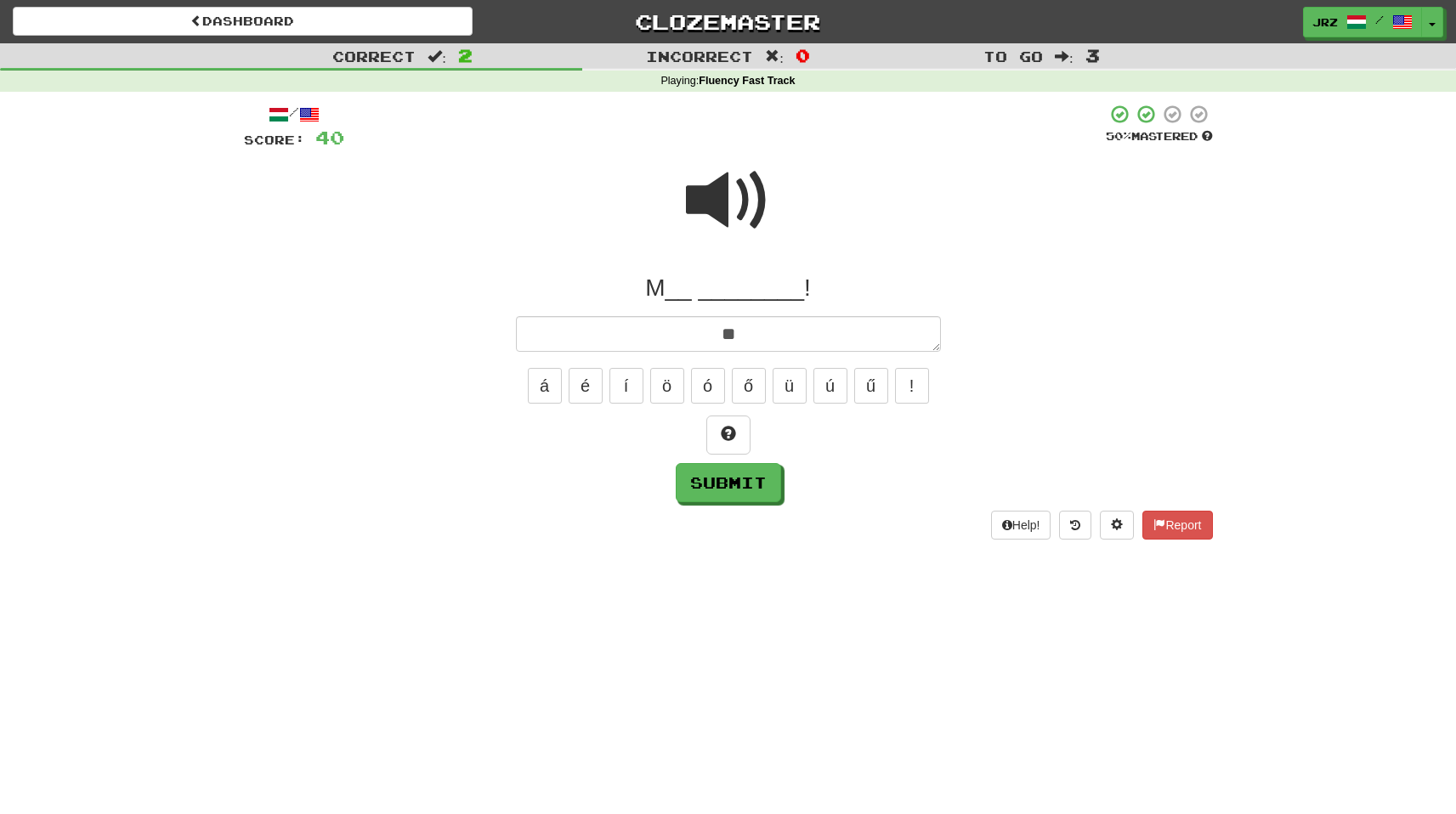 type on "*" 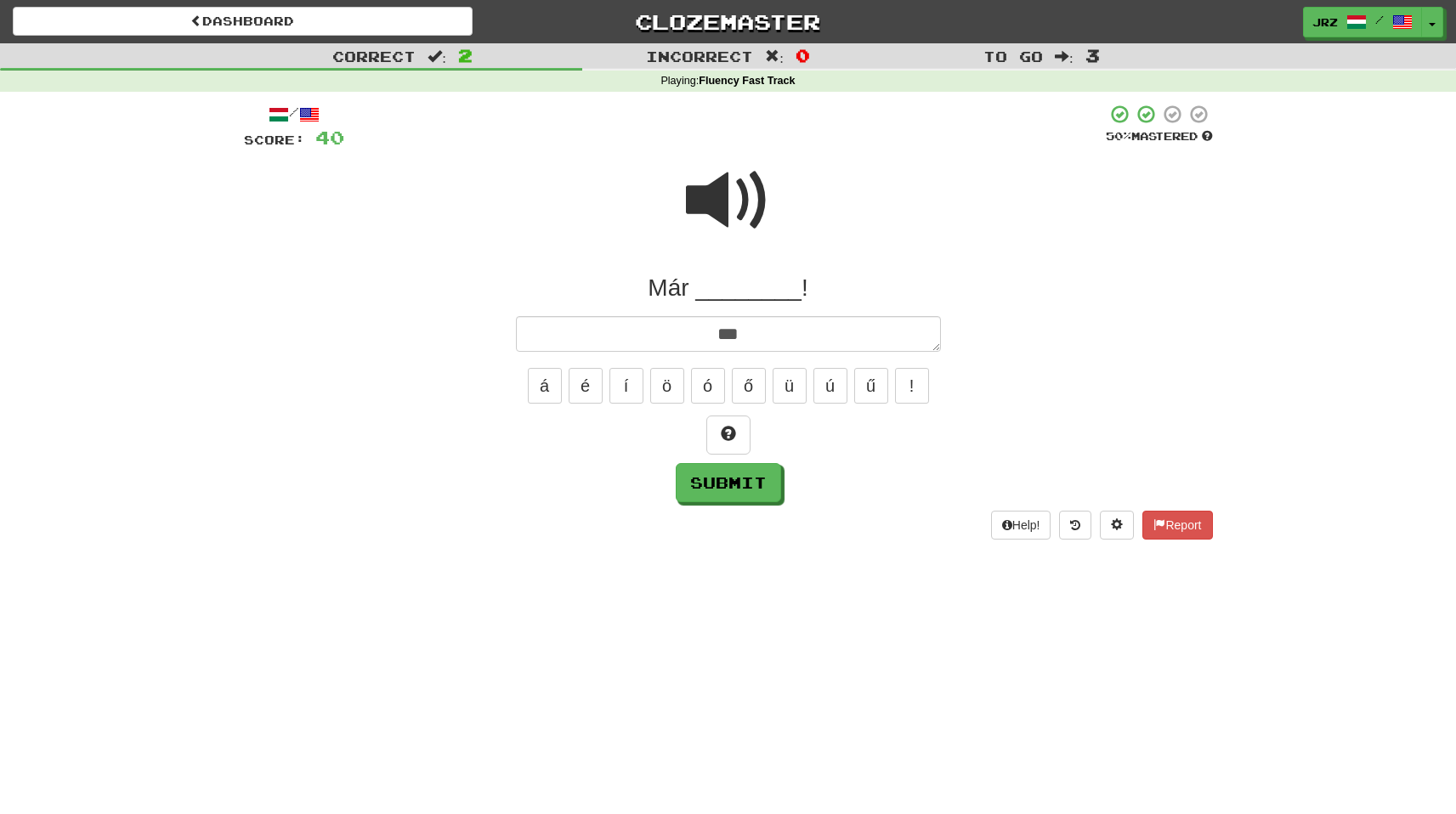 type on "*" 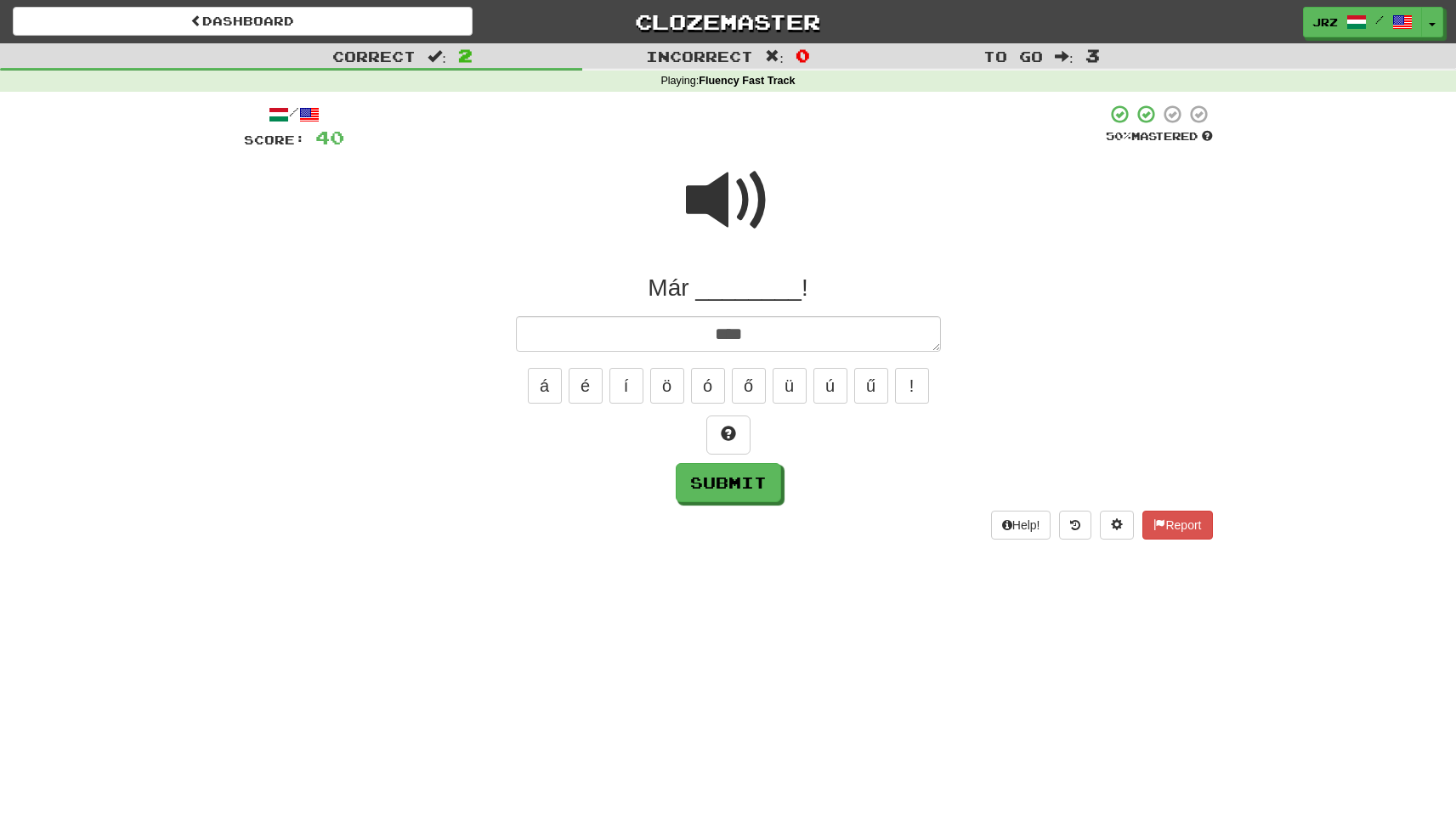 type on "*" 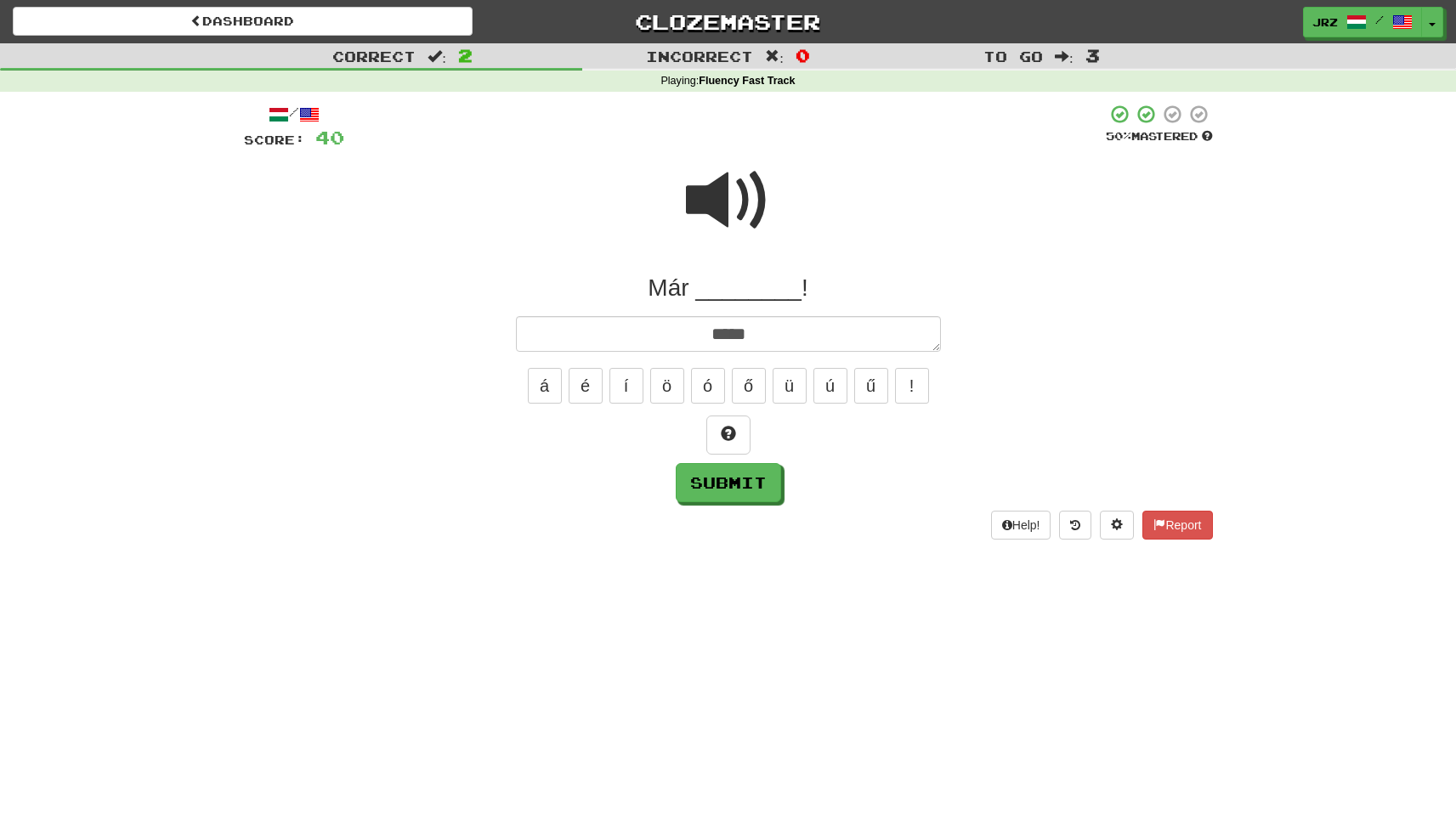 type on "*" 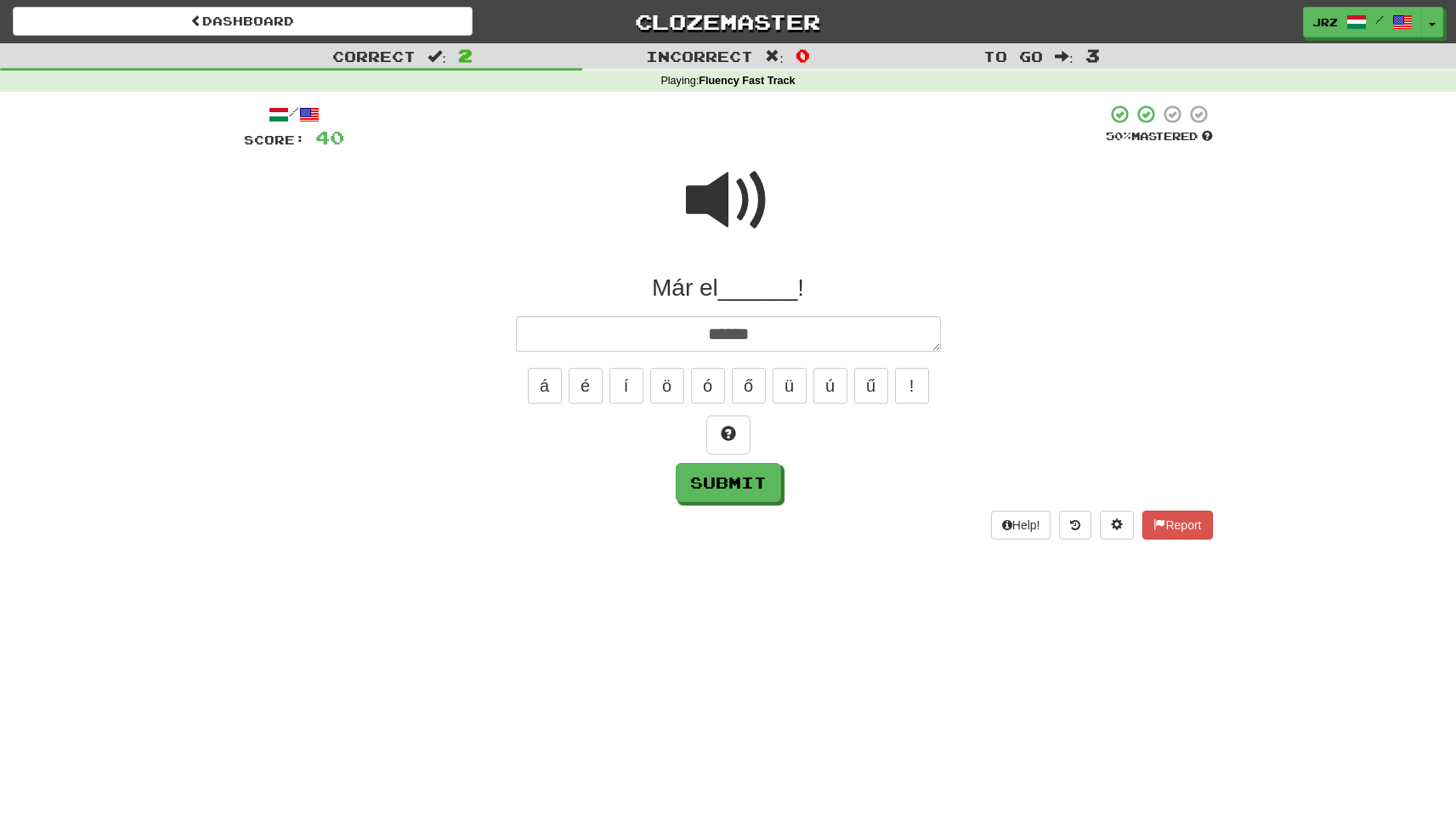 type on "*" 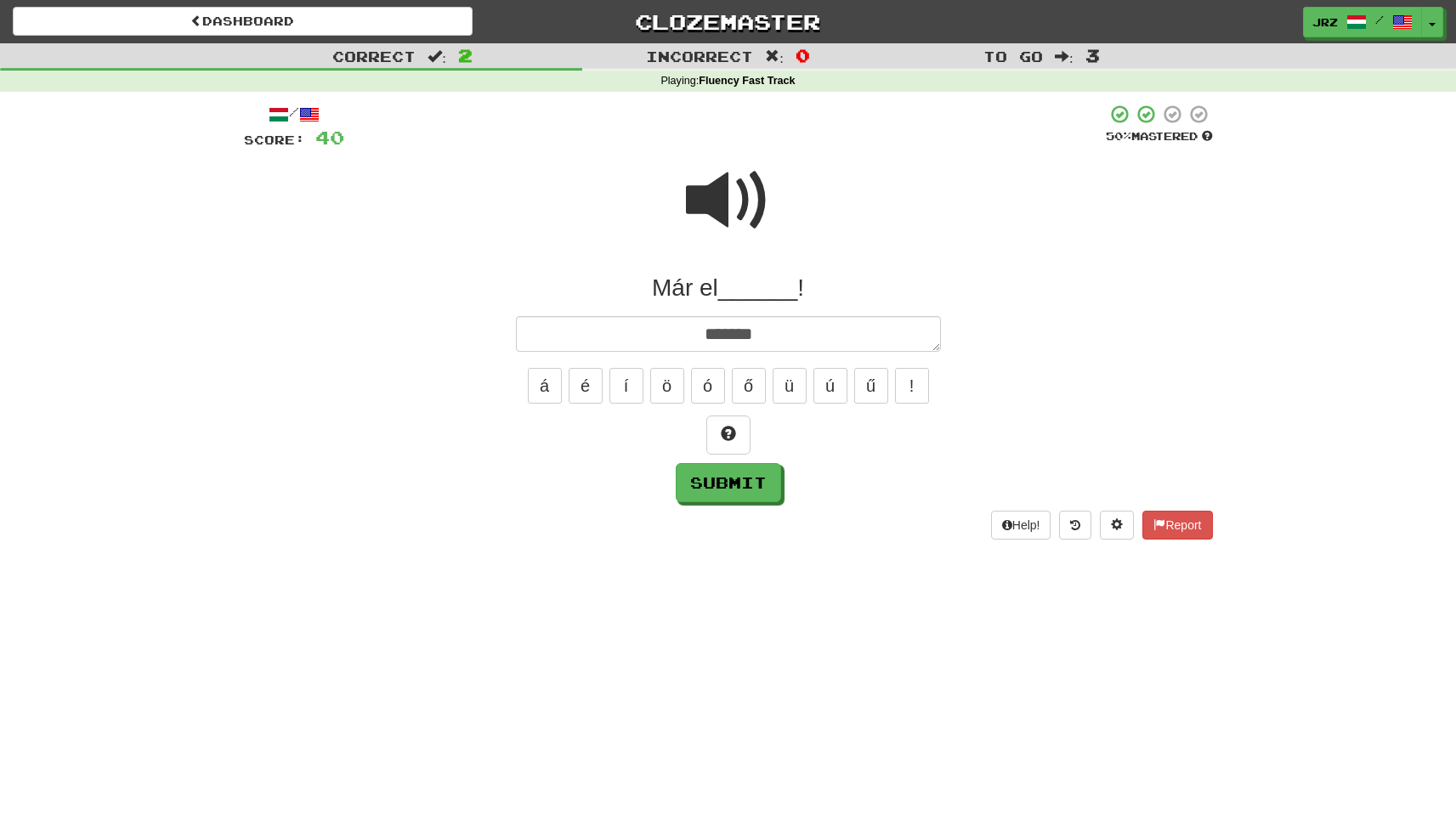 type on "*" 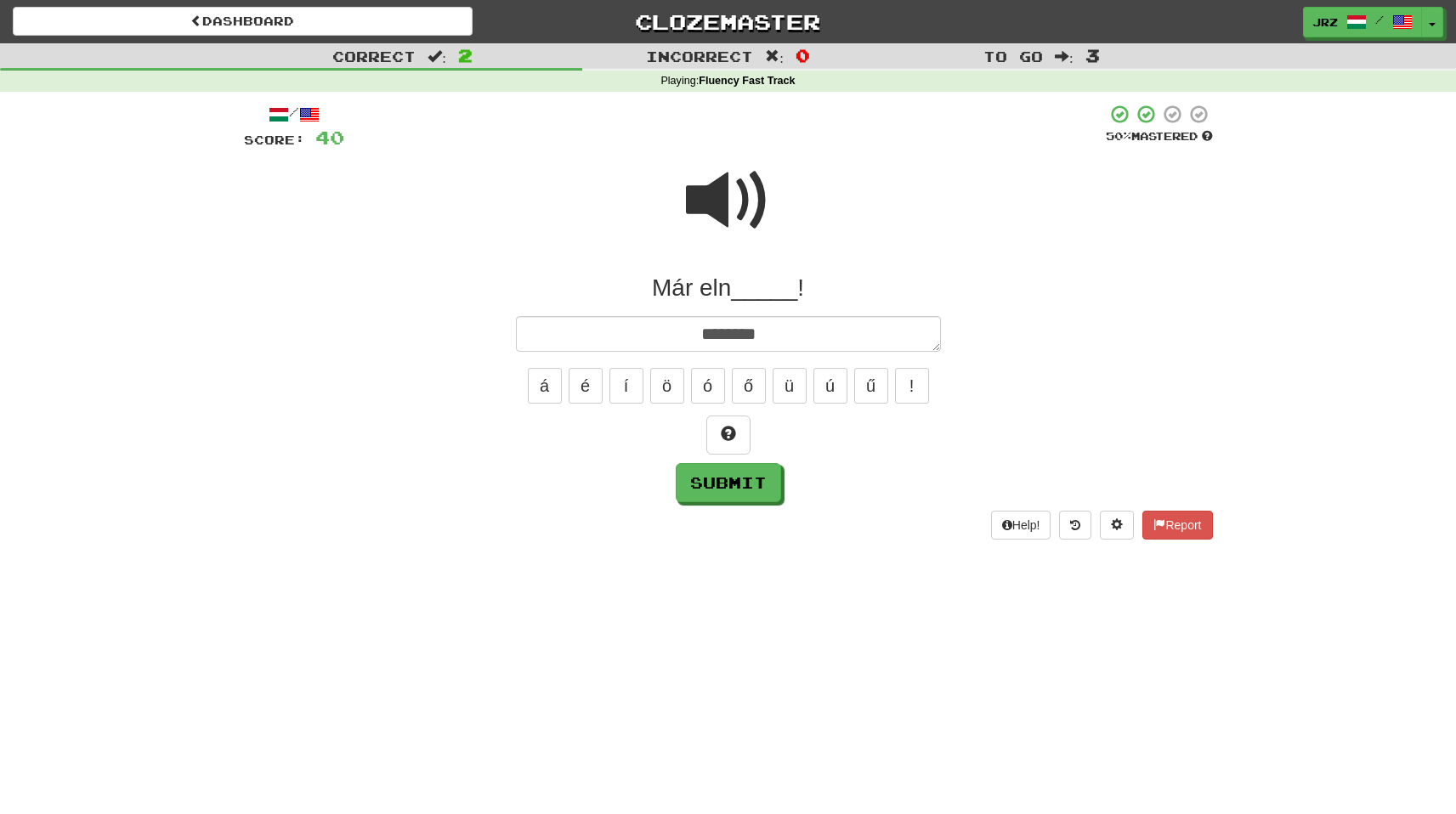type on "*" 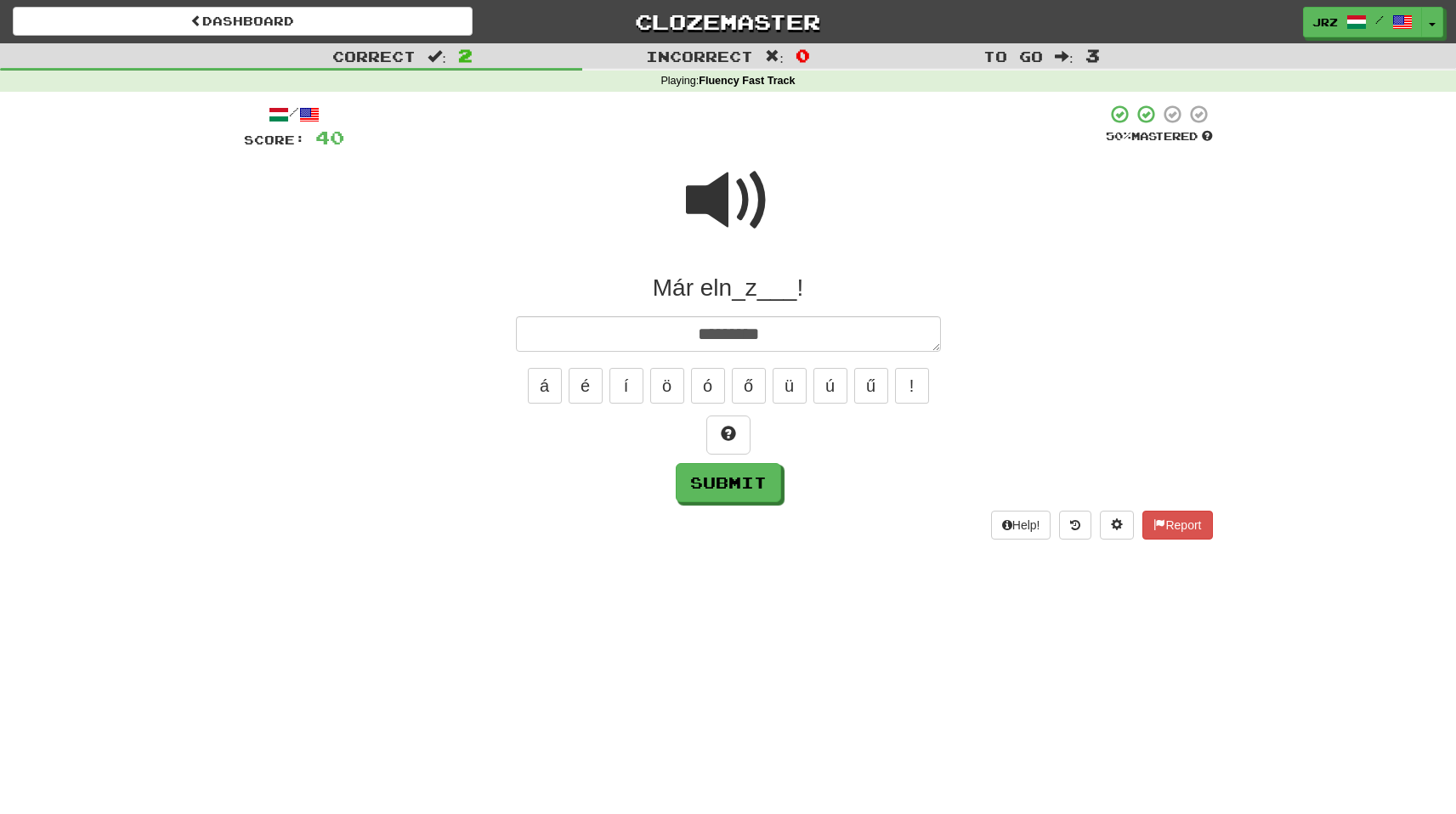 type on "*" 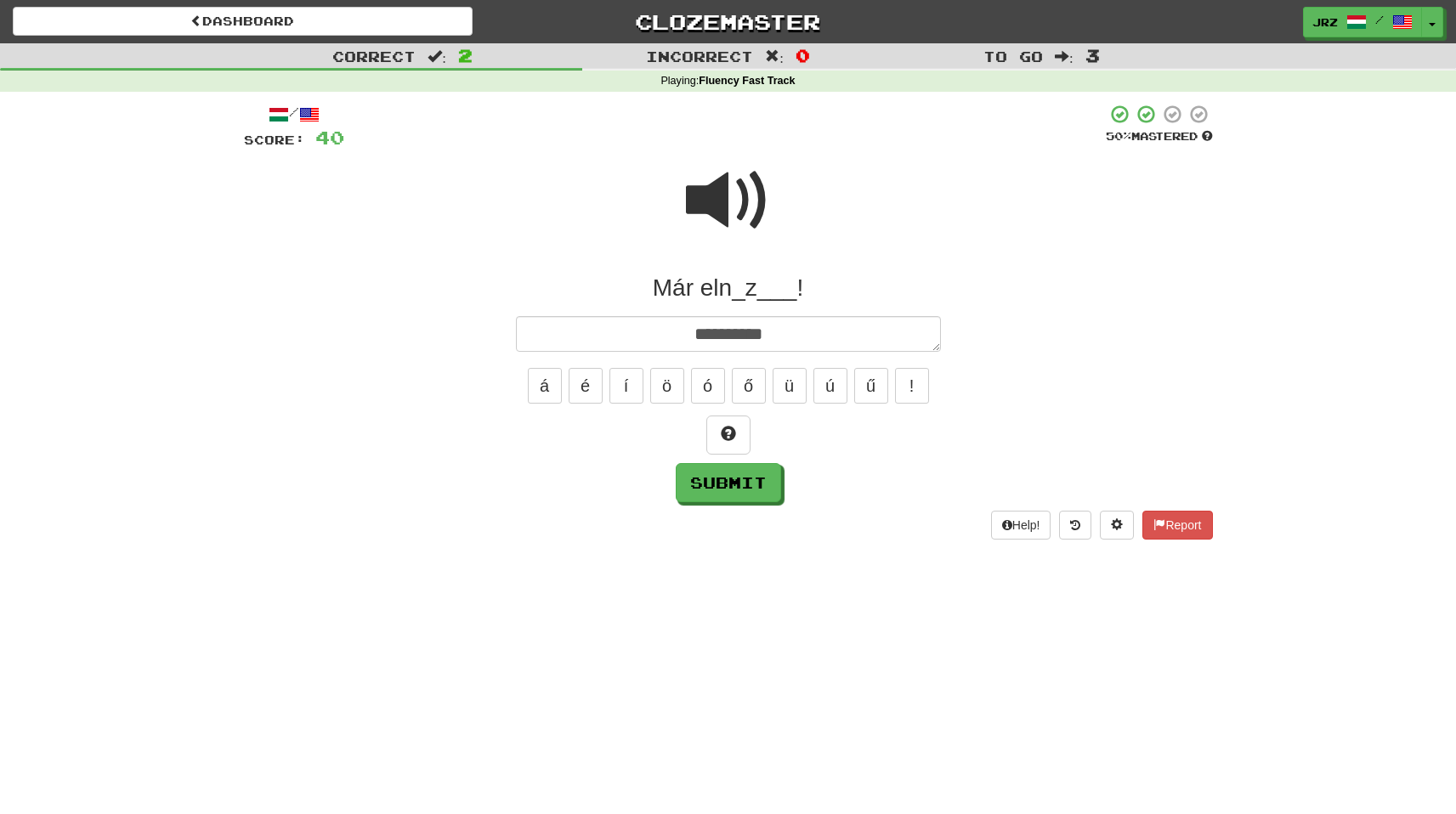 type on "*" 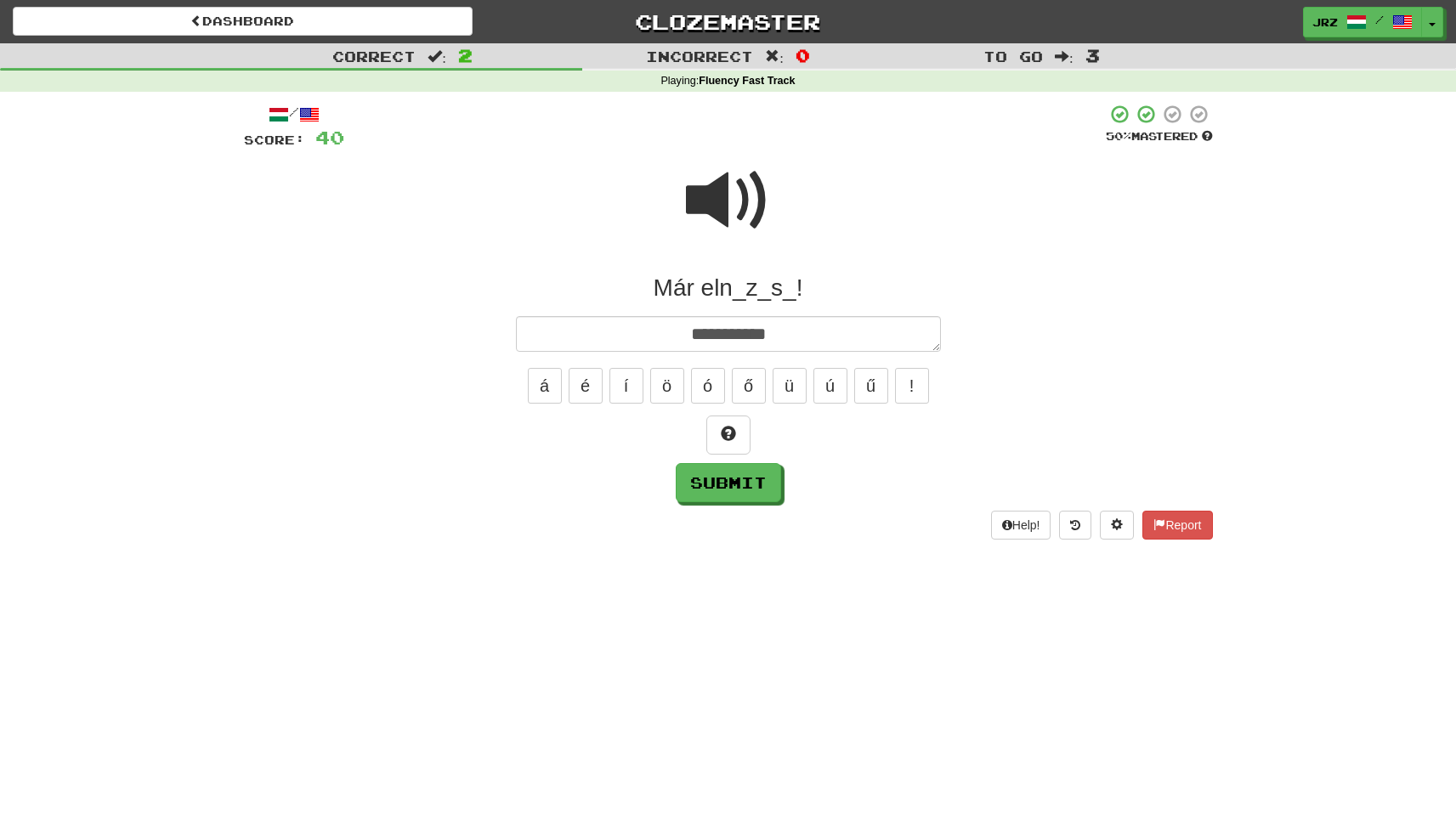 type on "*" 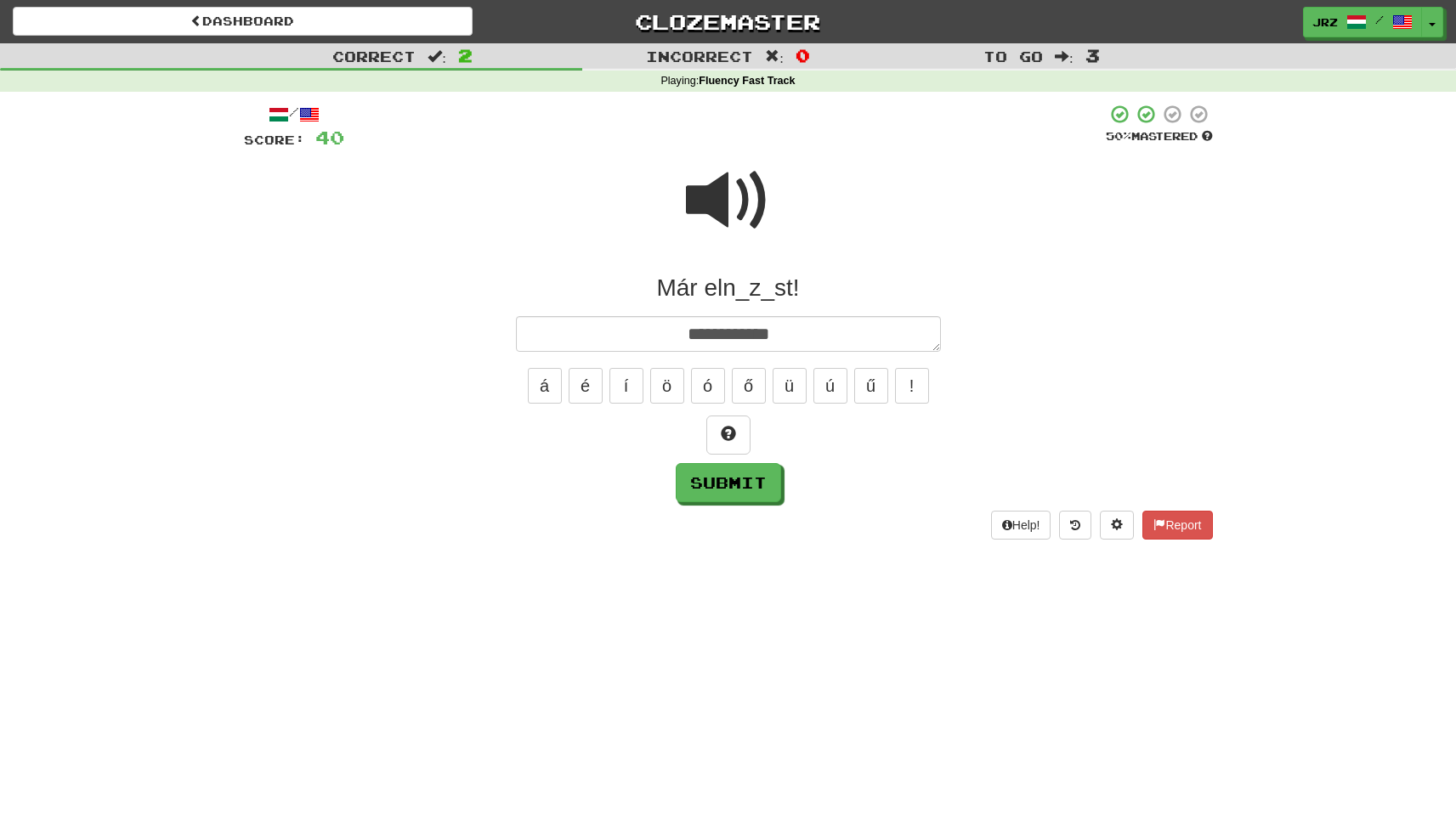 type on "*" 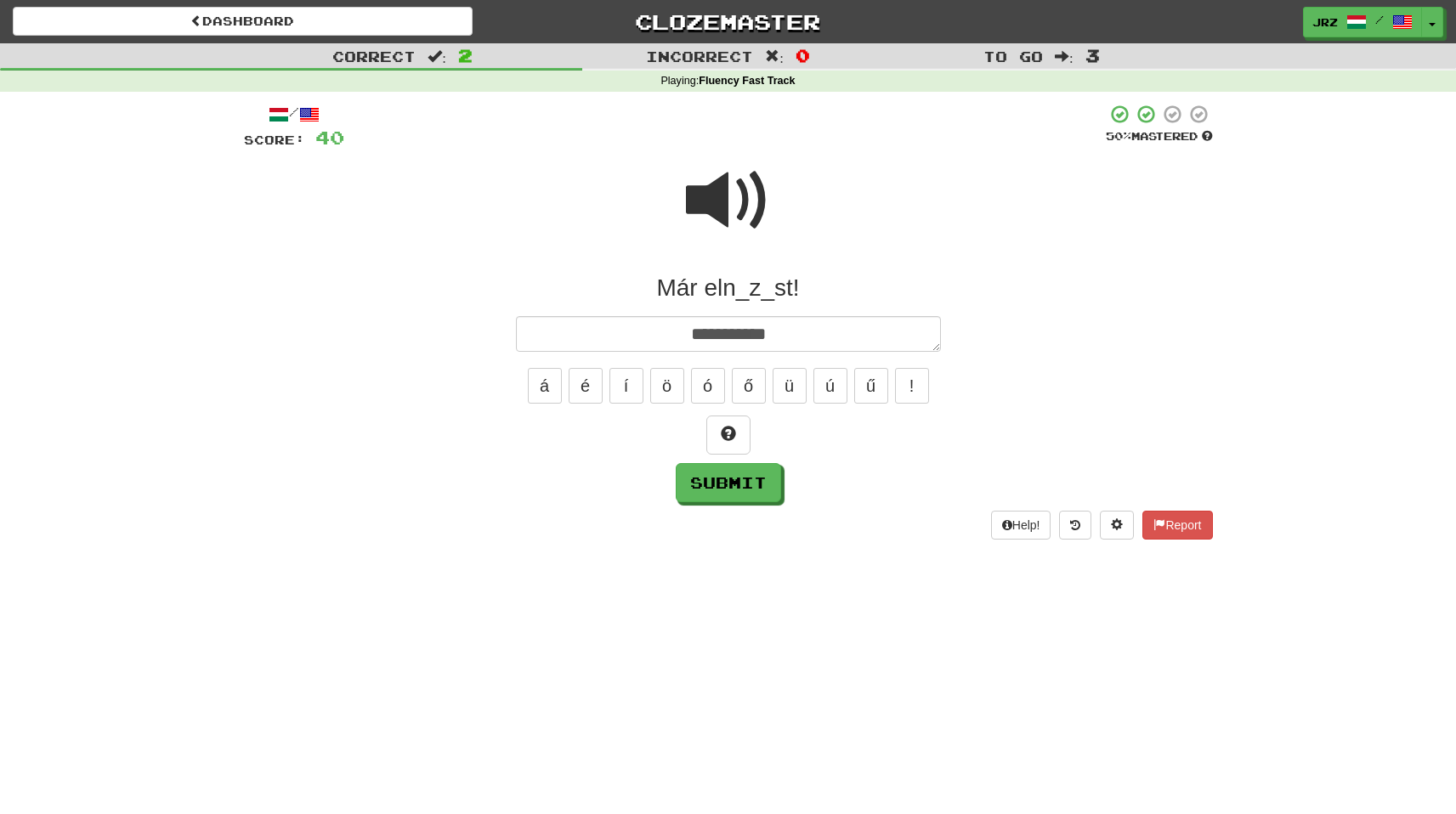 type on "*" 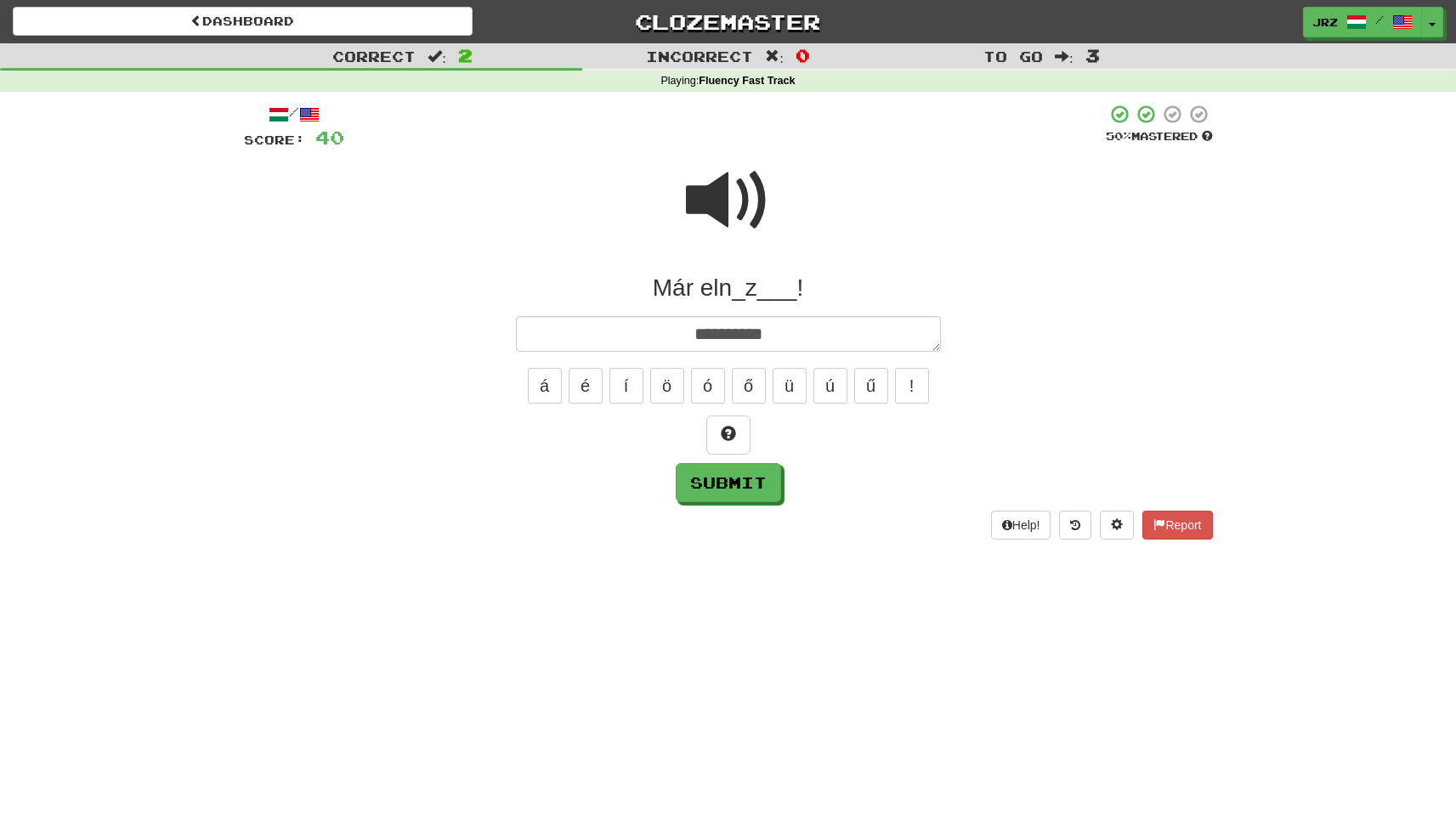 type on "*" 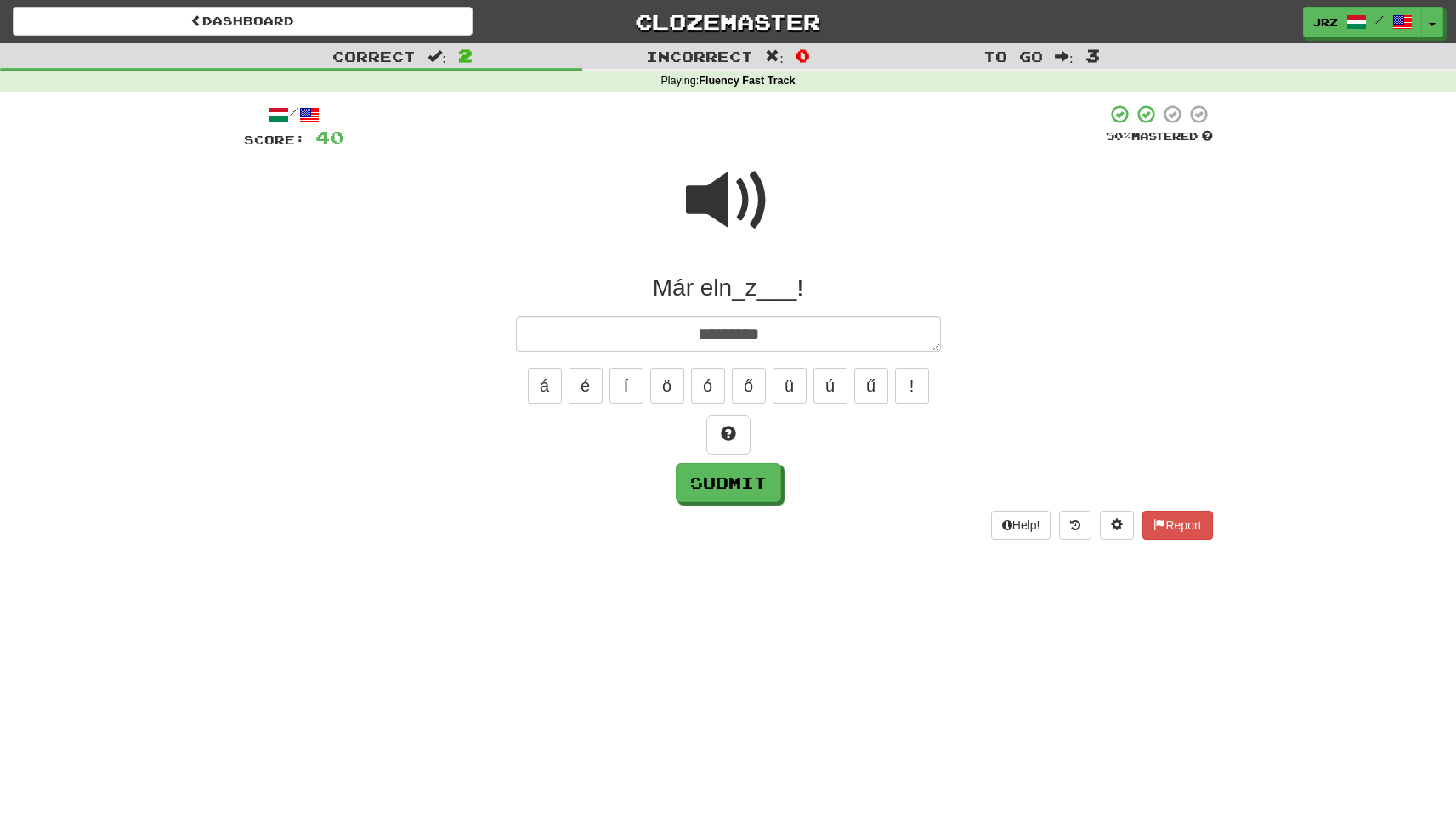 type on "*" 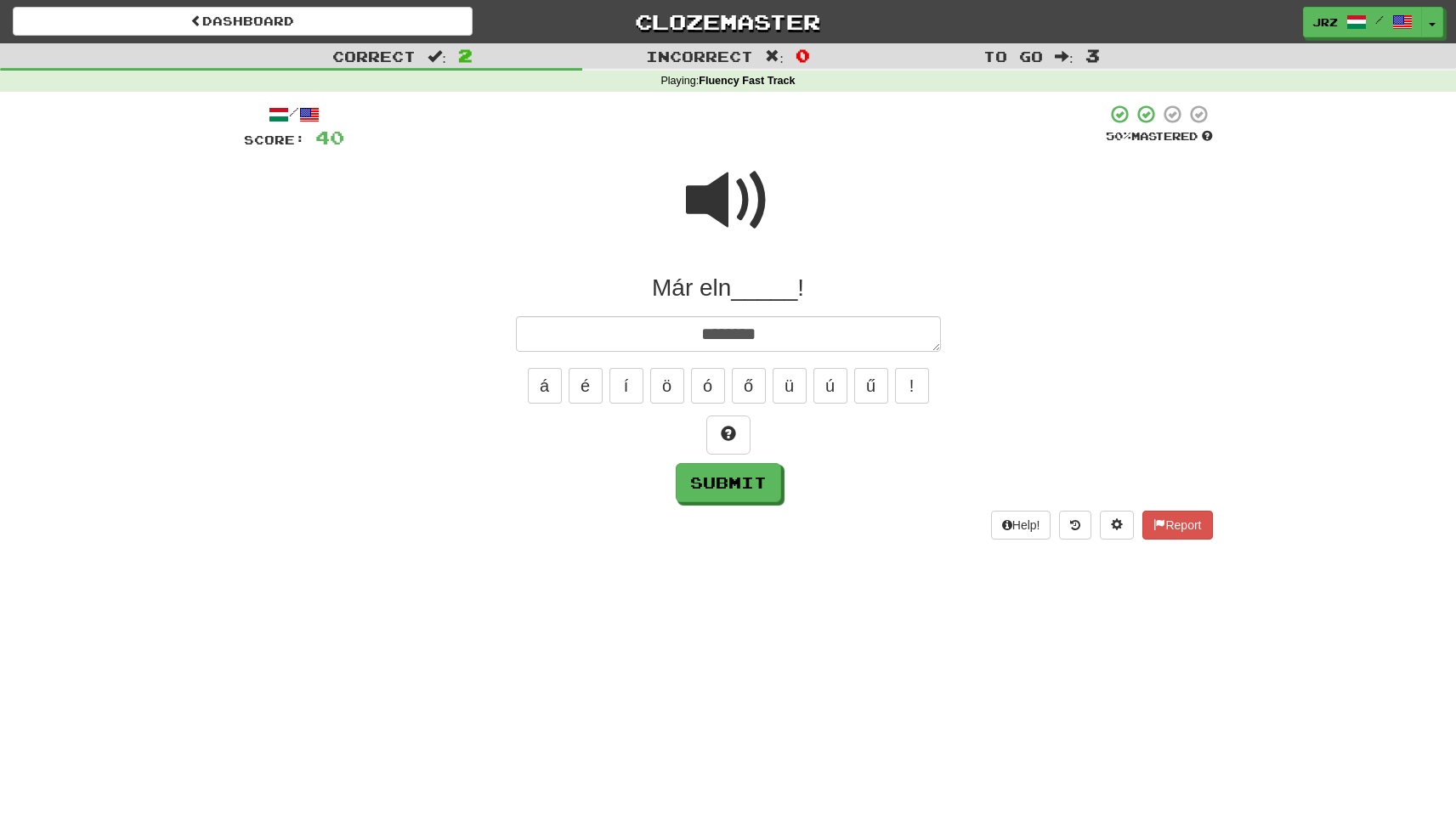 type on "*" 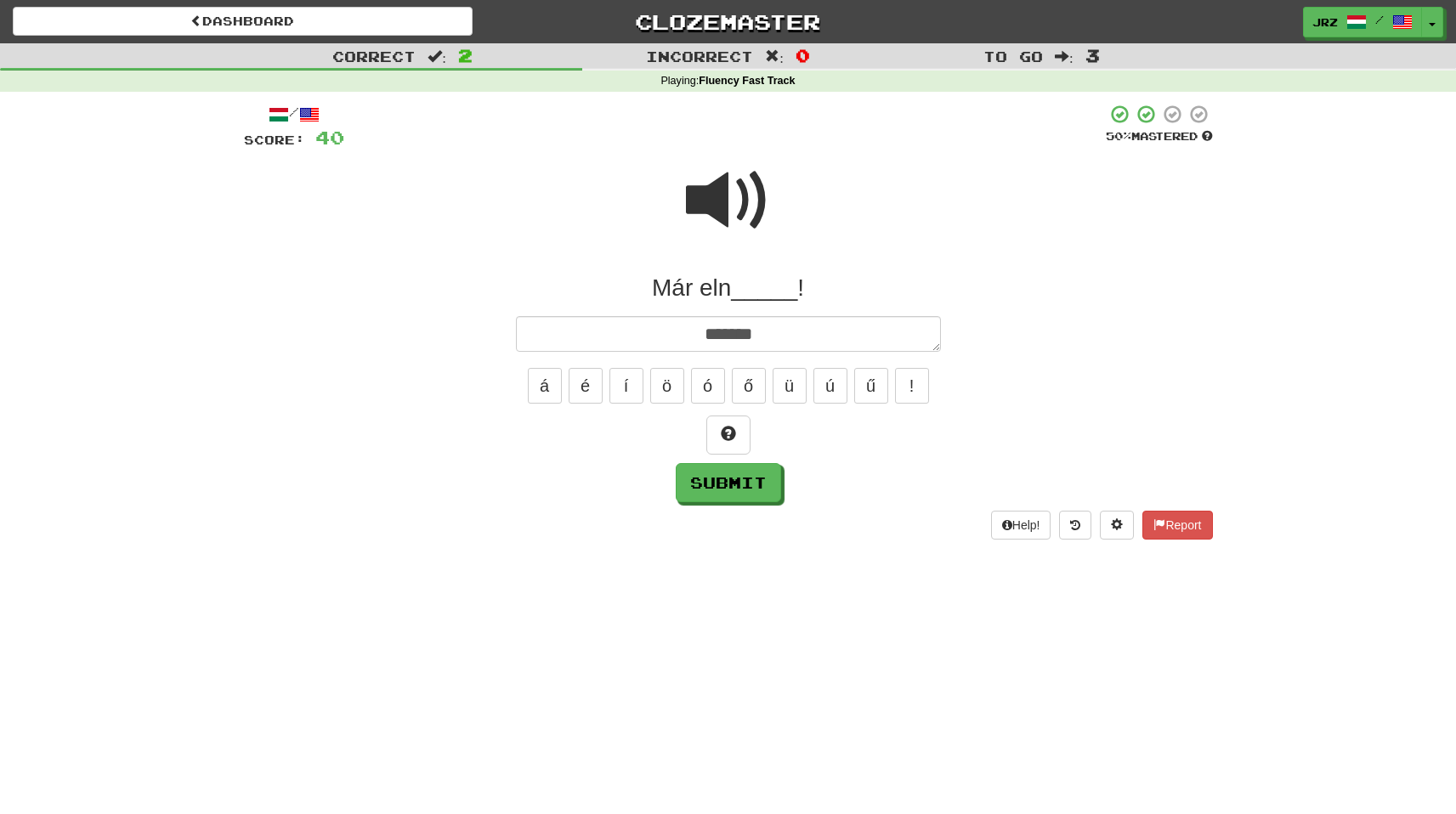 type on "*" 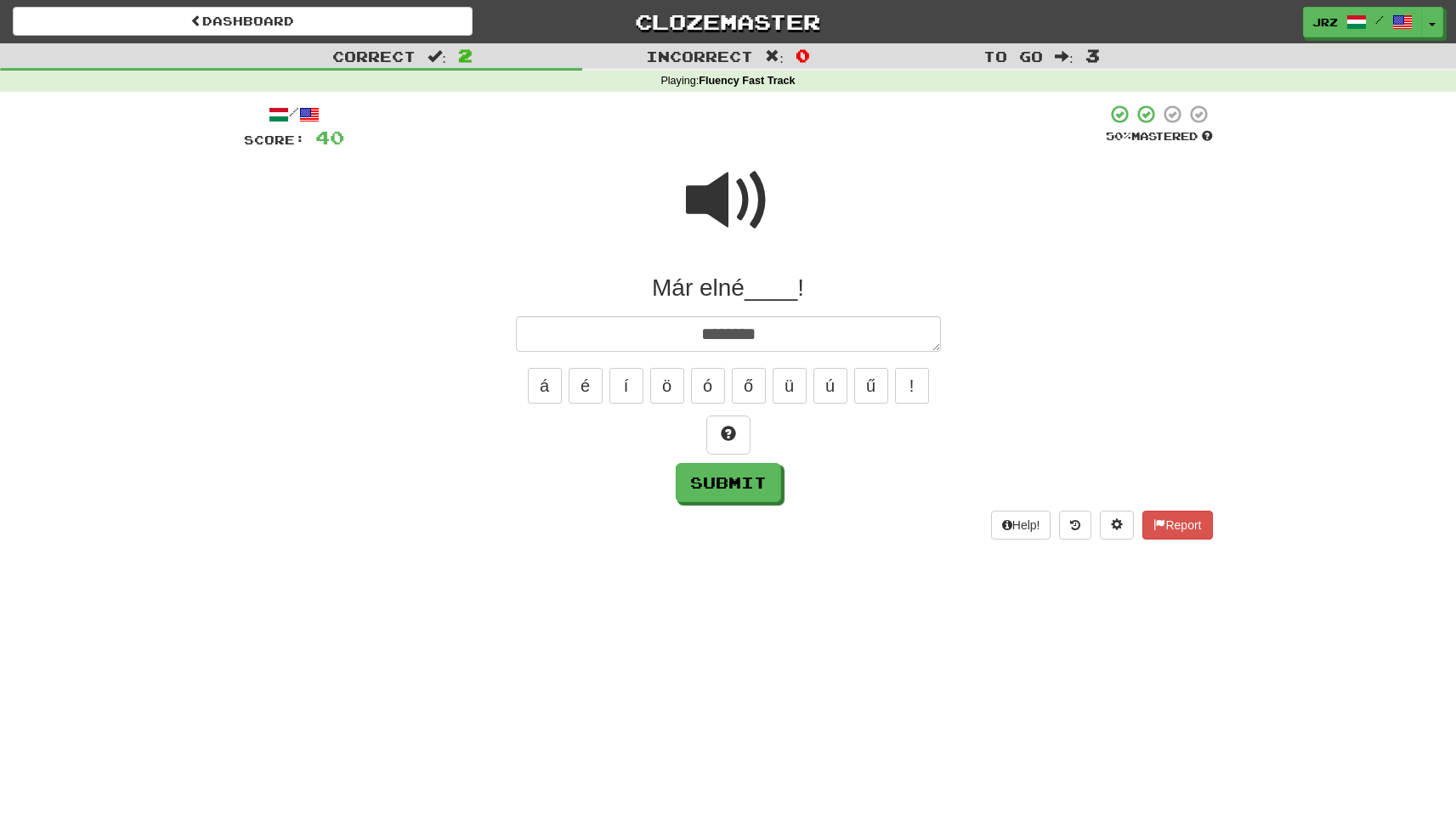 type on "*" 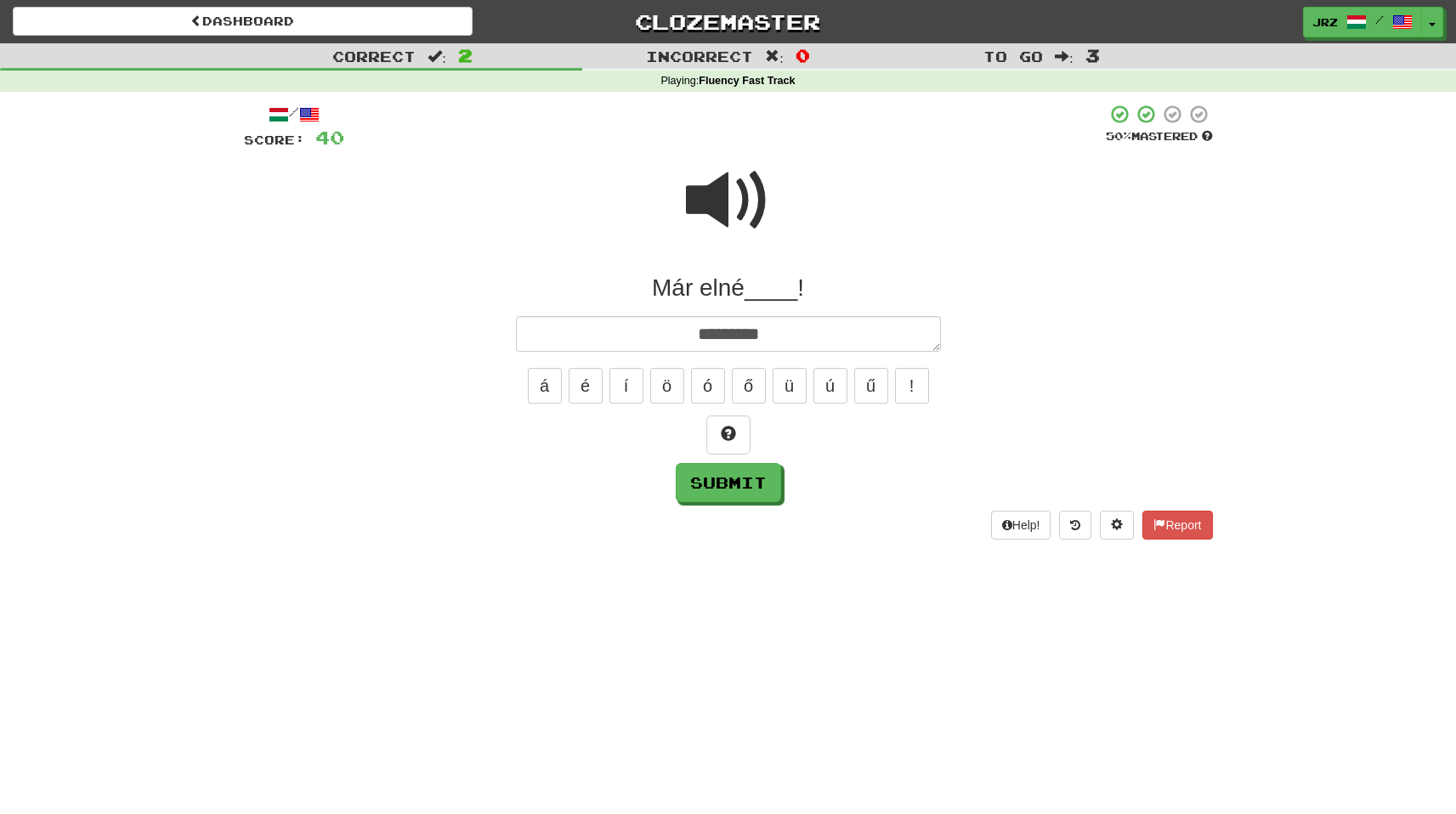 type on "*" 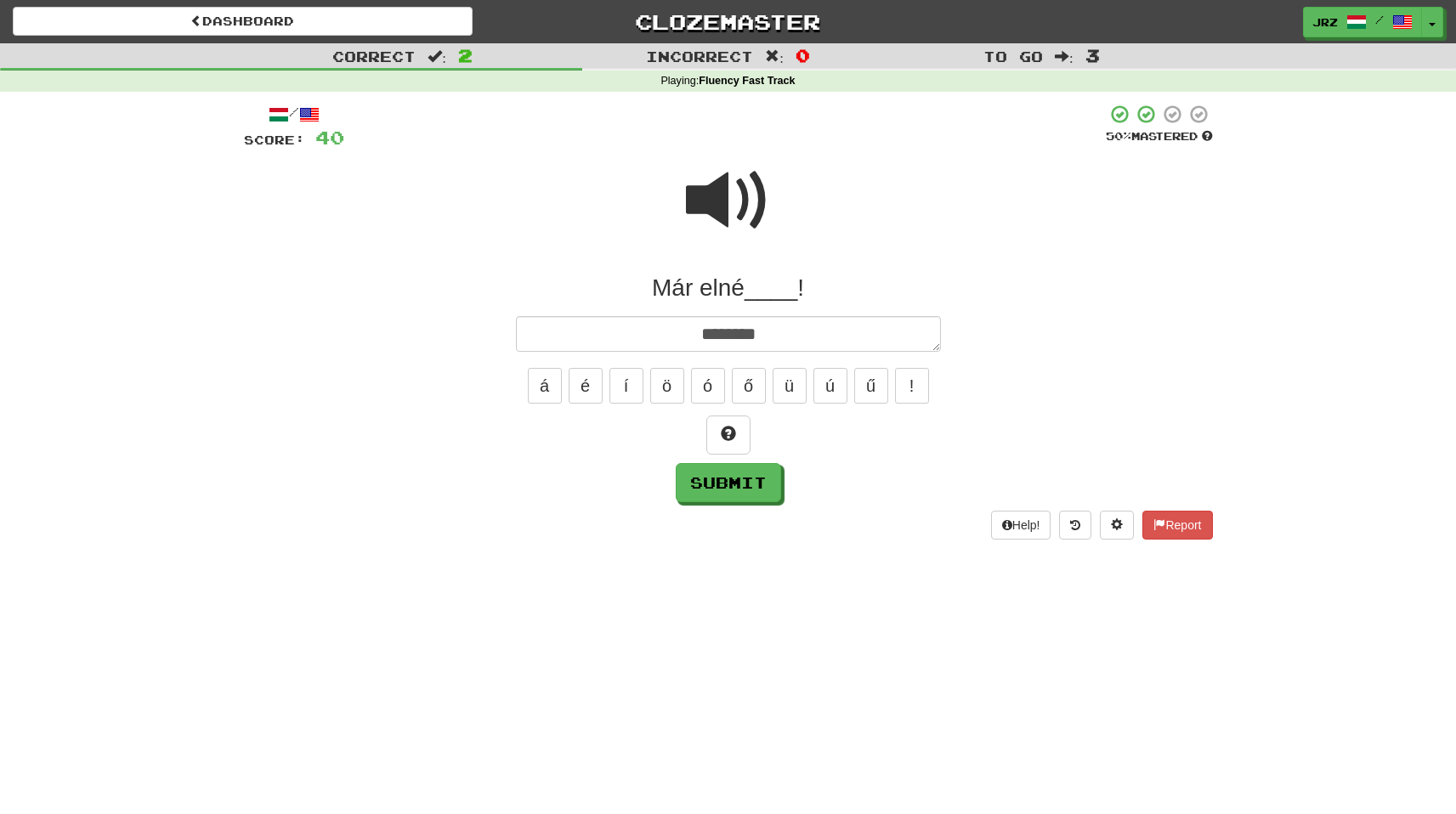 type on "*" 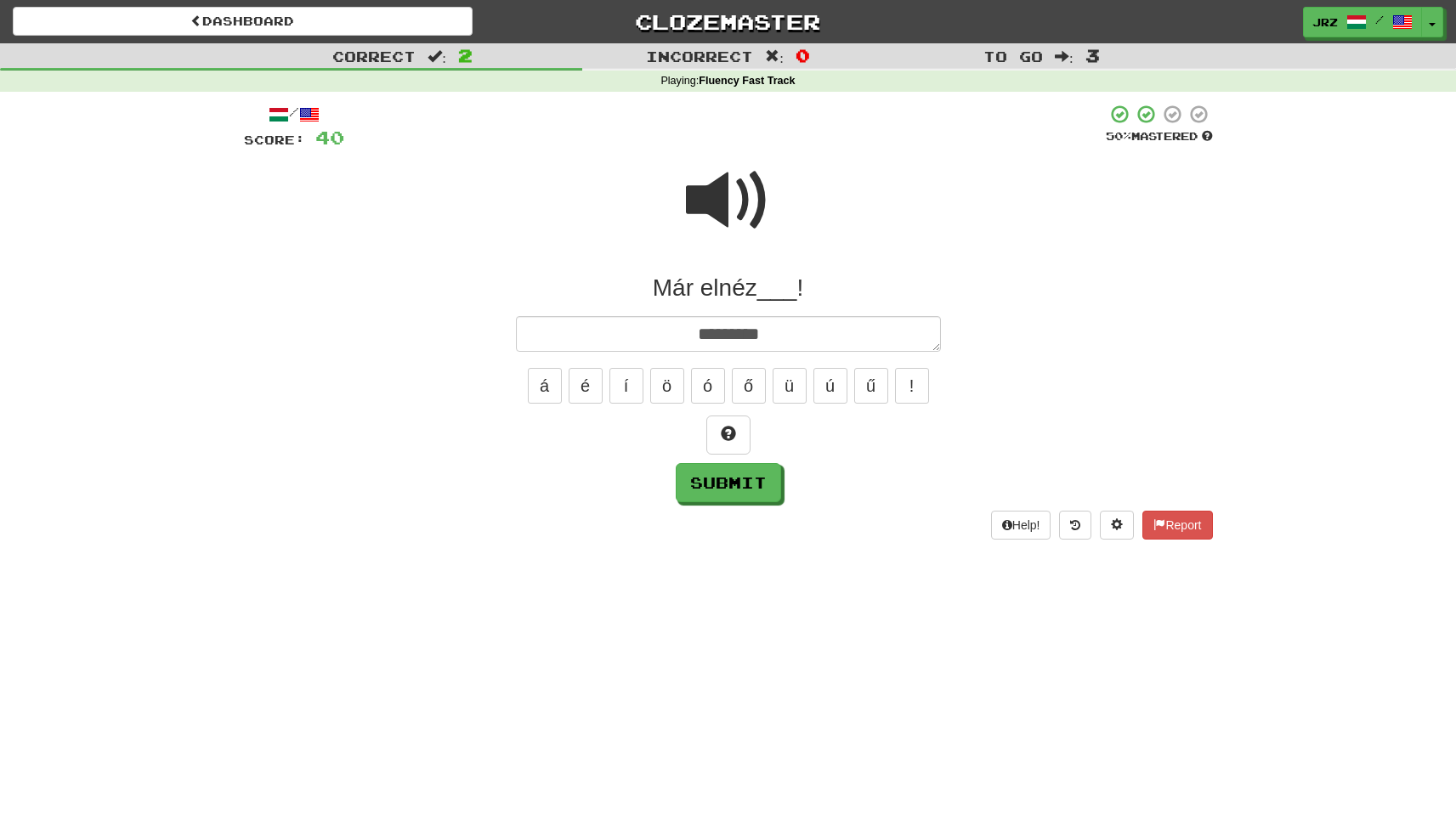type on "*" 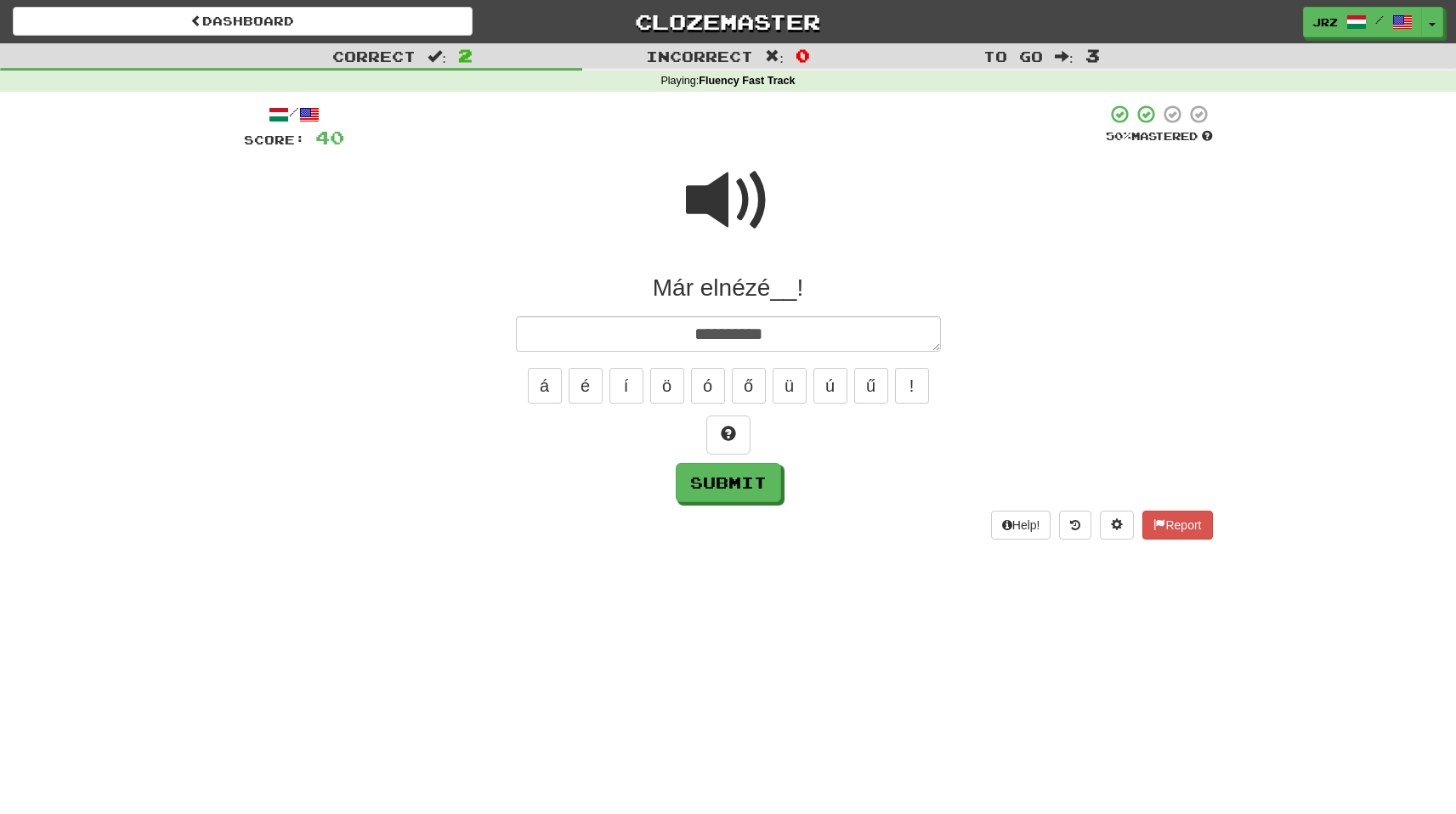 type on "*" 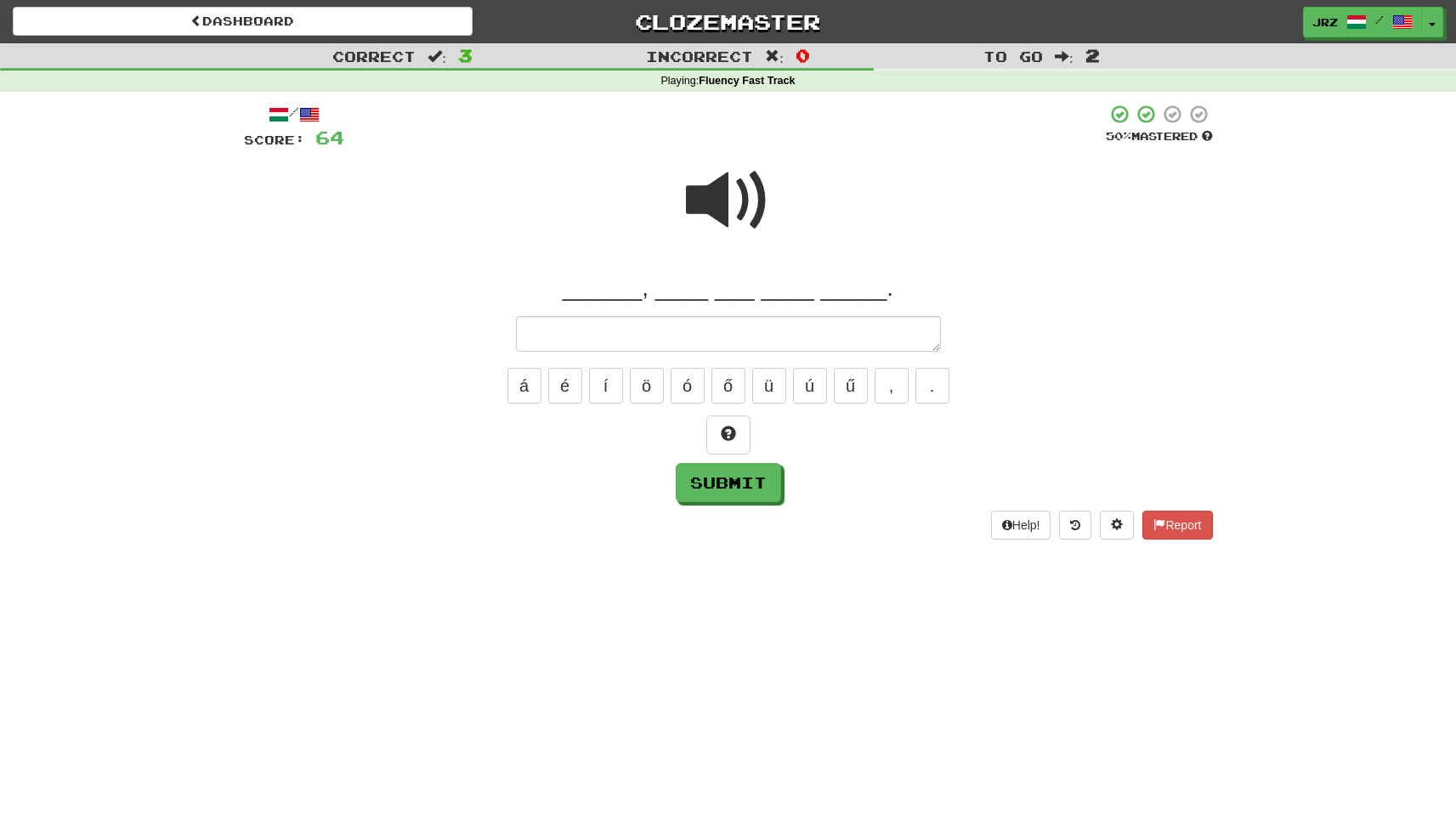 type on "*" 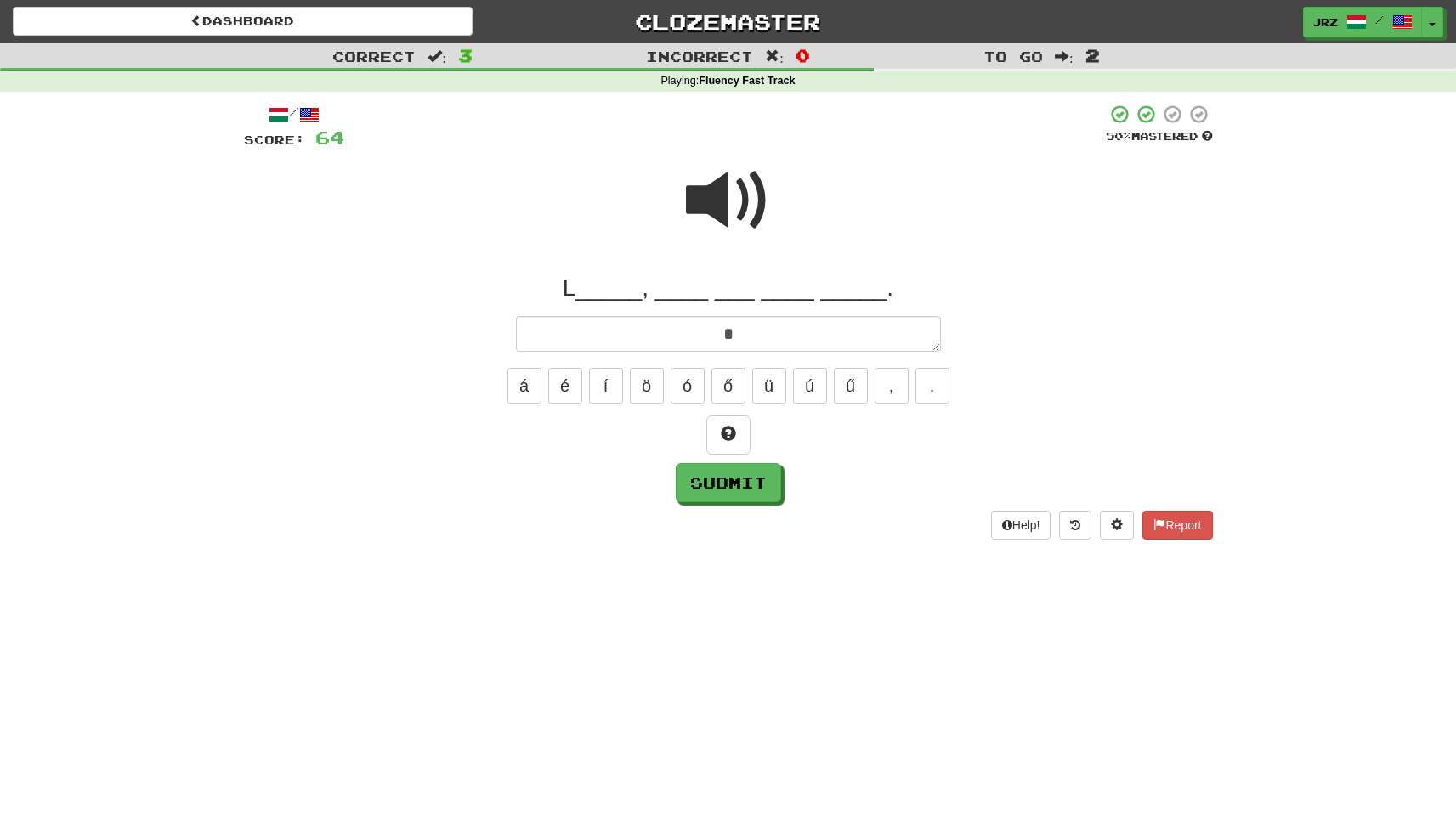type on "*" 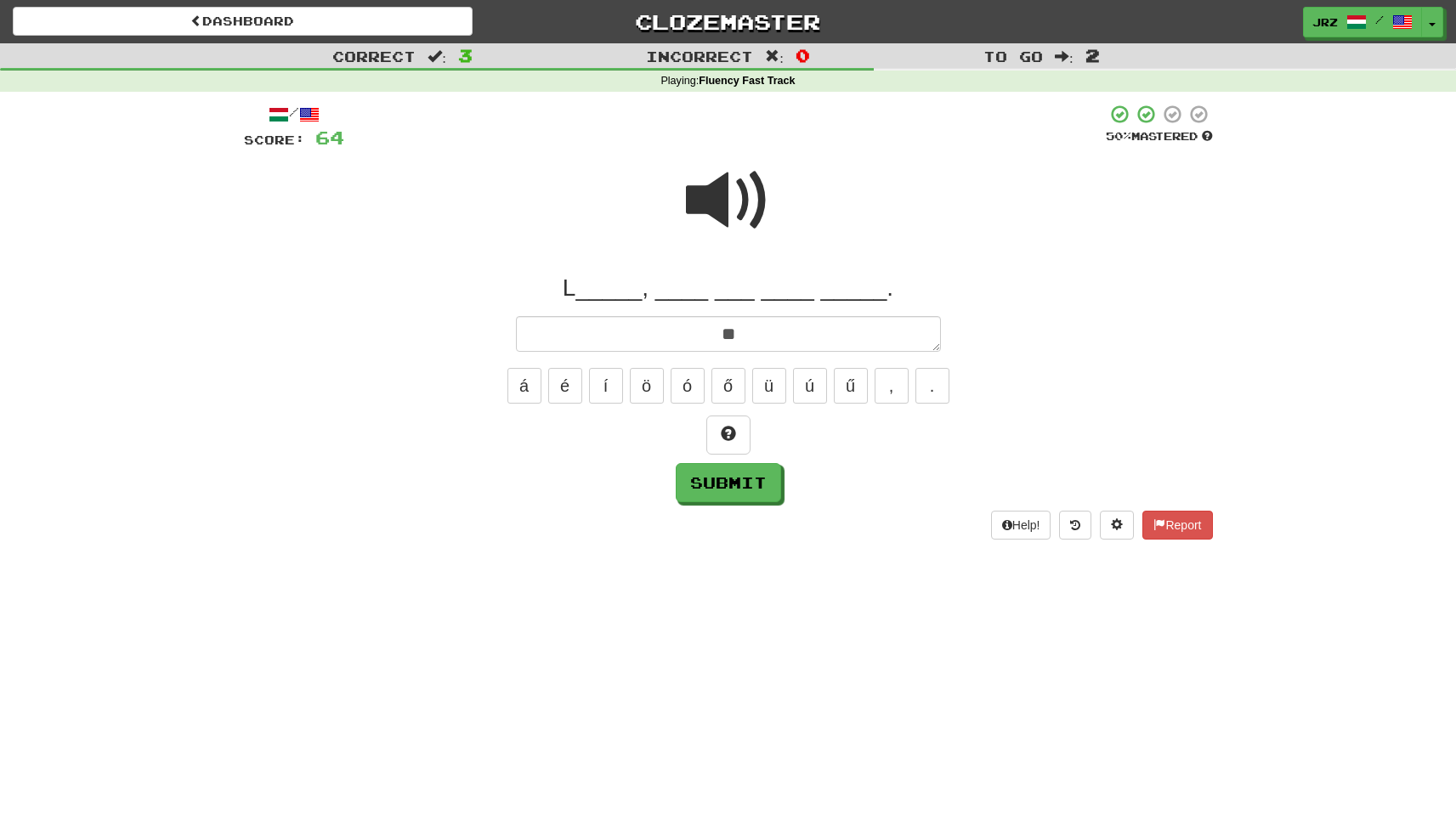 type on "*" 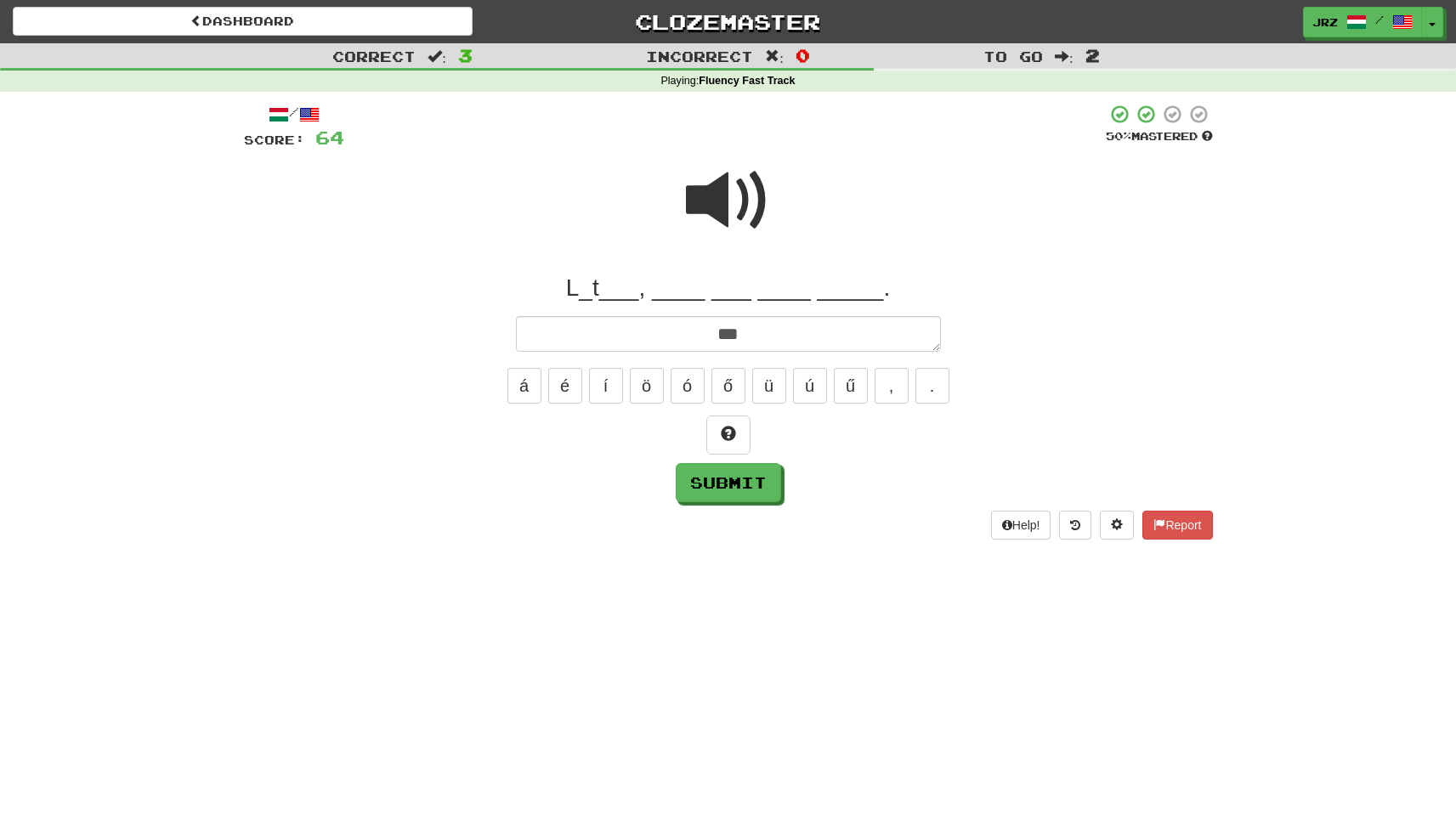 type on "*" 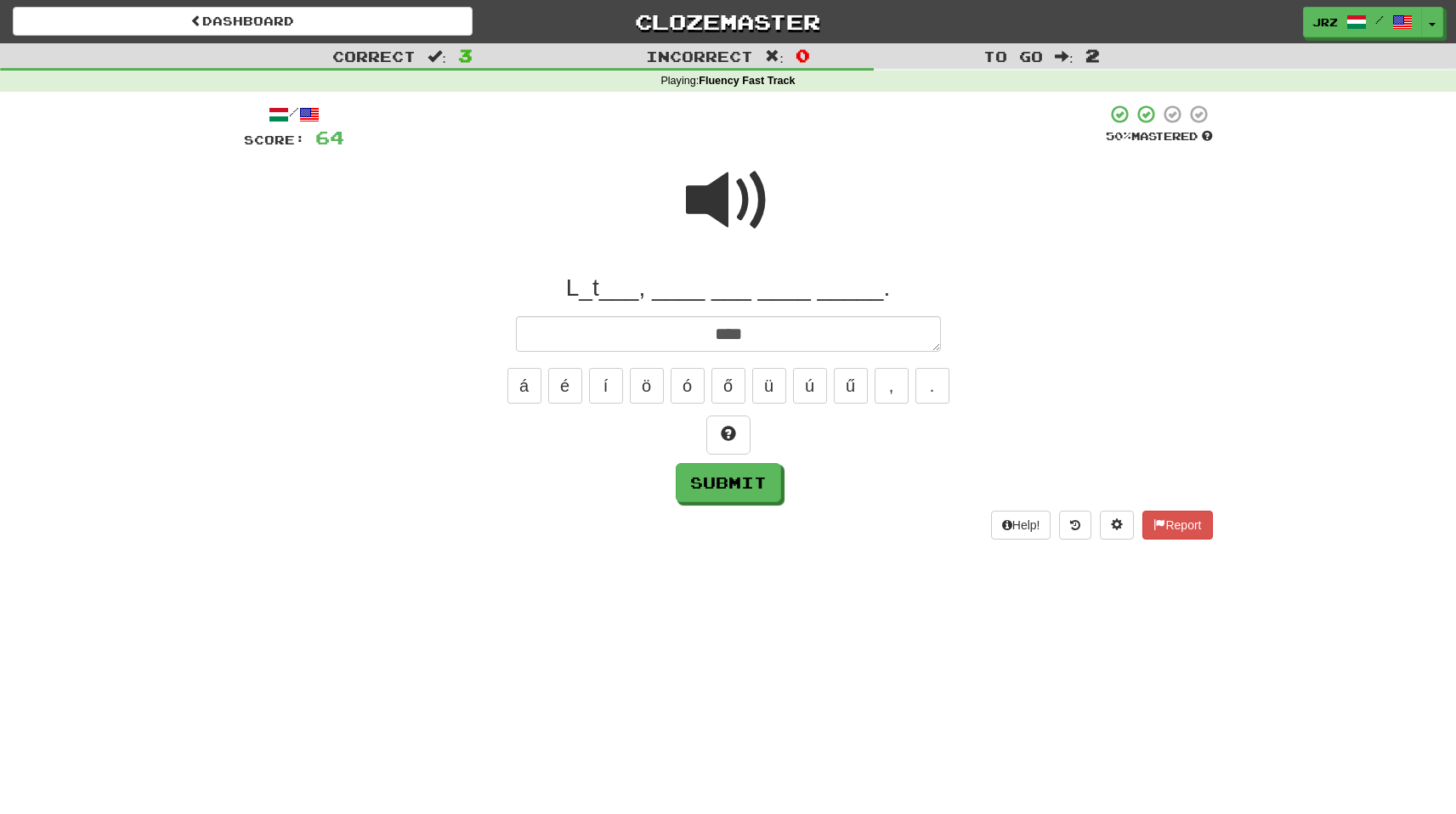 type on "*" 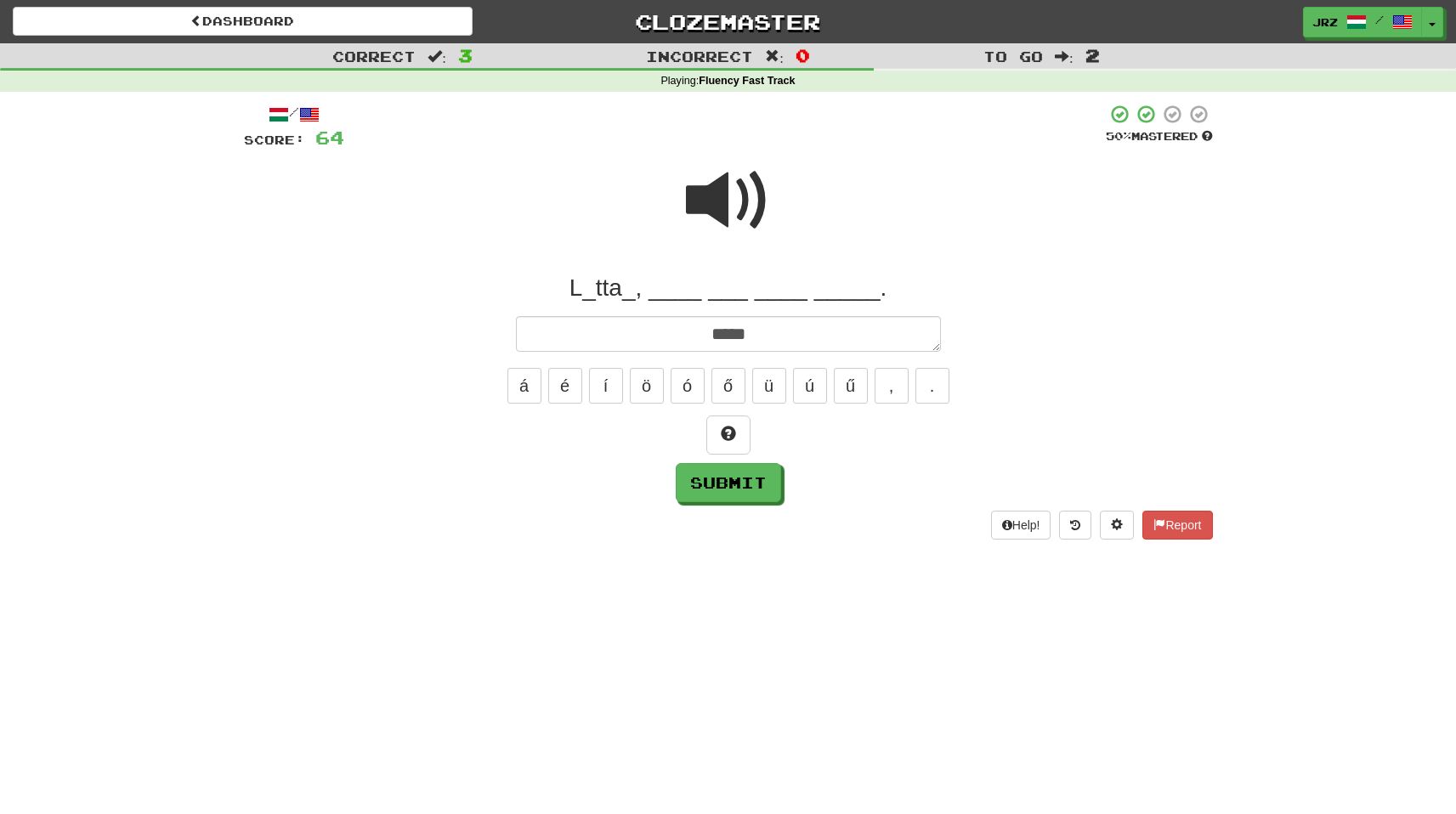 type on "*" 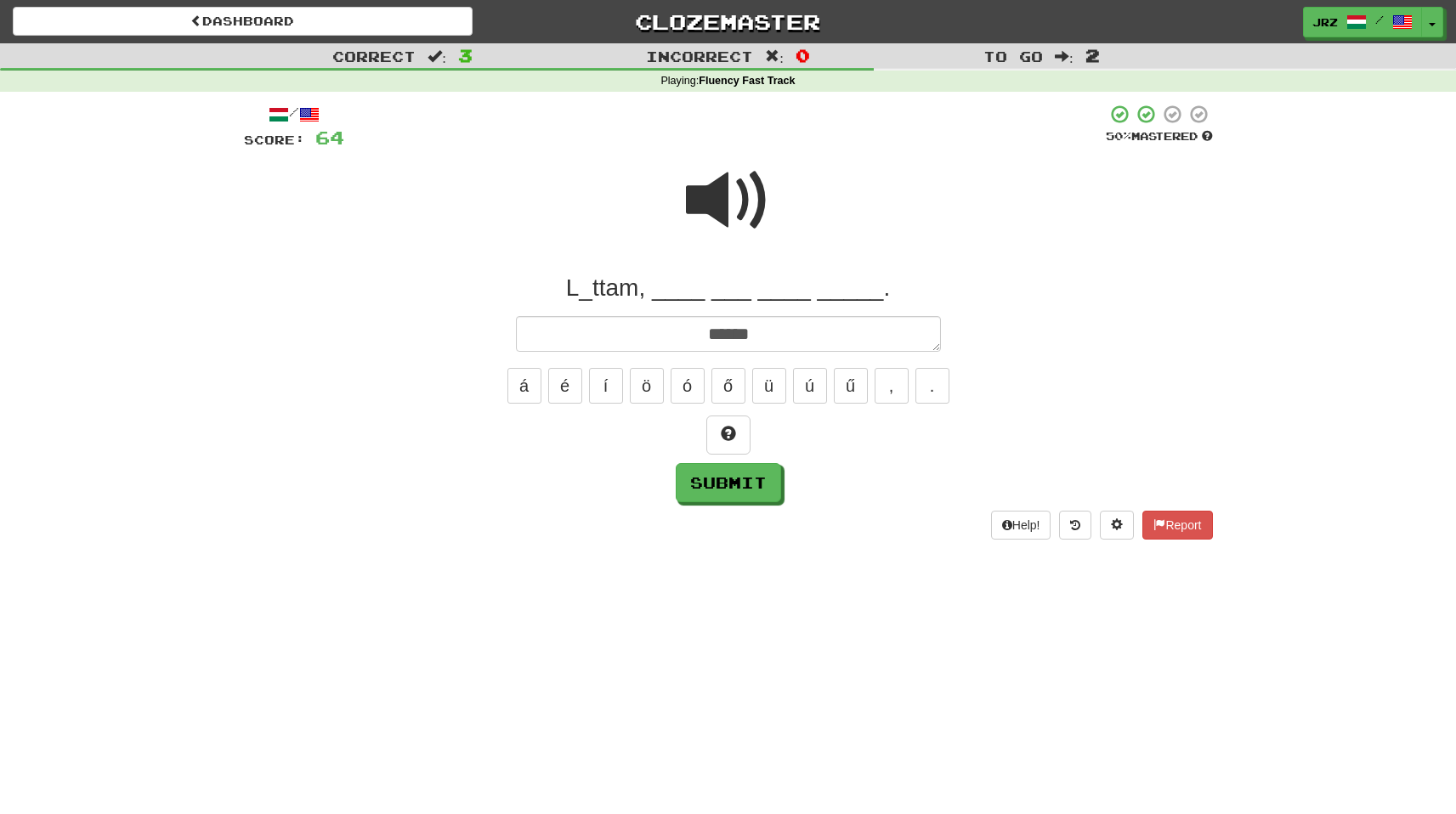 type on "*" 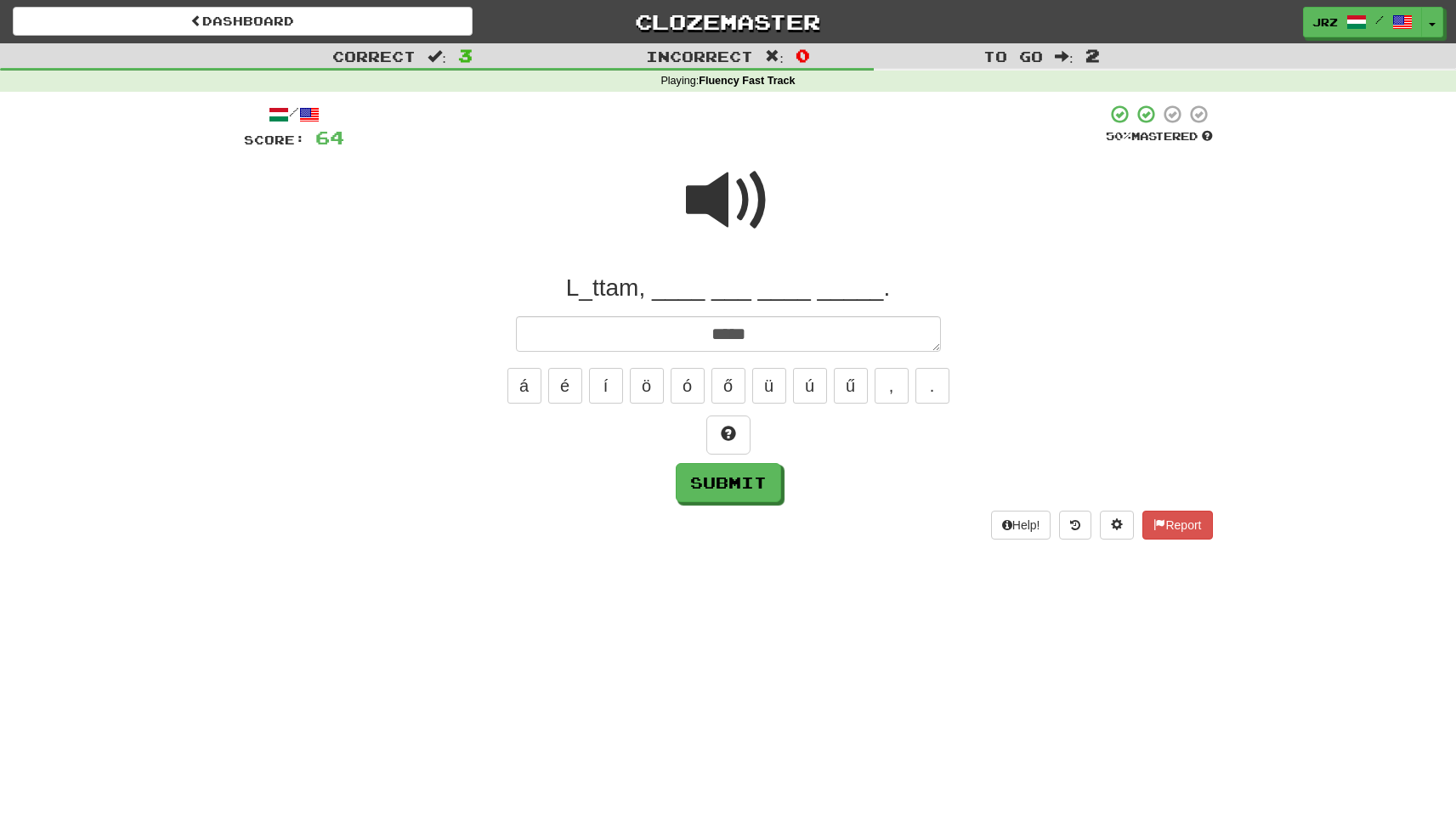 type on "*" 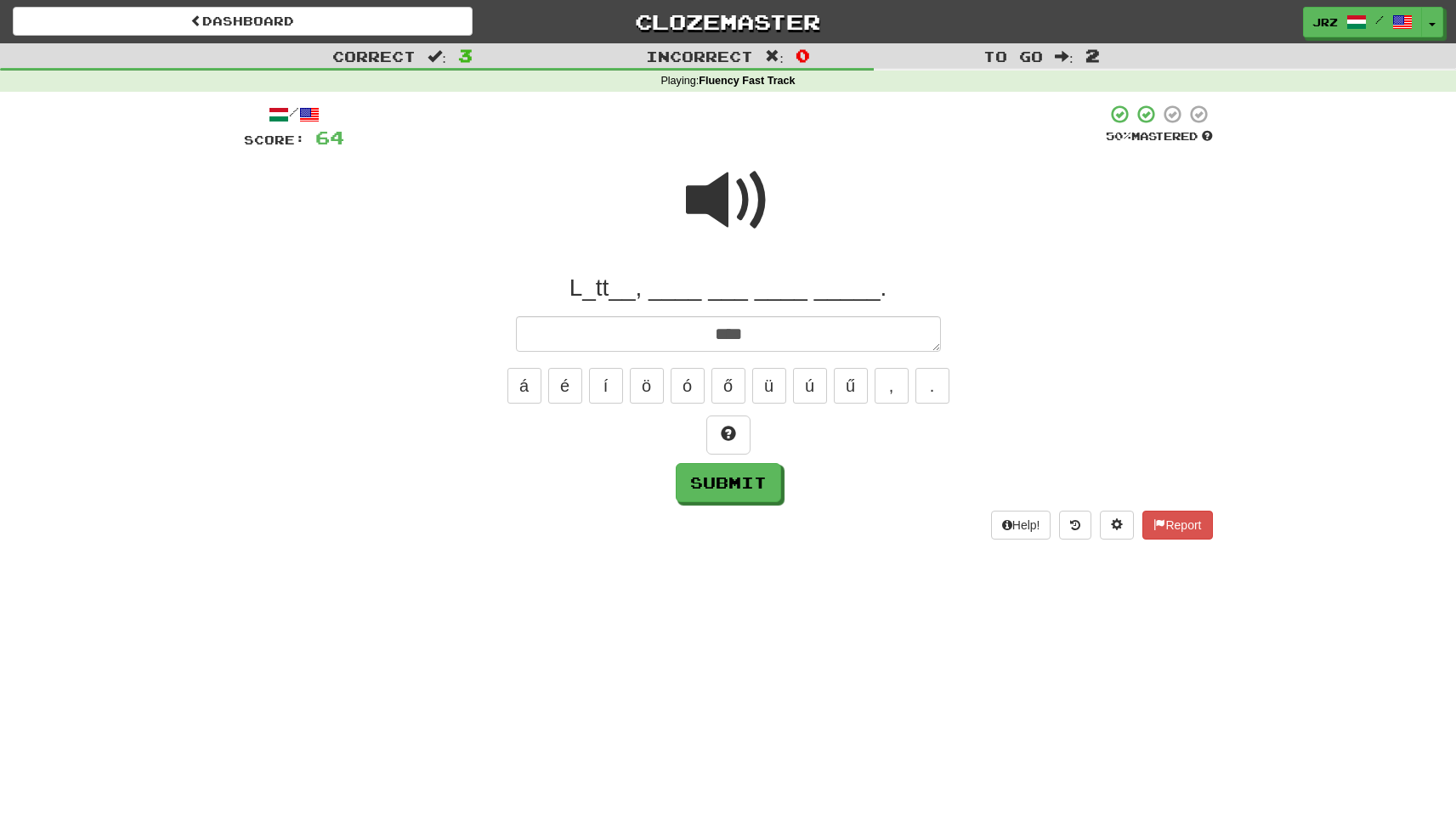 type on "*" 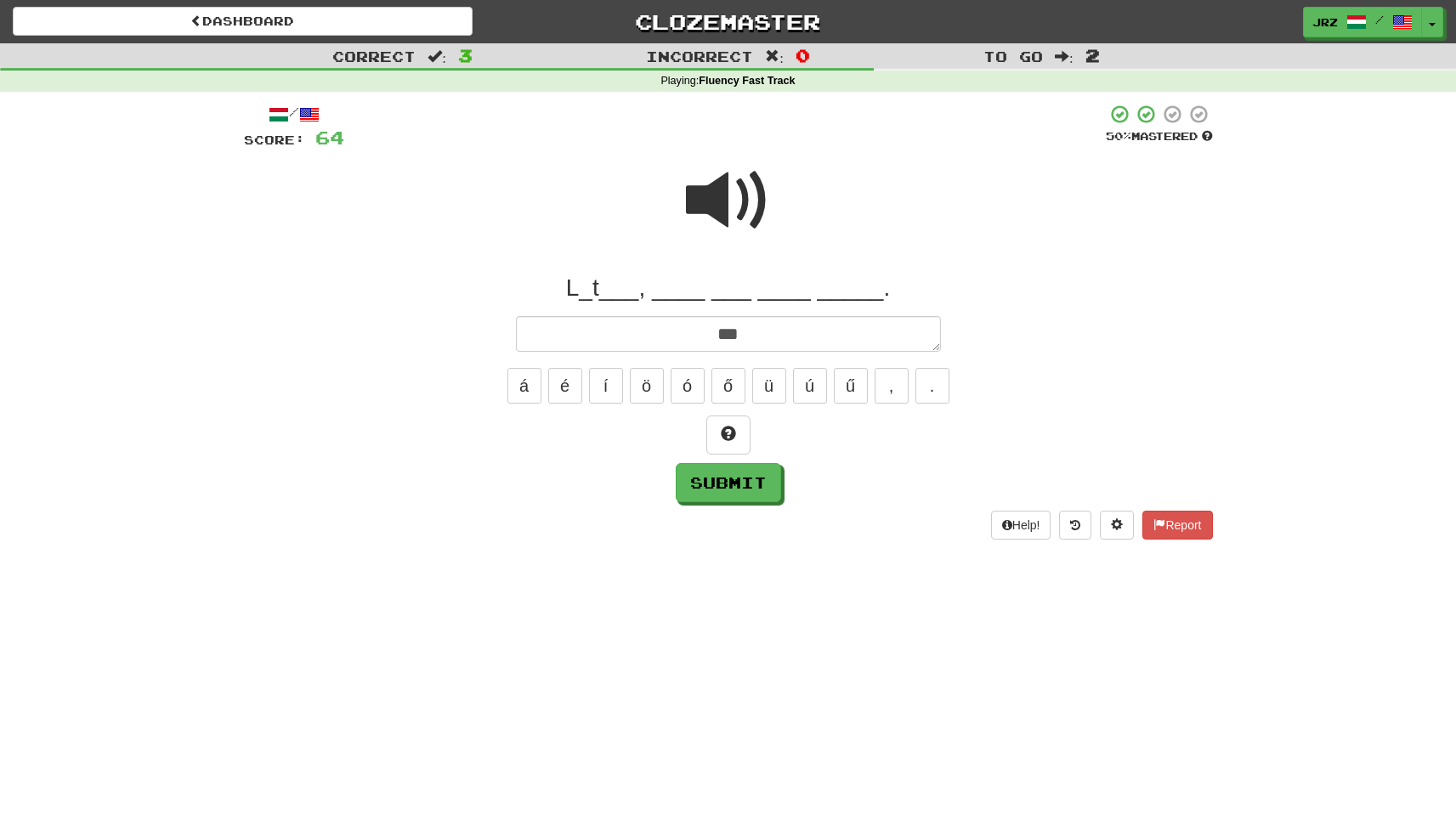 type on "*" 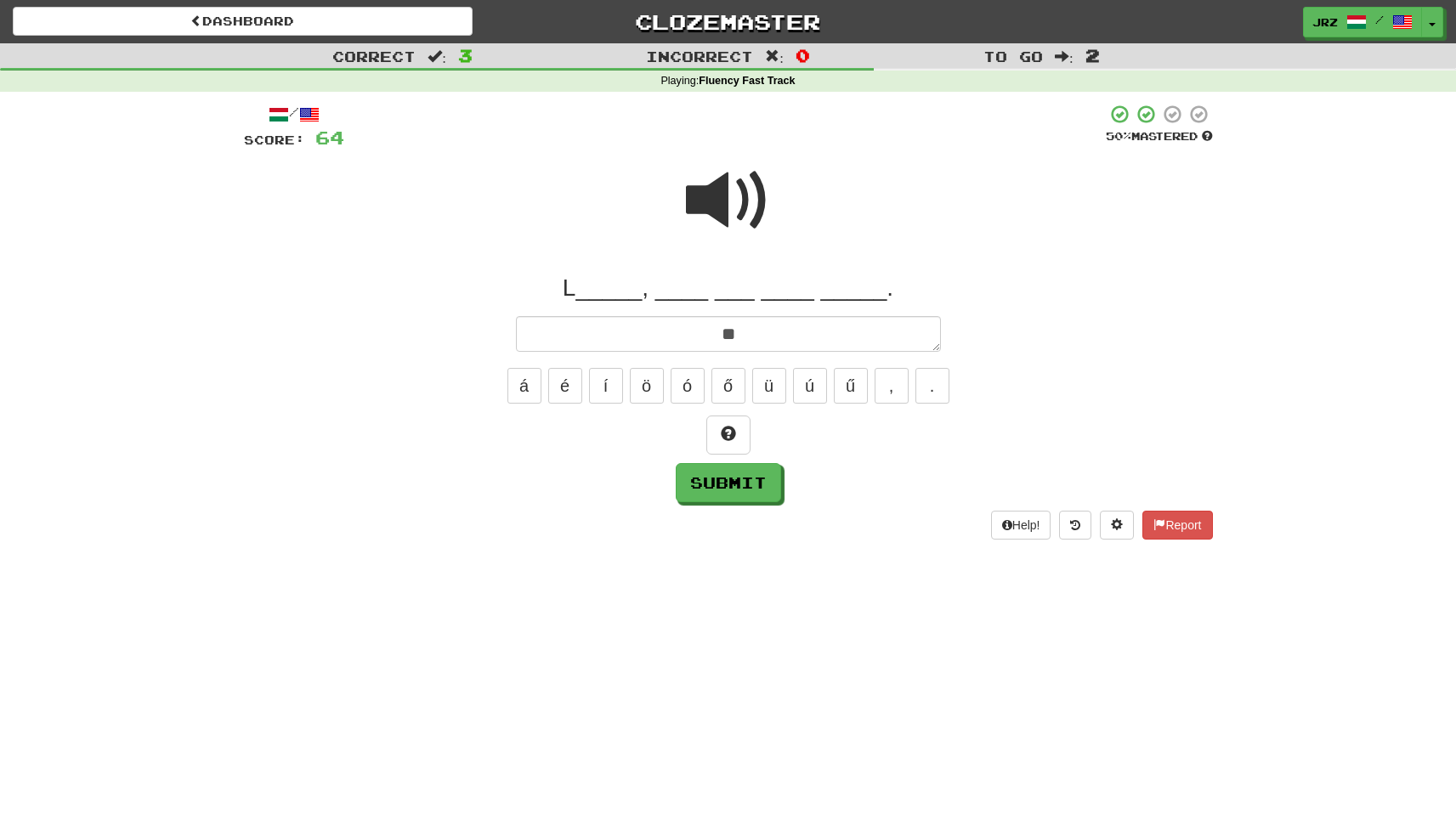 type on "*" 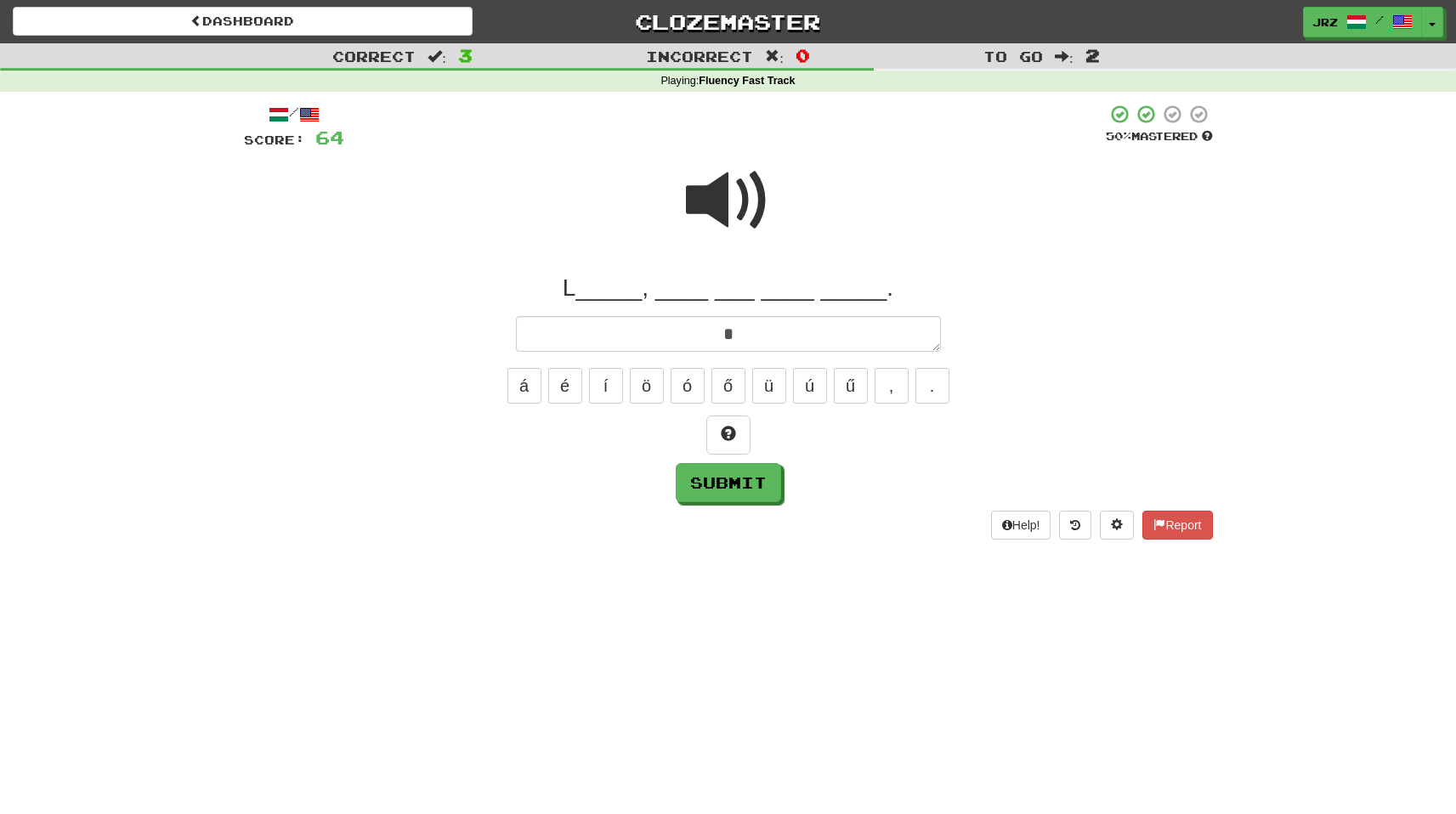 type on "*" 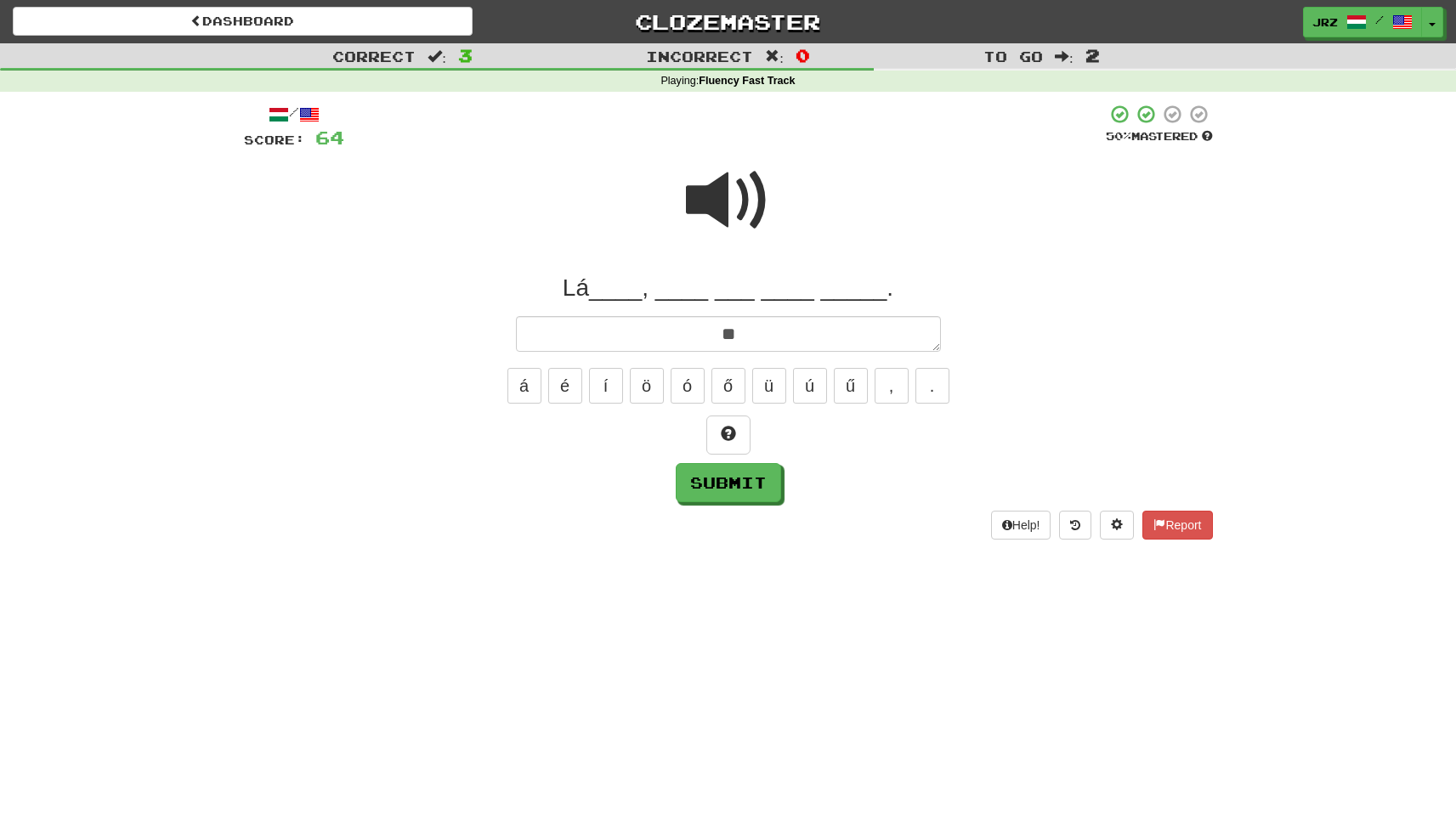 type on "*" 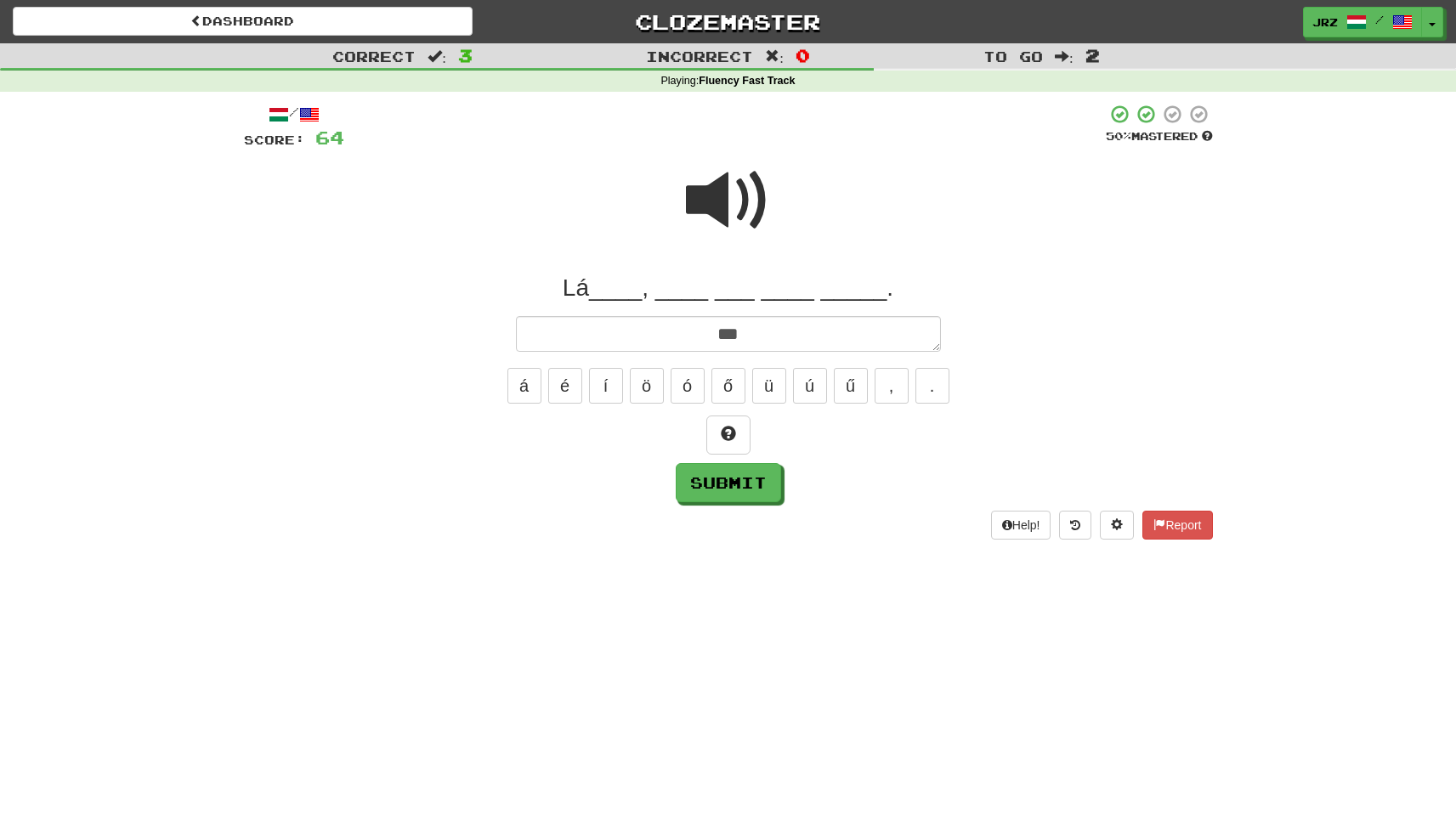 type on "*" 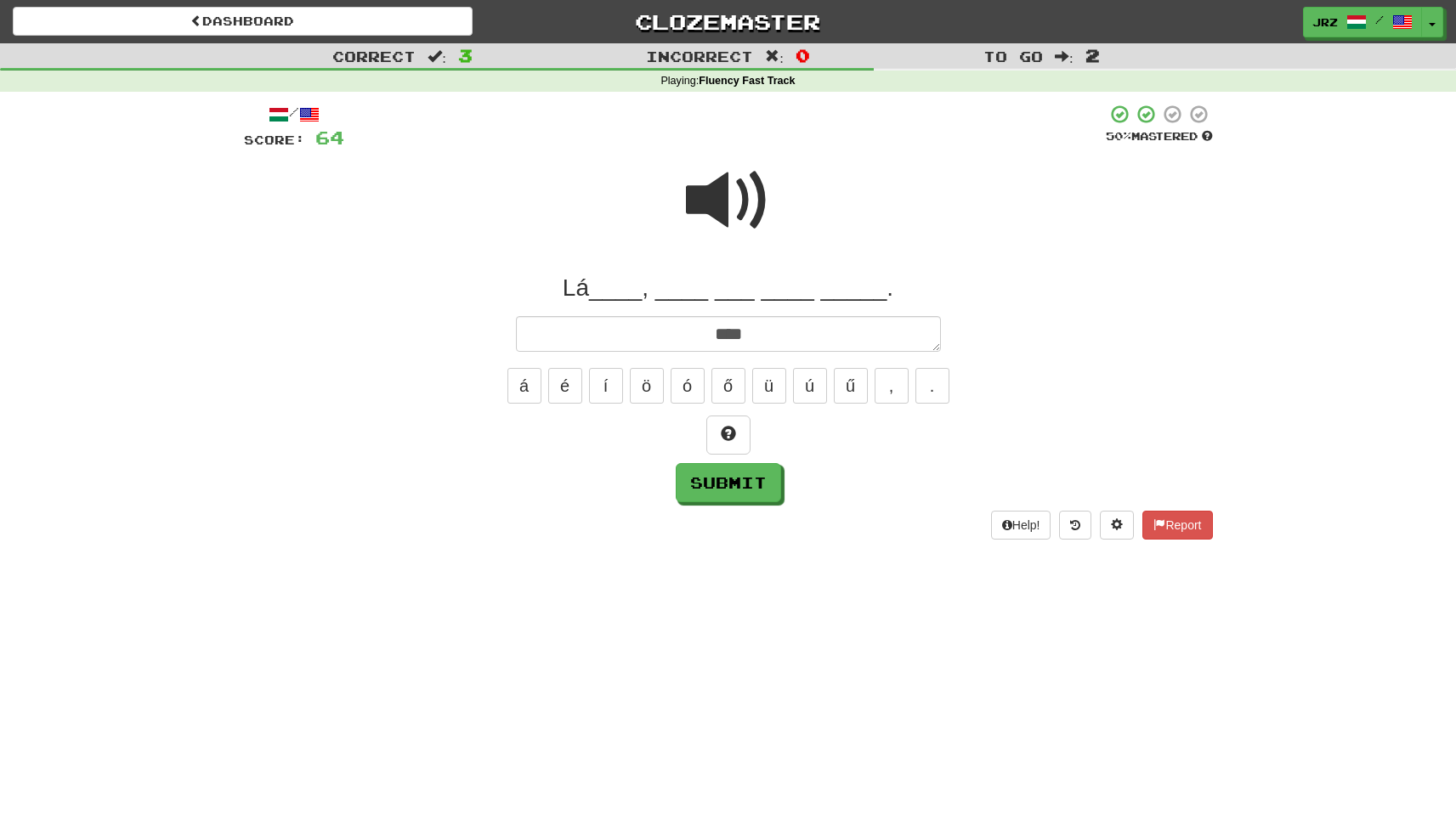 type on "*" 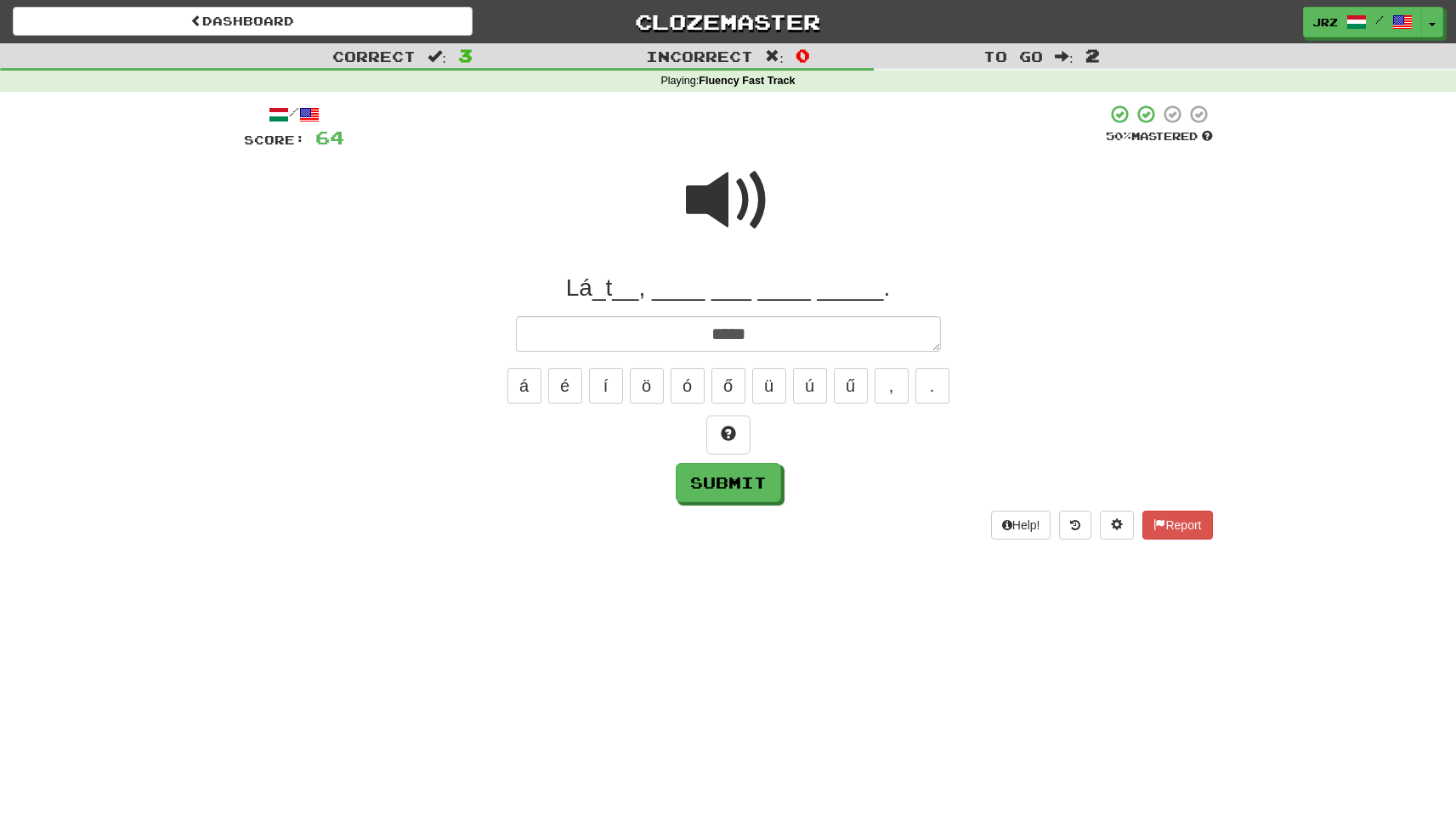 type on "*" 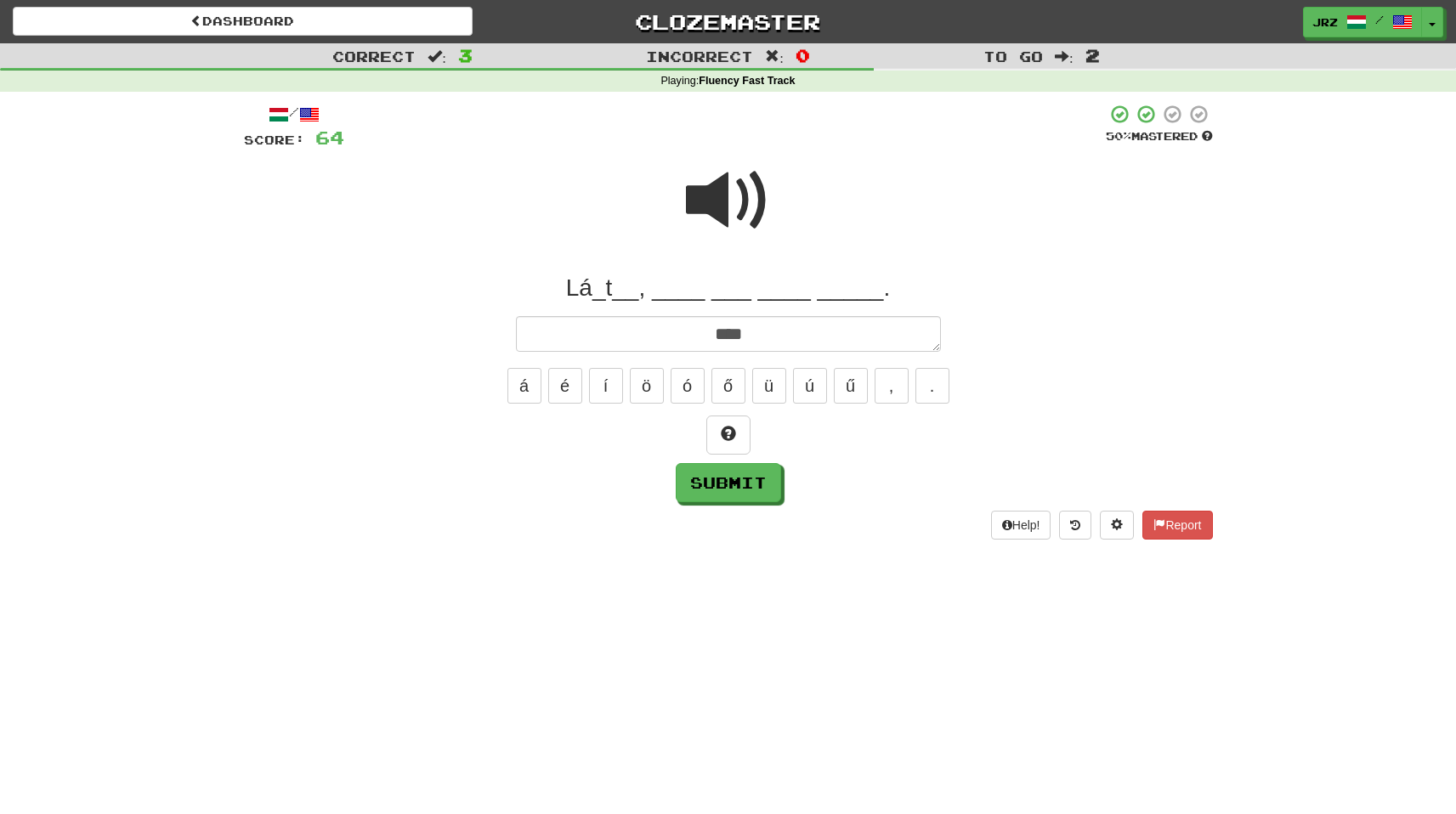 type on "*" 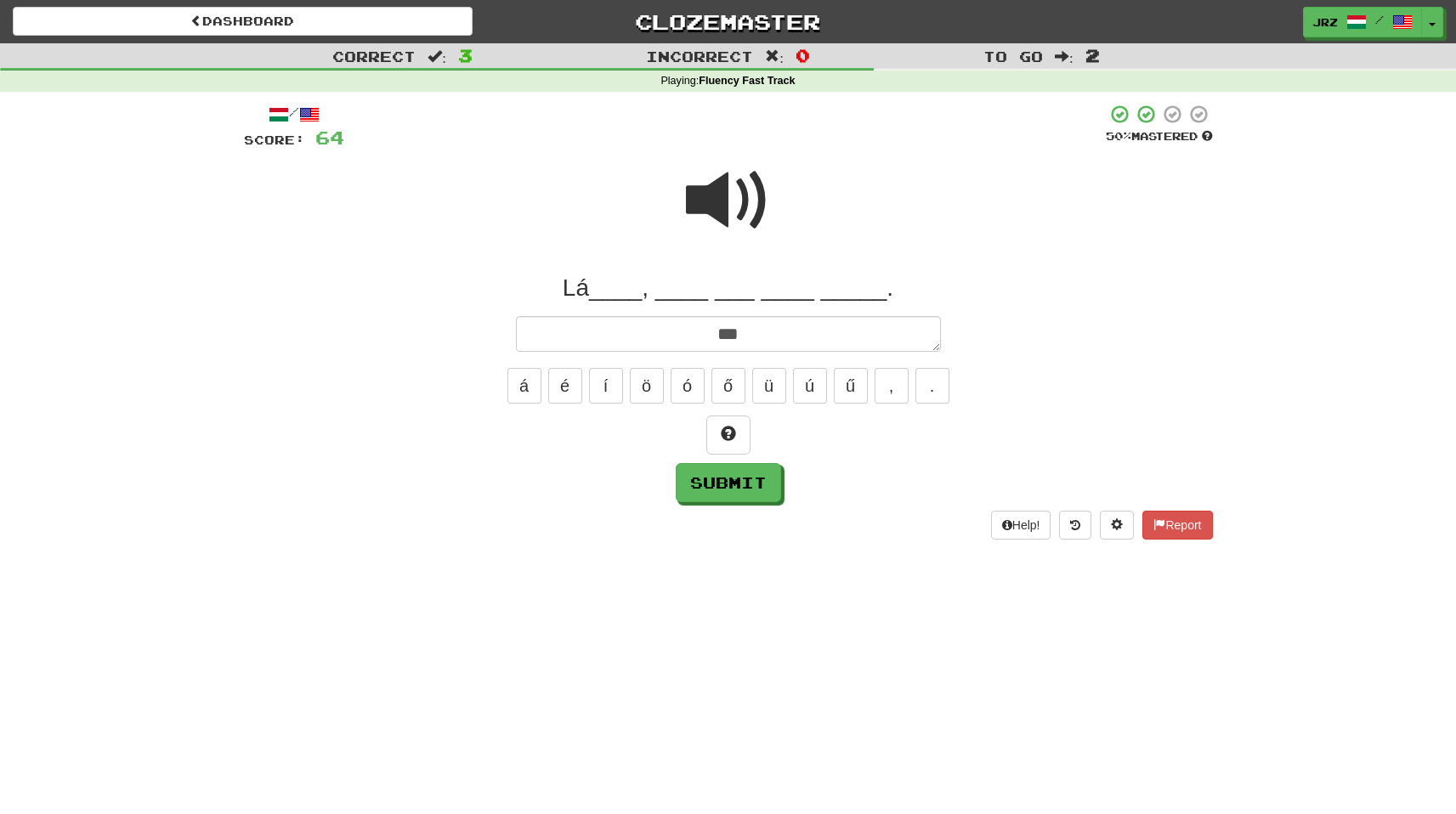type on "*" 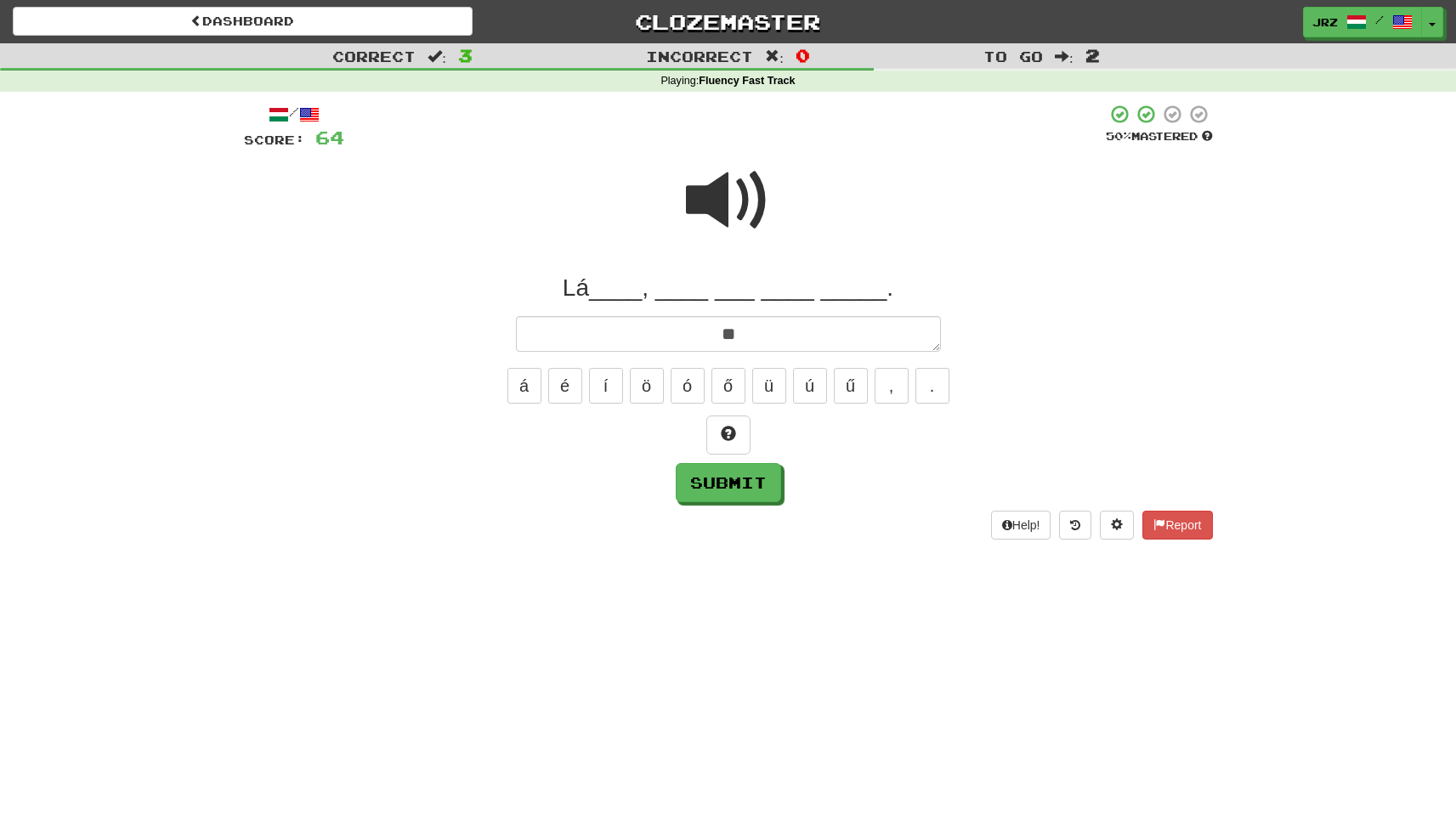 type on "*" 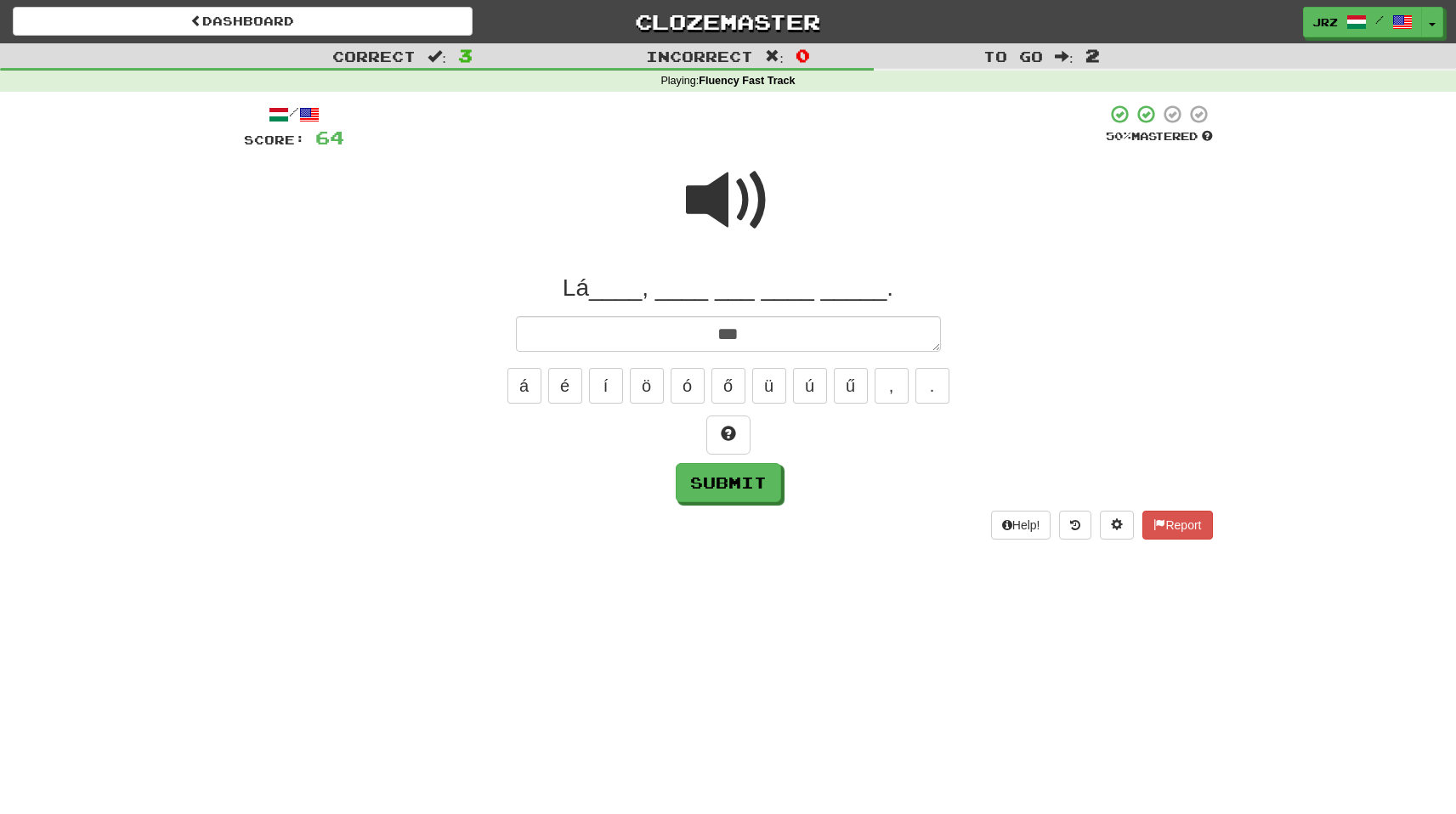 type on "*" 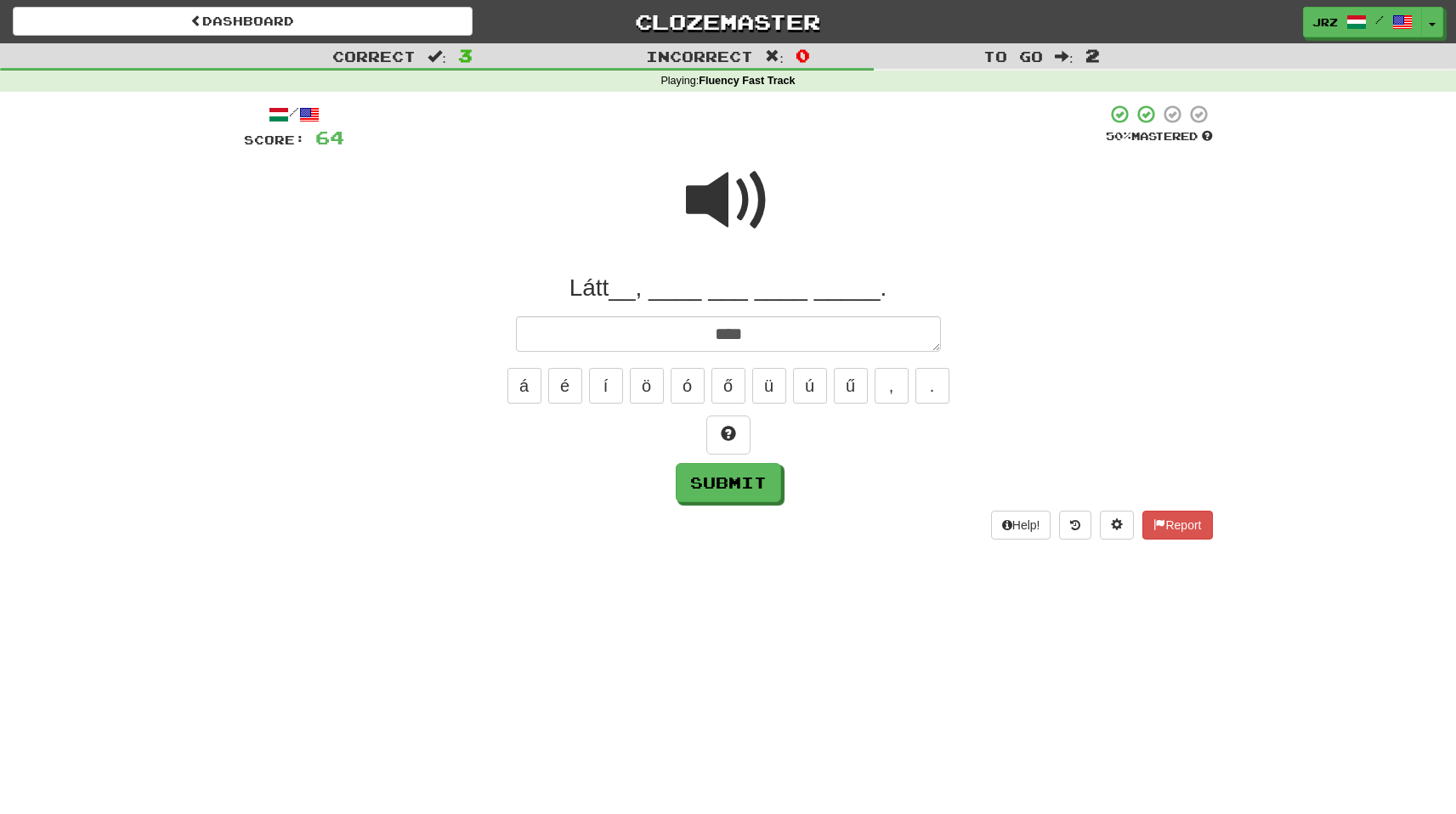 type on "*" 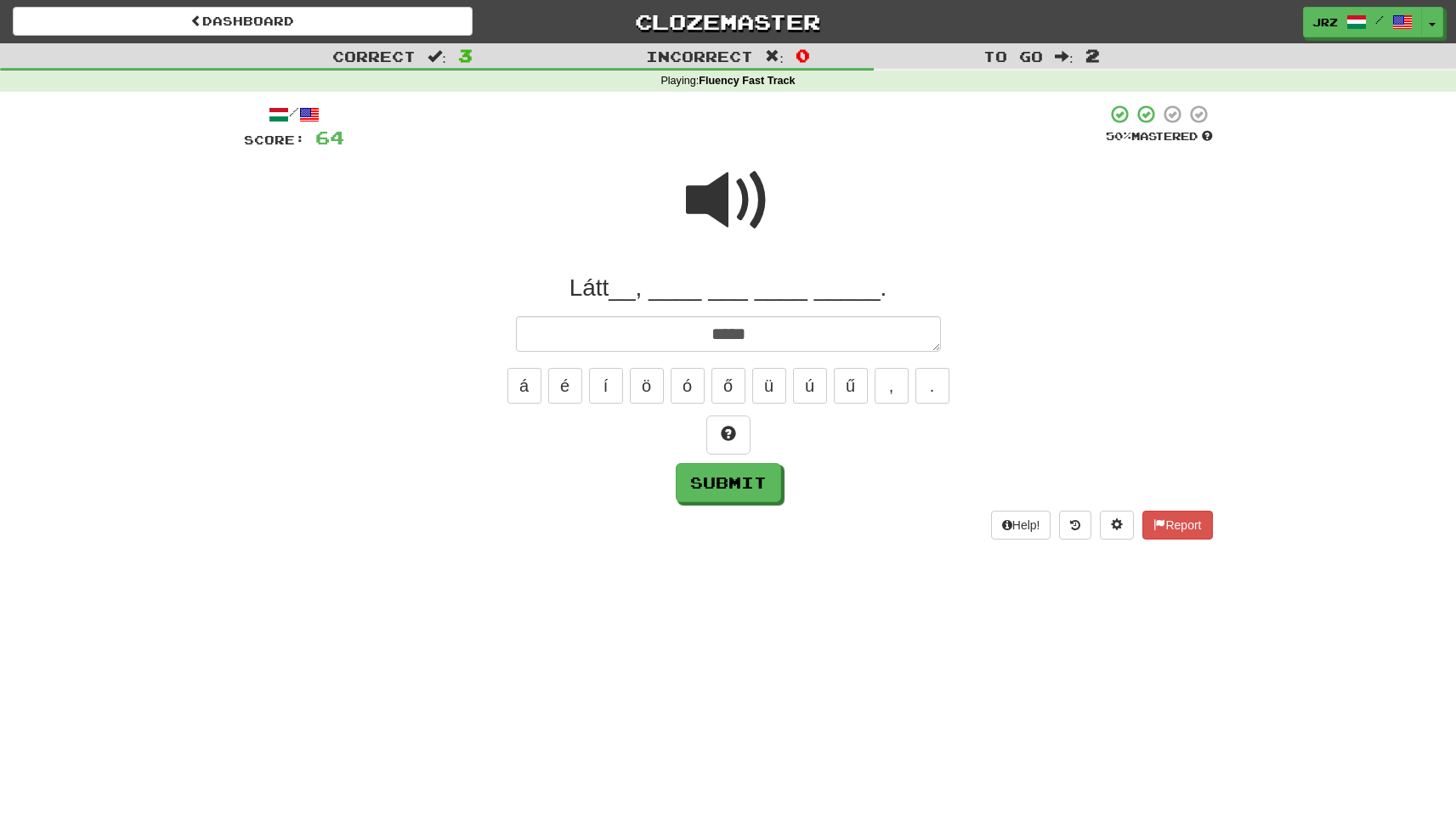 type on "*" 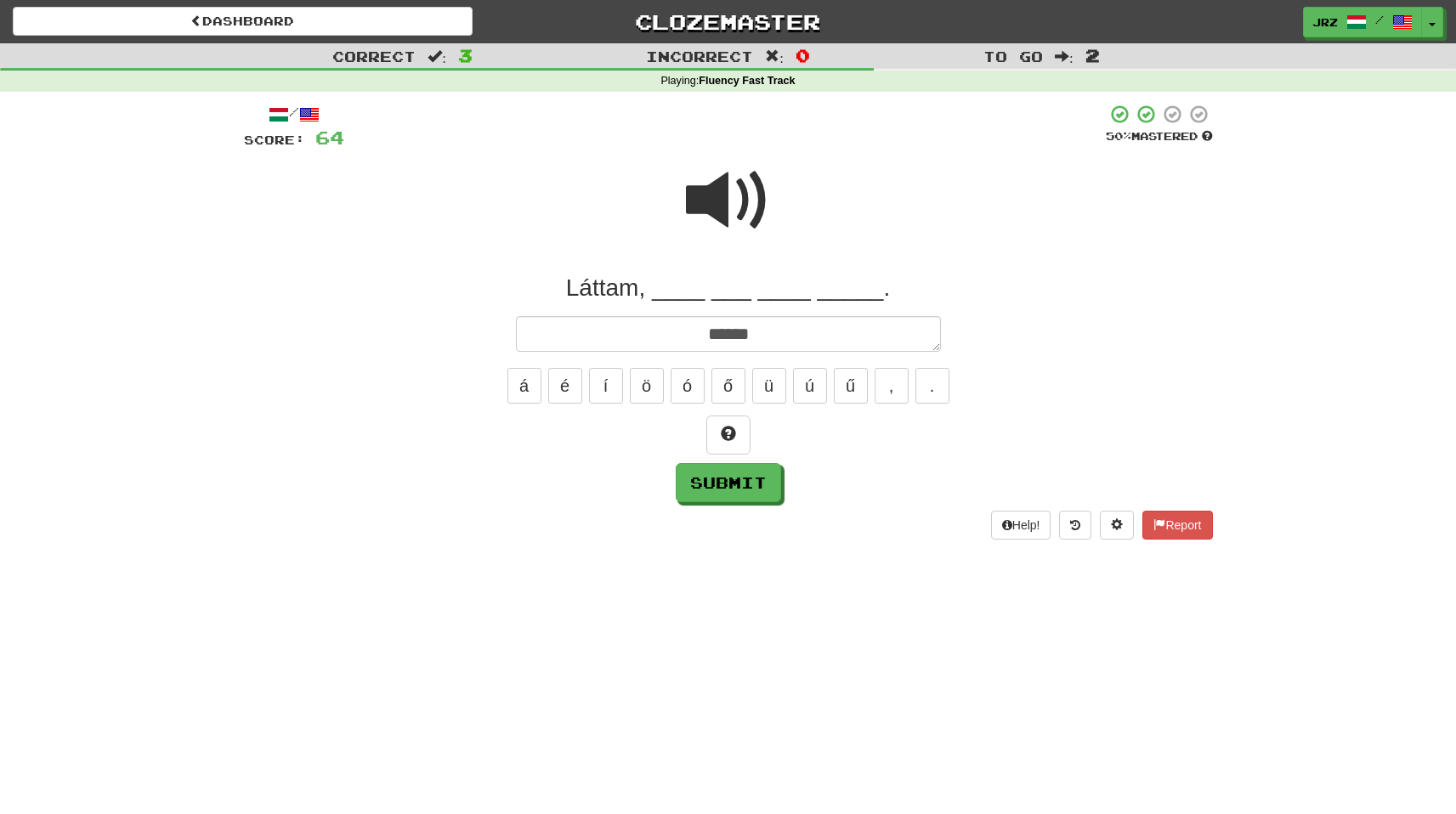 type on "*" 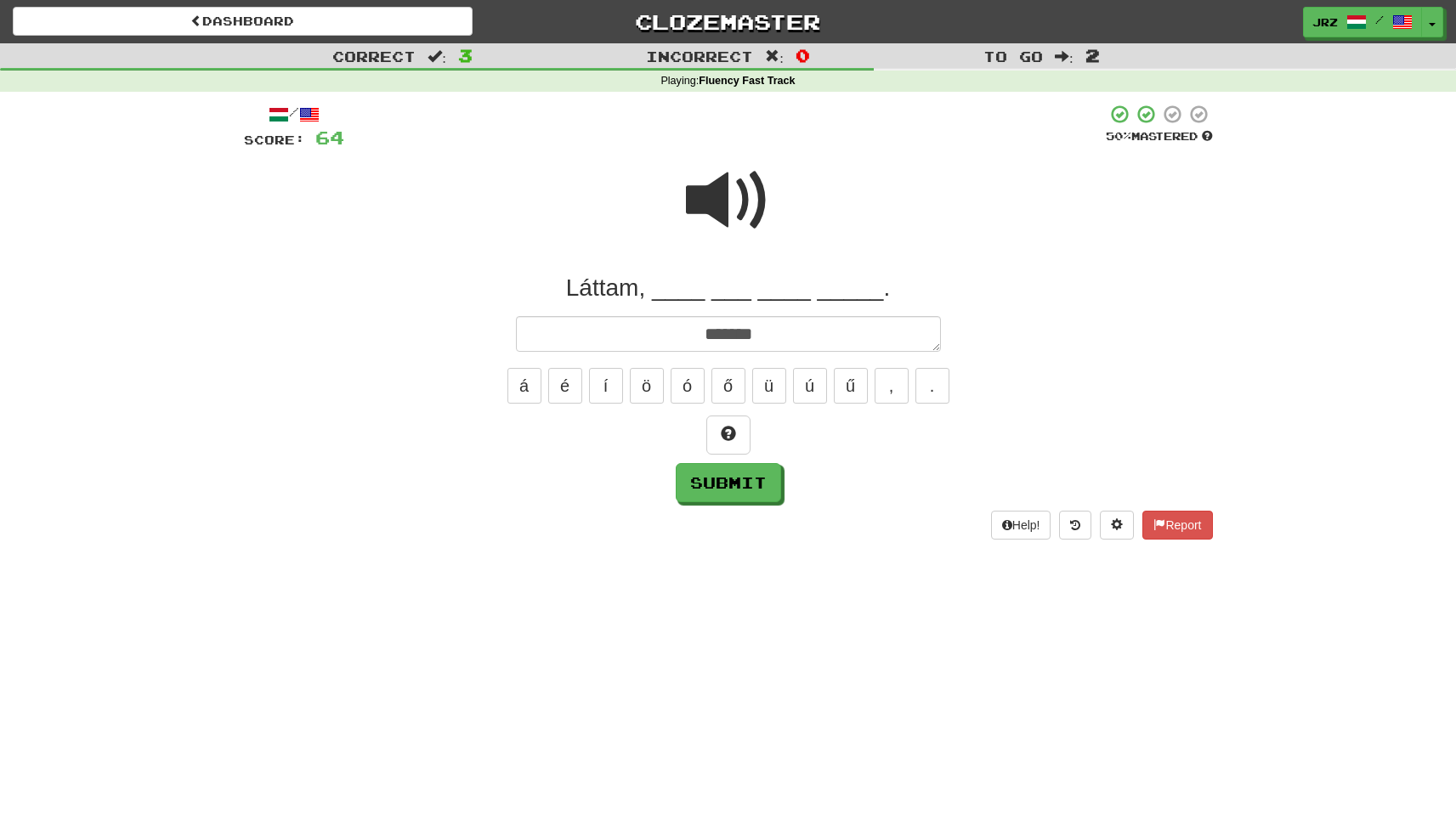 type on "*" 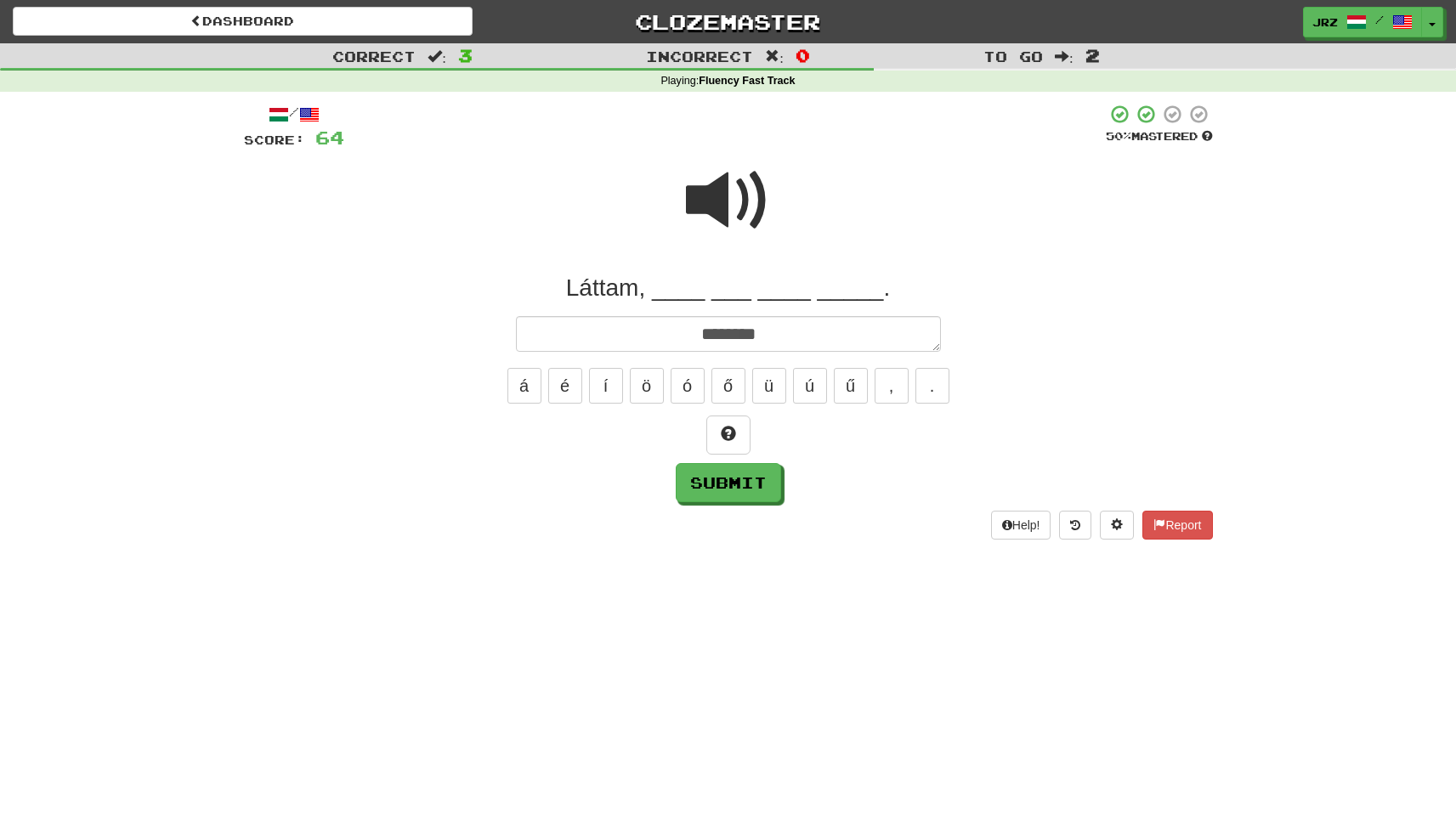 type on "*" 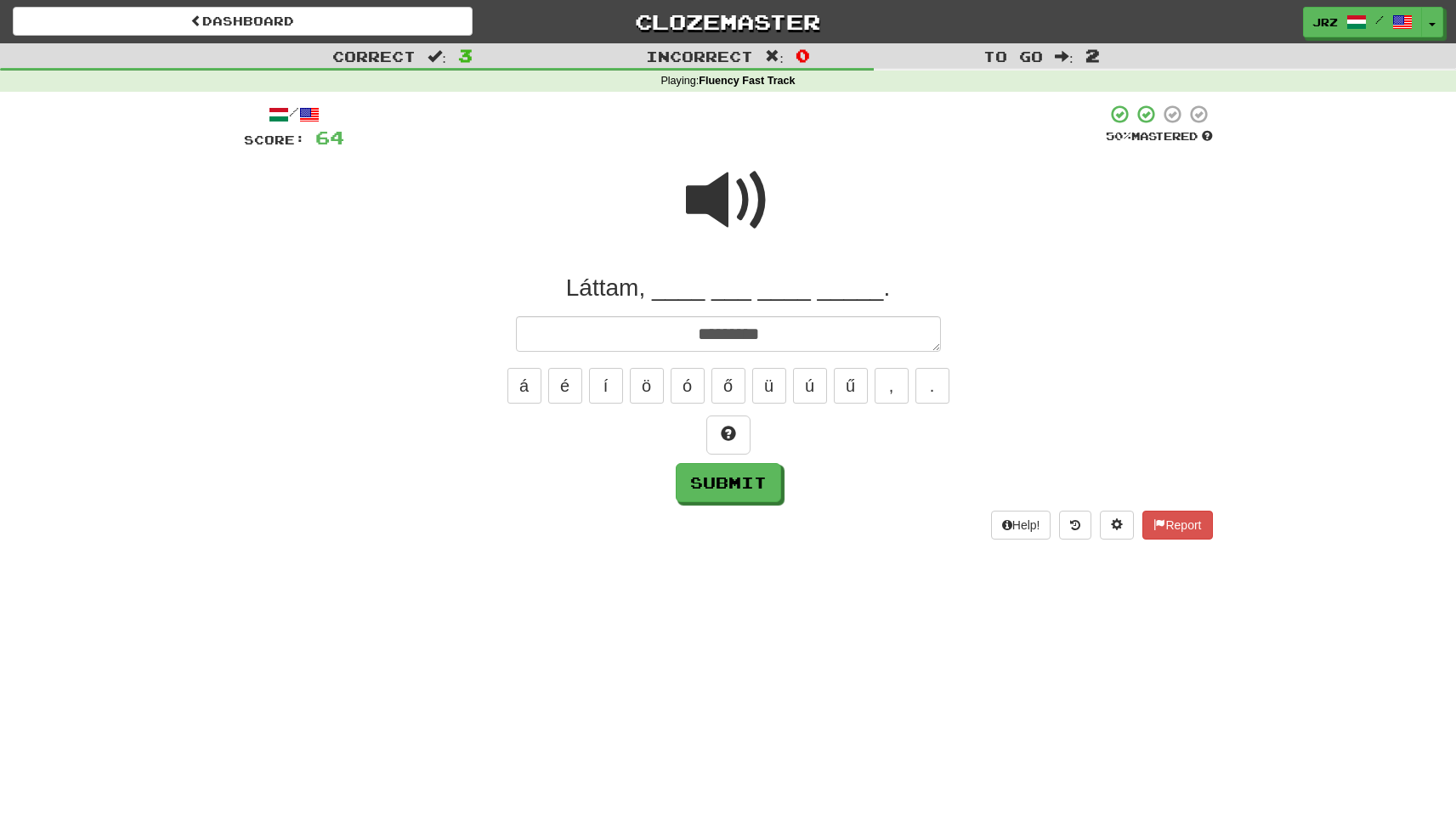 type on "*" 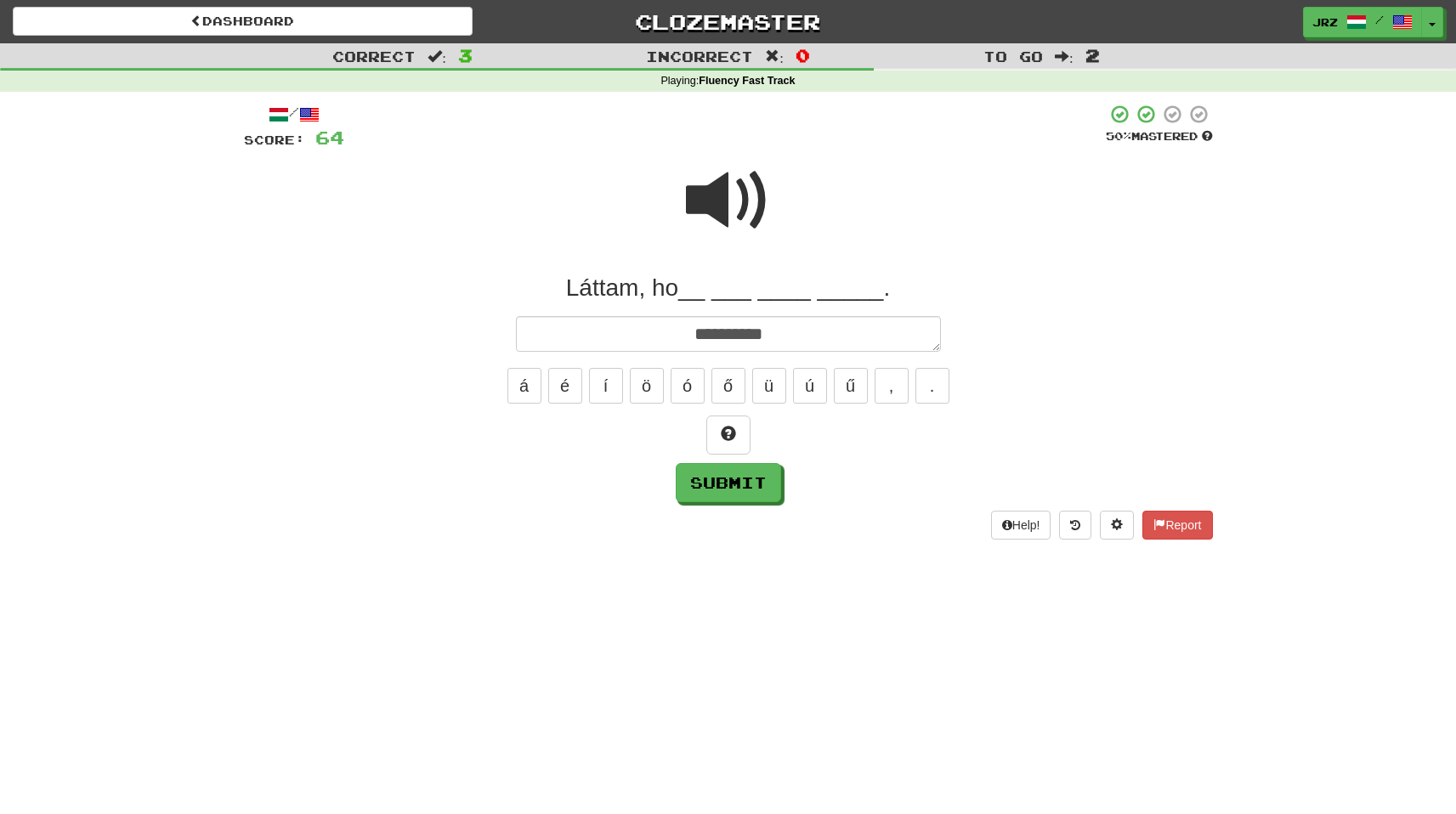 type on "*" 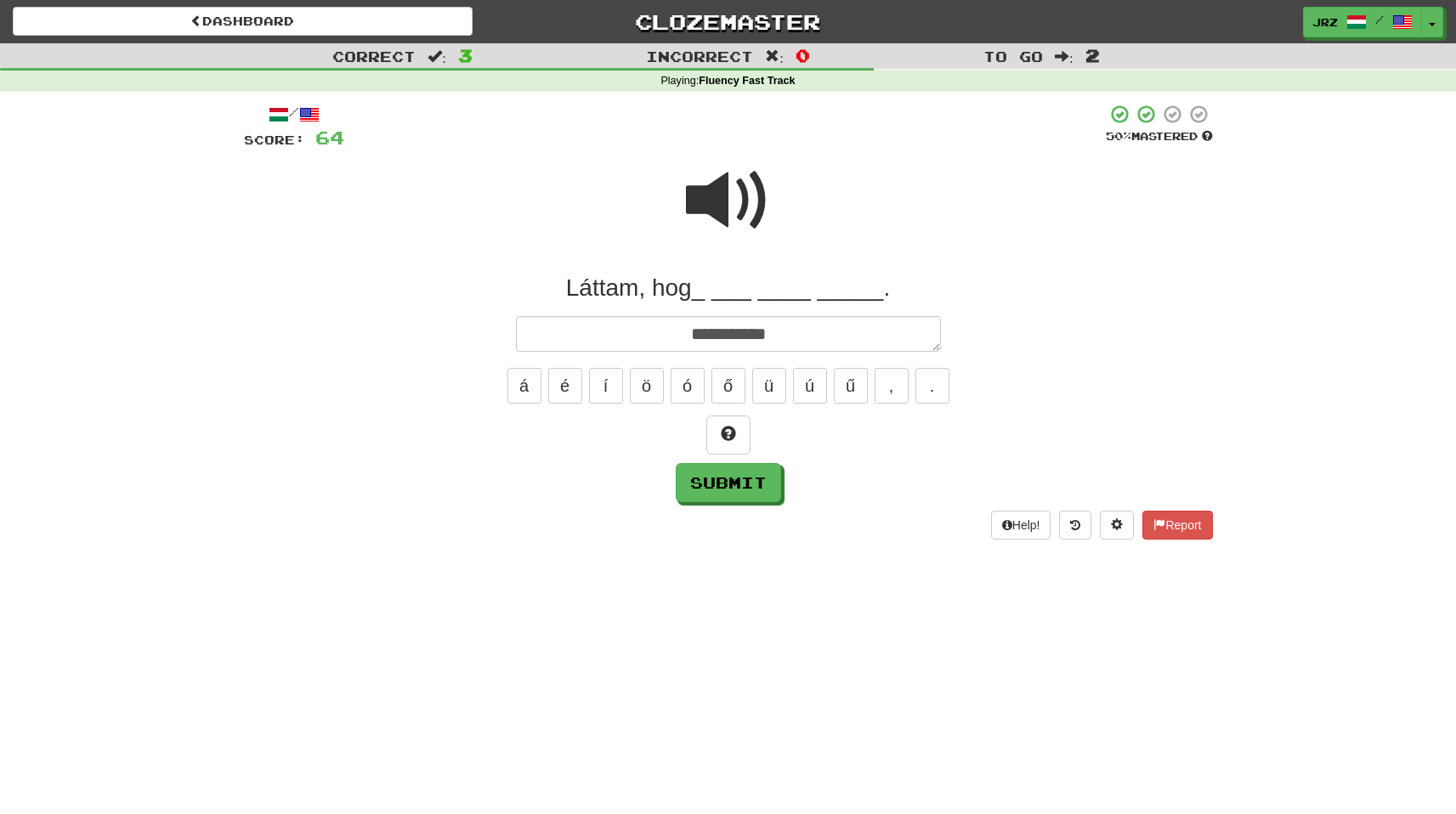 type on "*" 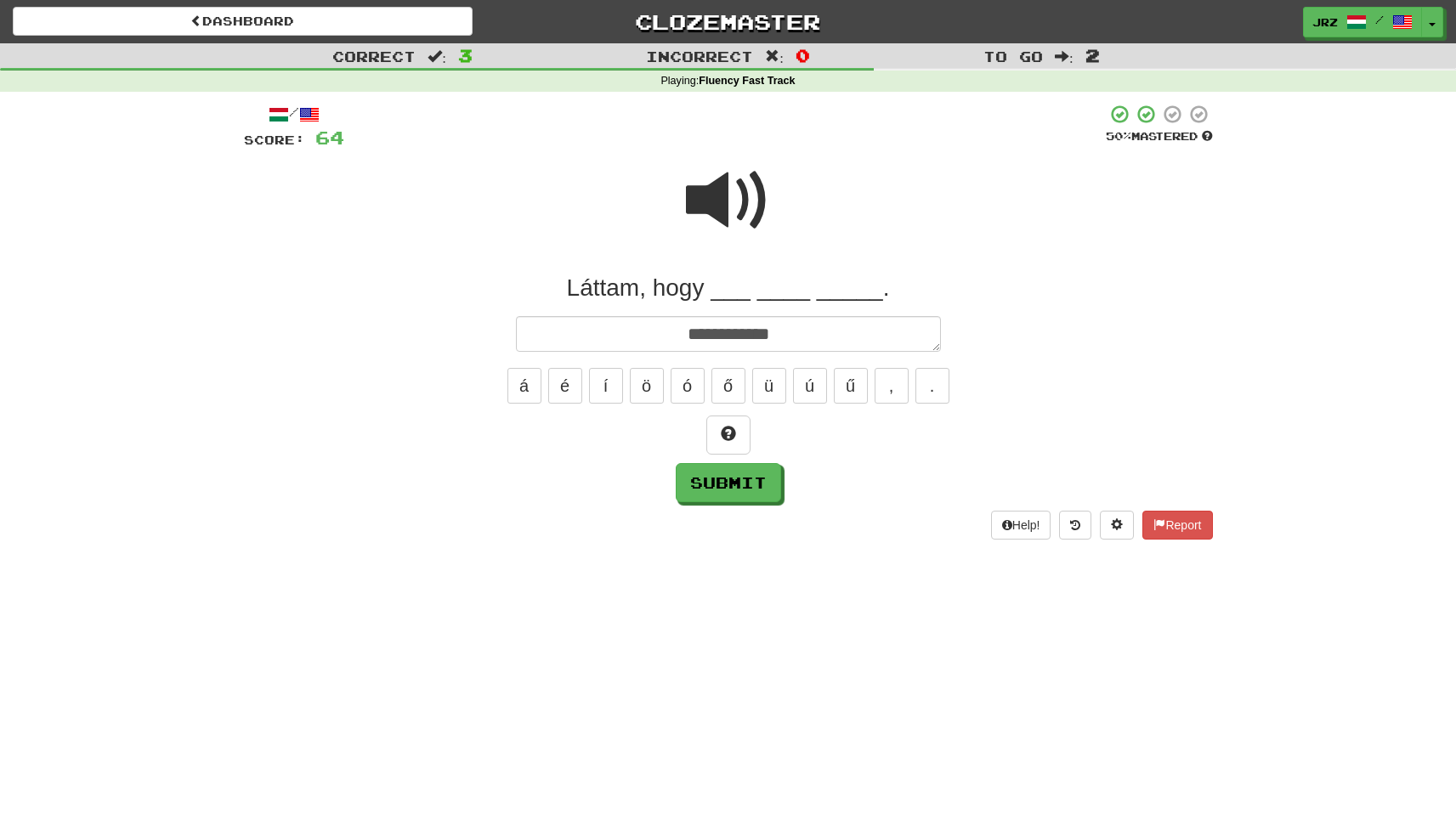 type on "*" 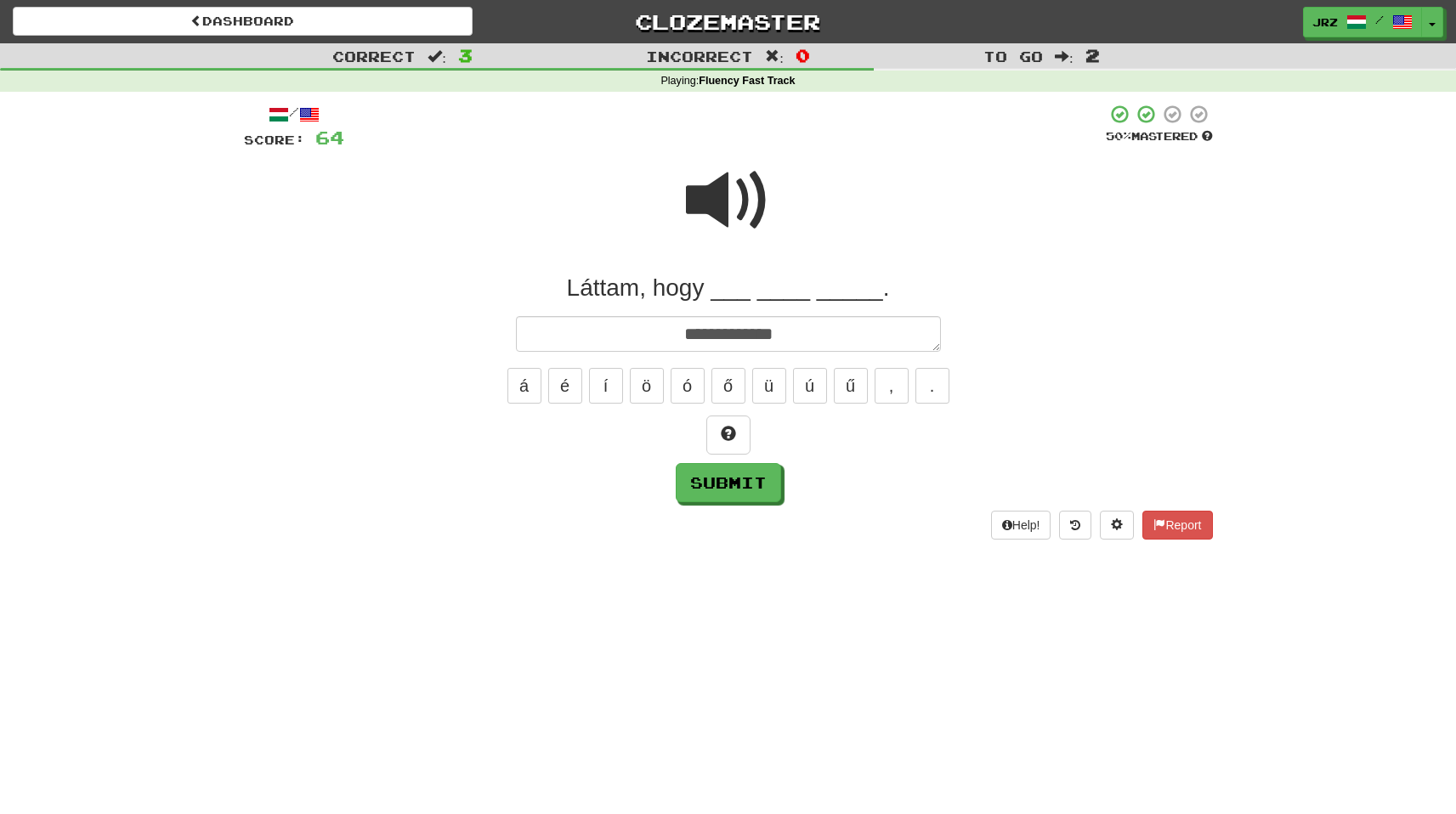 type on "*" 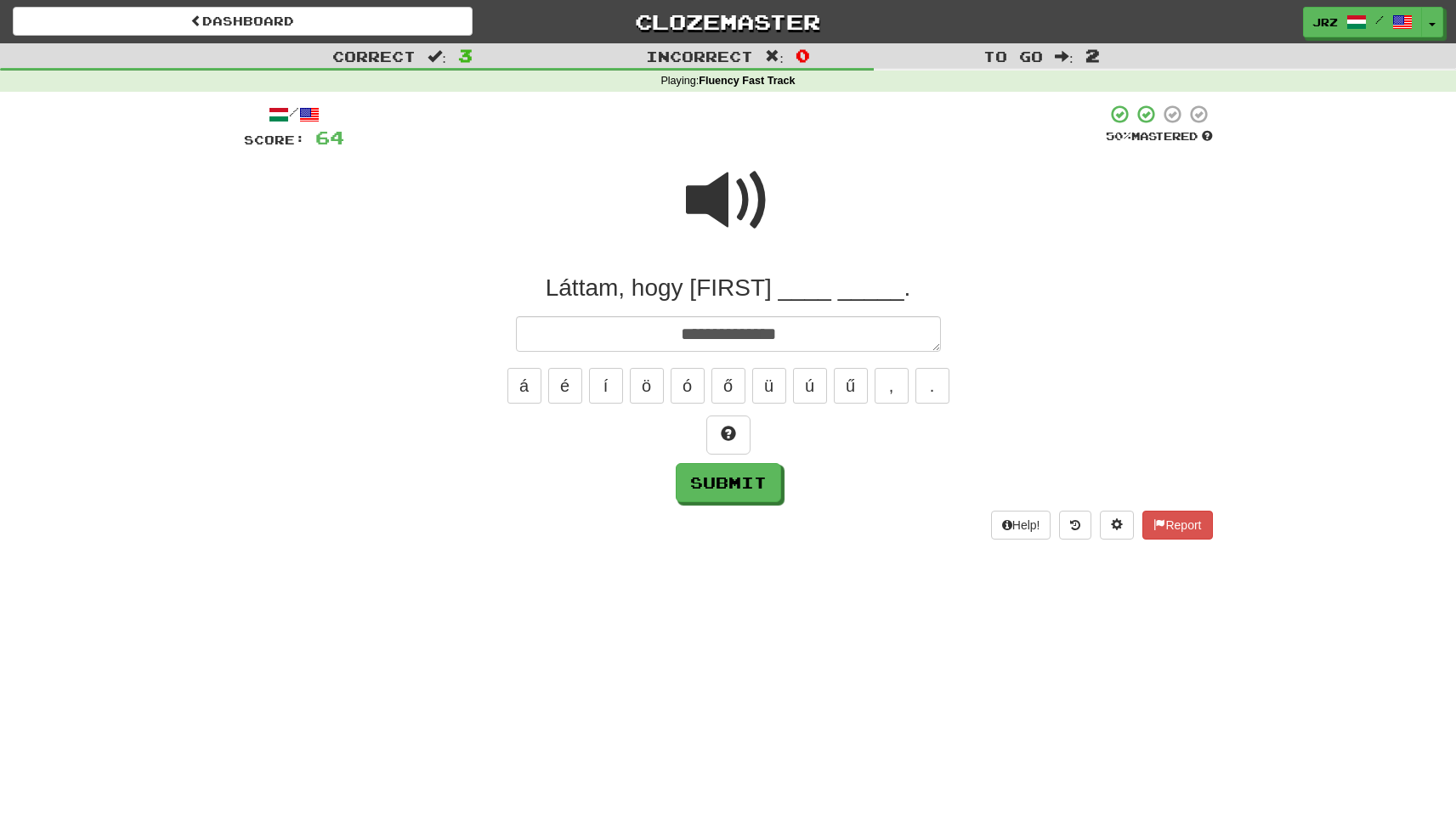 type on "*" 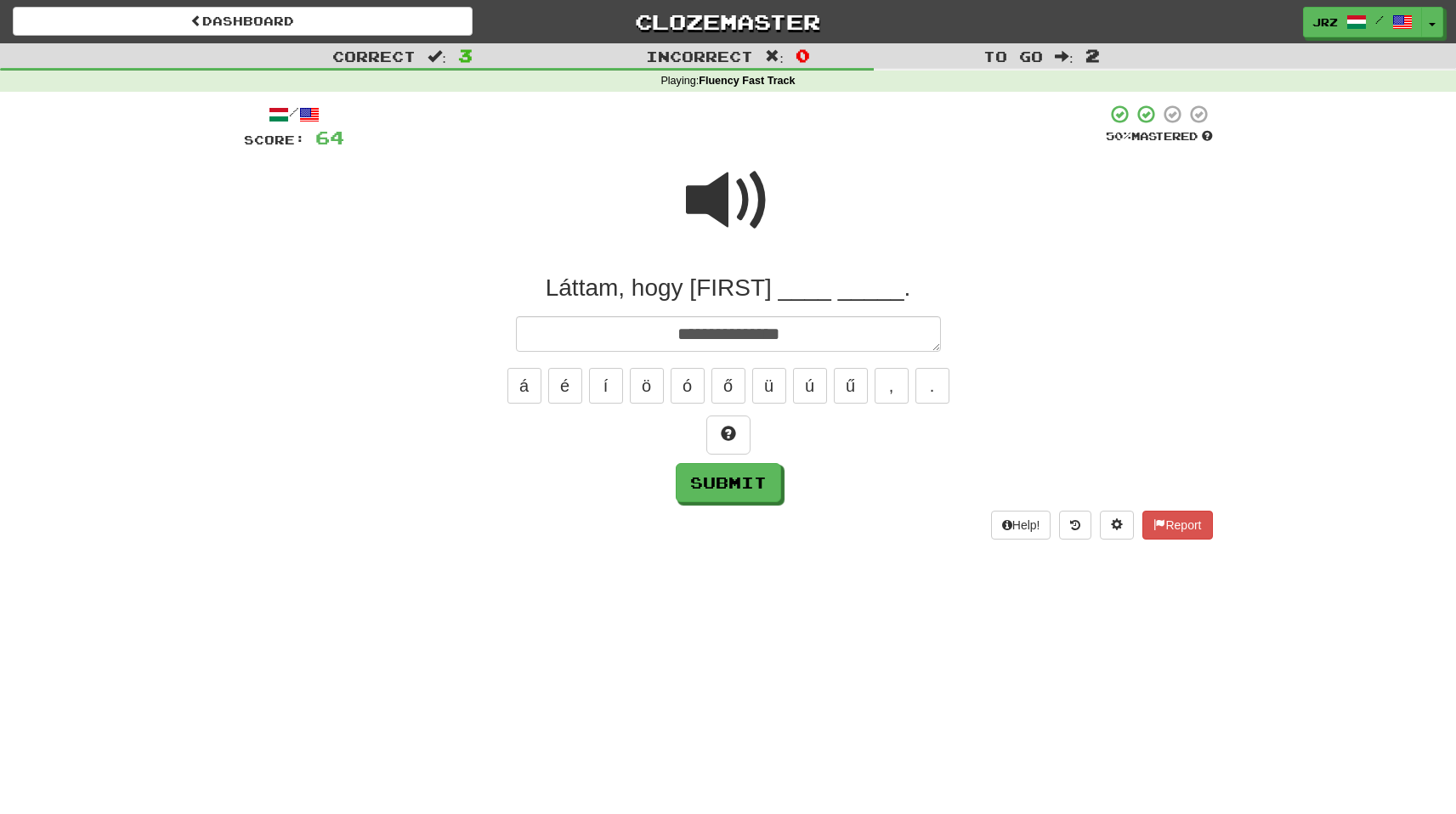 type on "*" 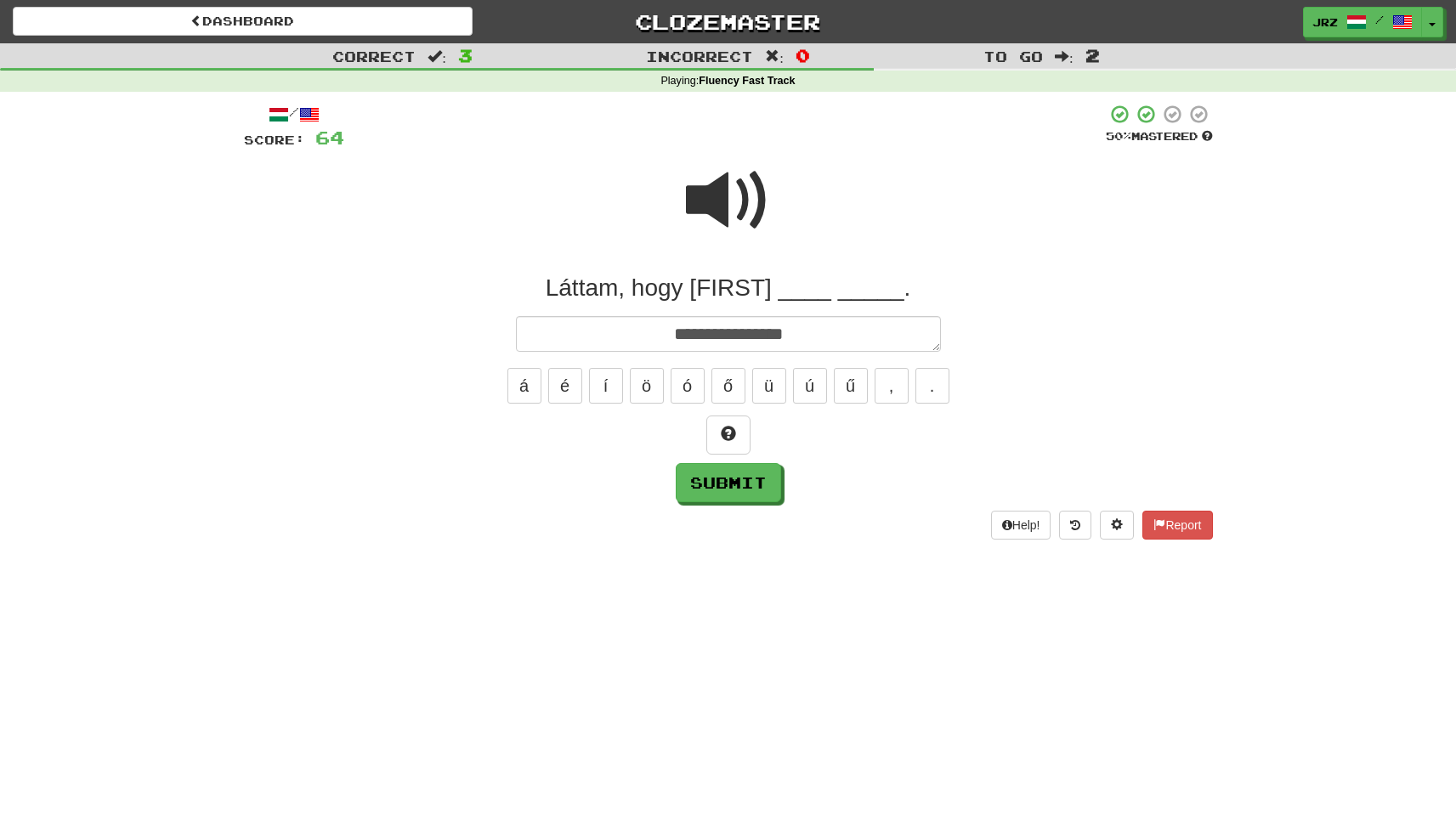 type on "*" 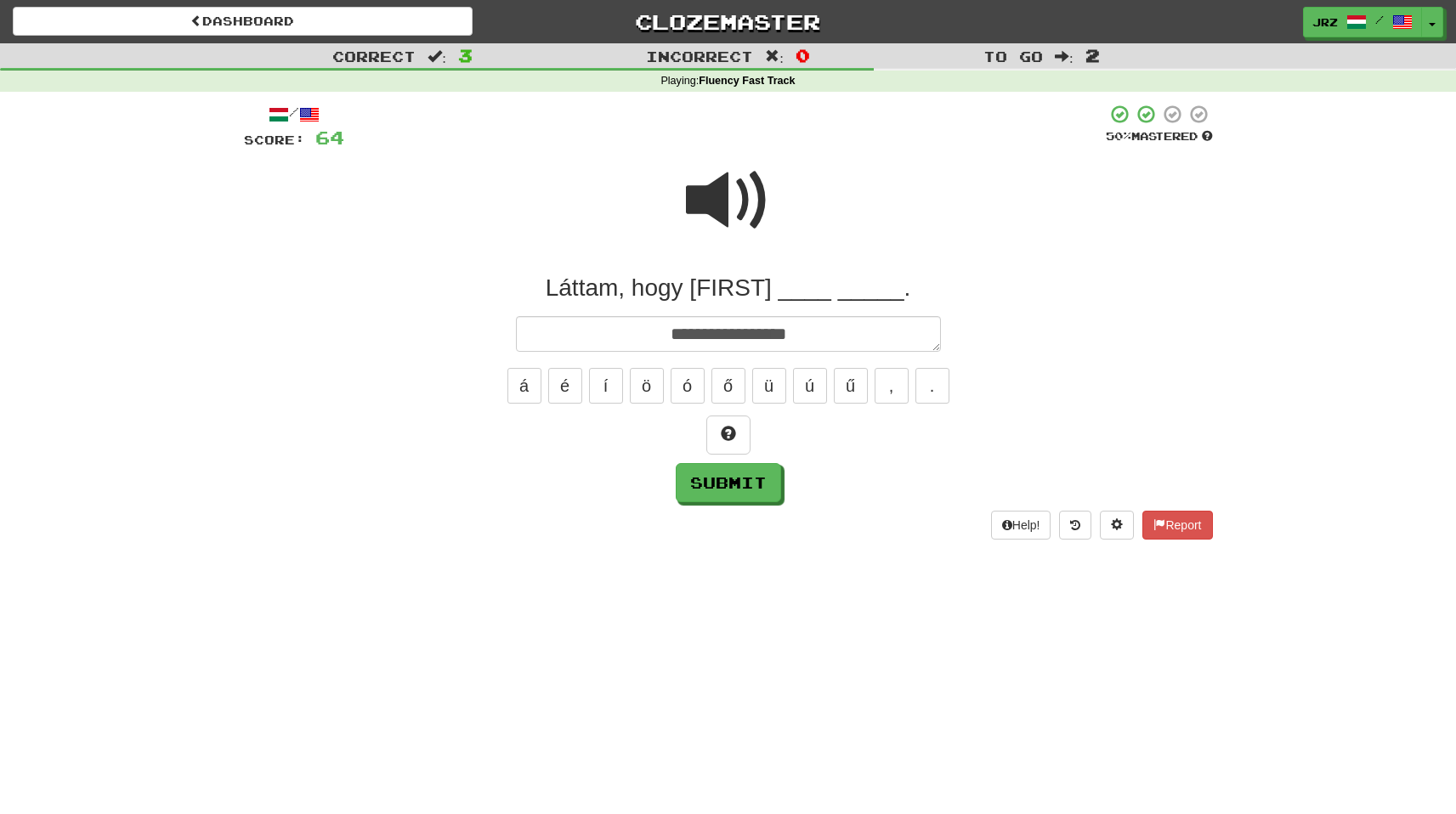 type on "*" 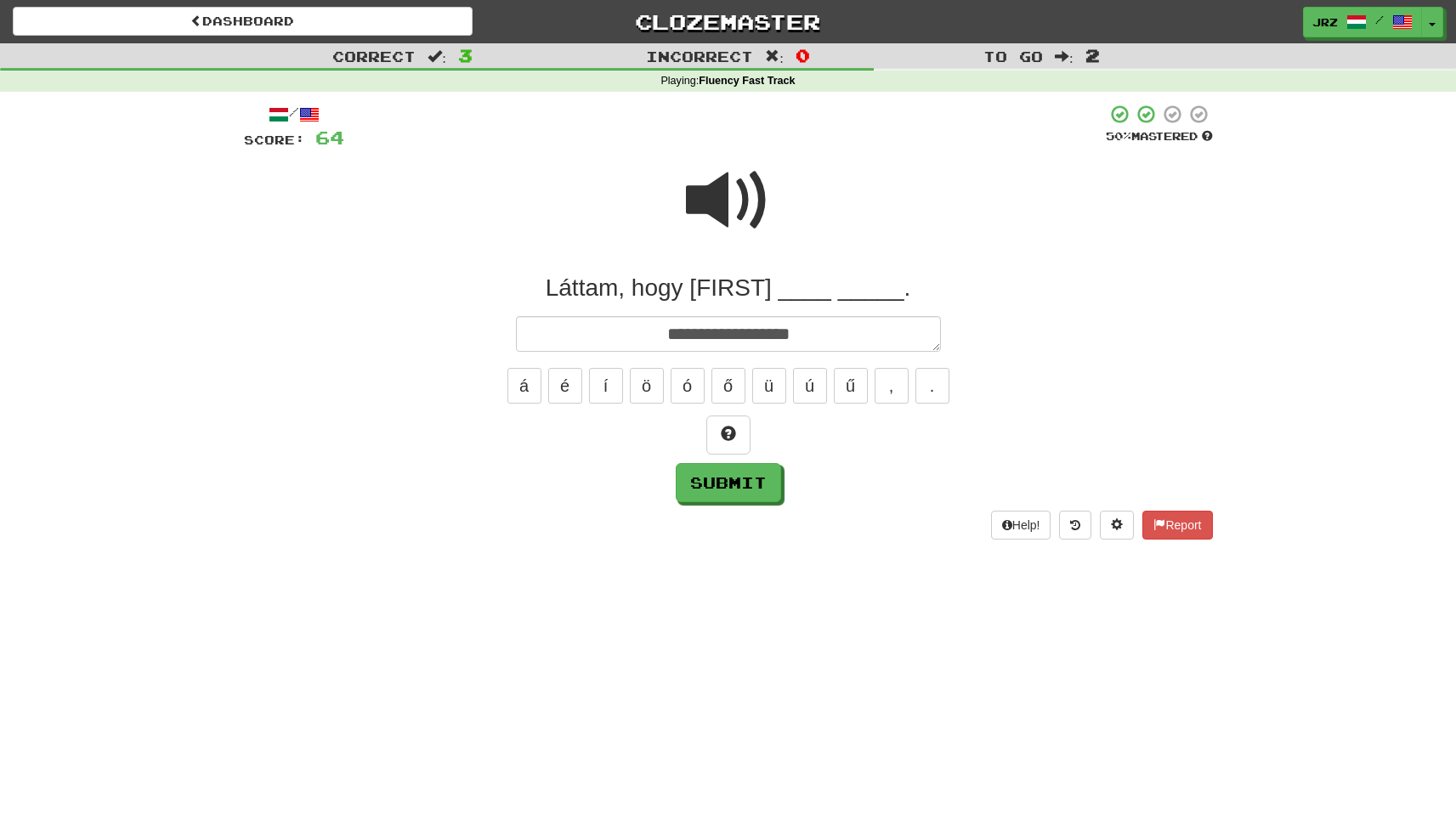 type on "*" 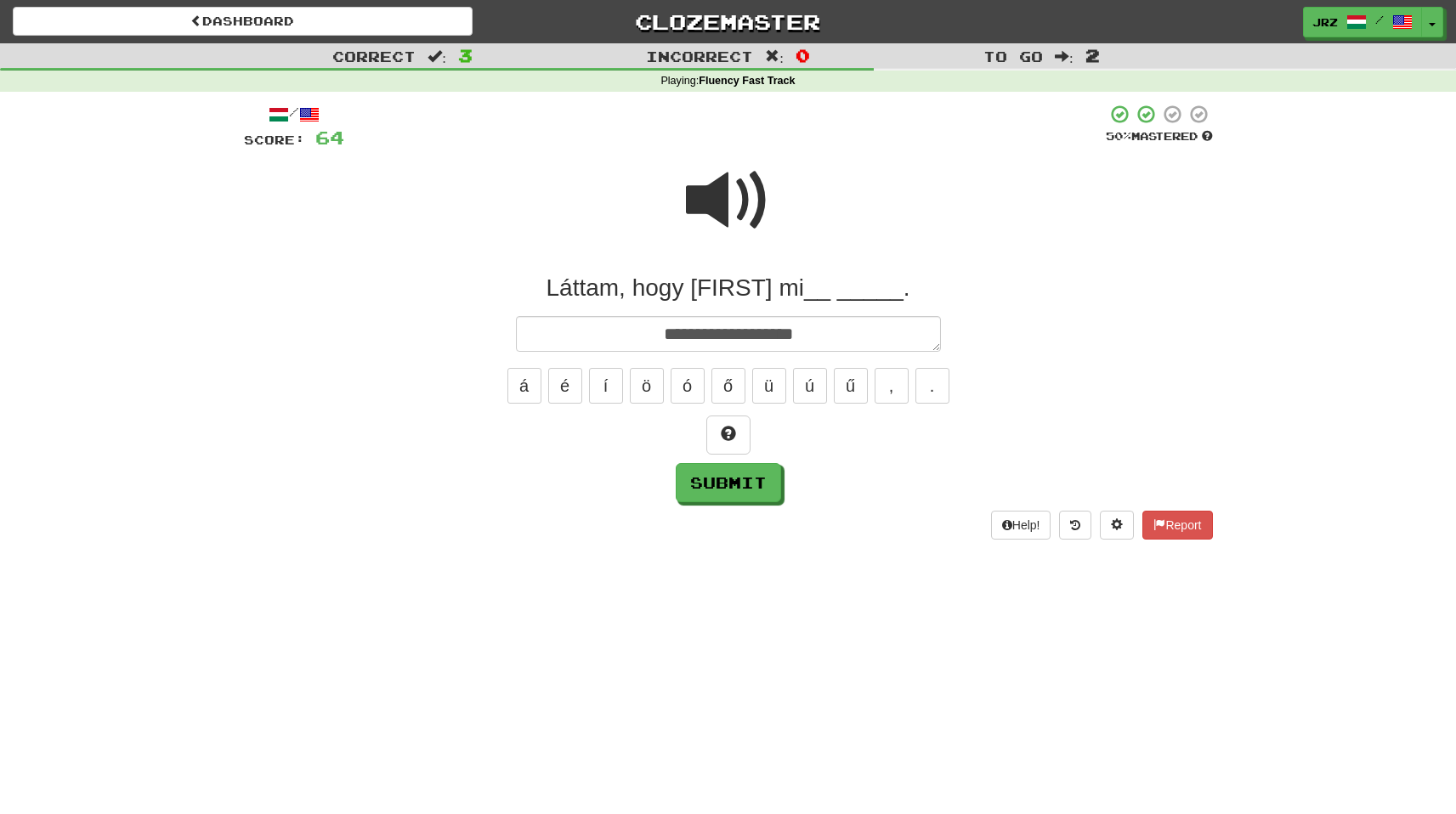 type on "*" 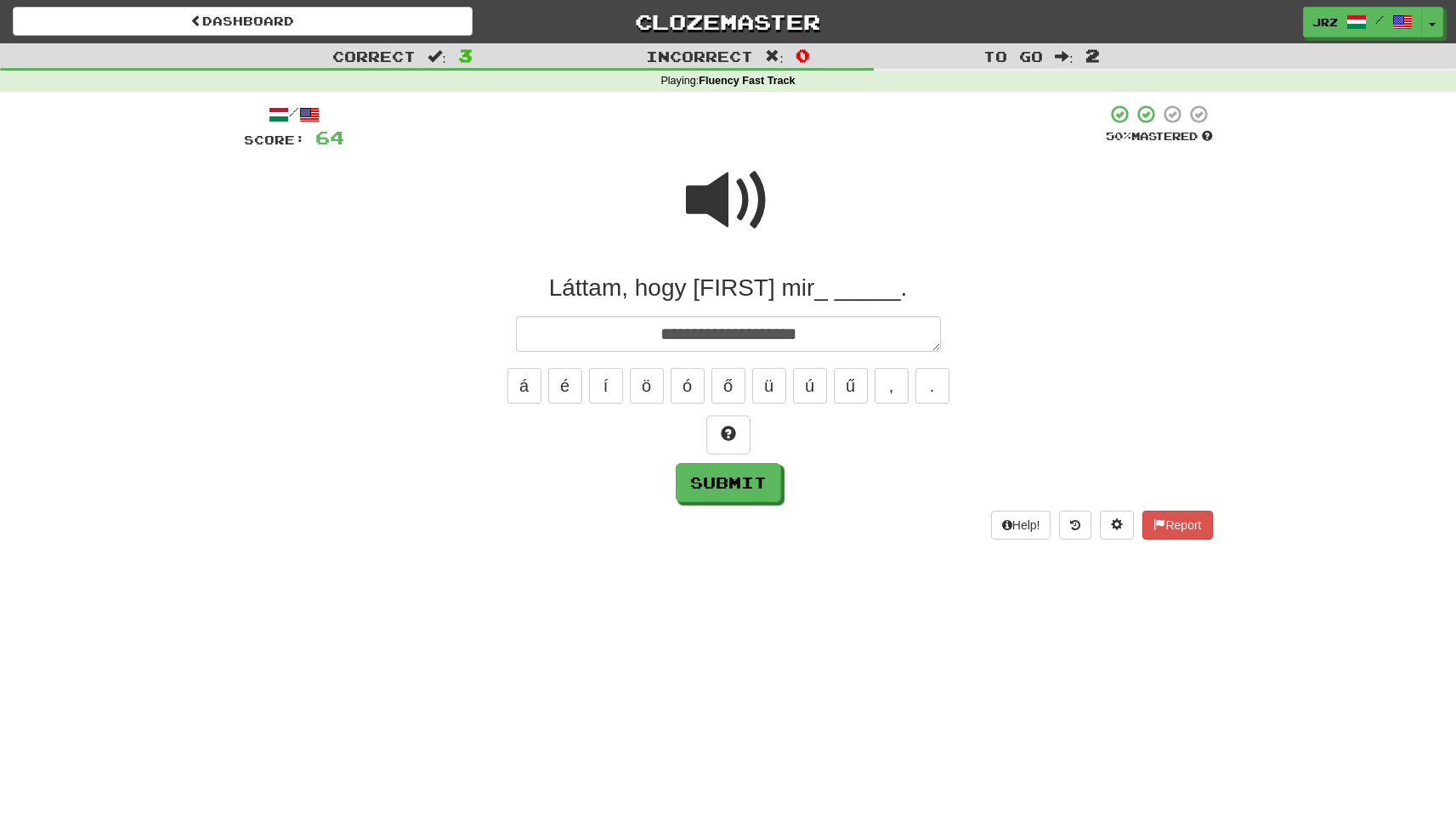 type on "*" 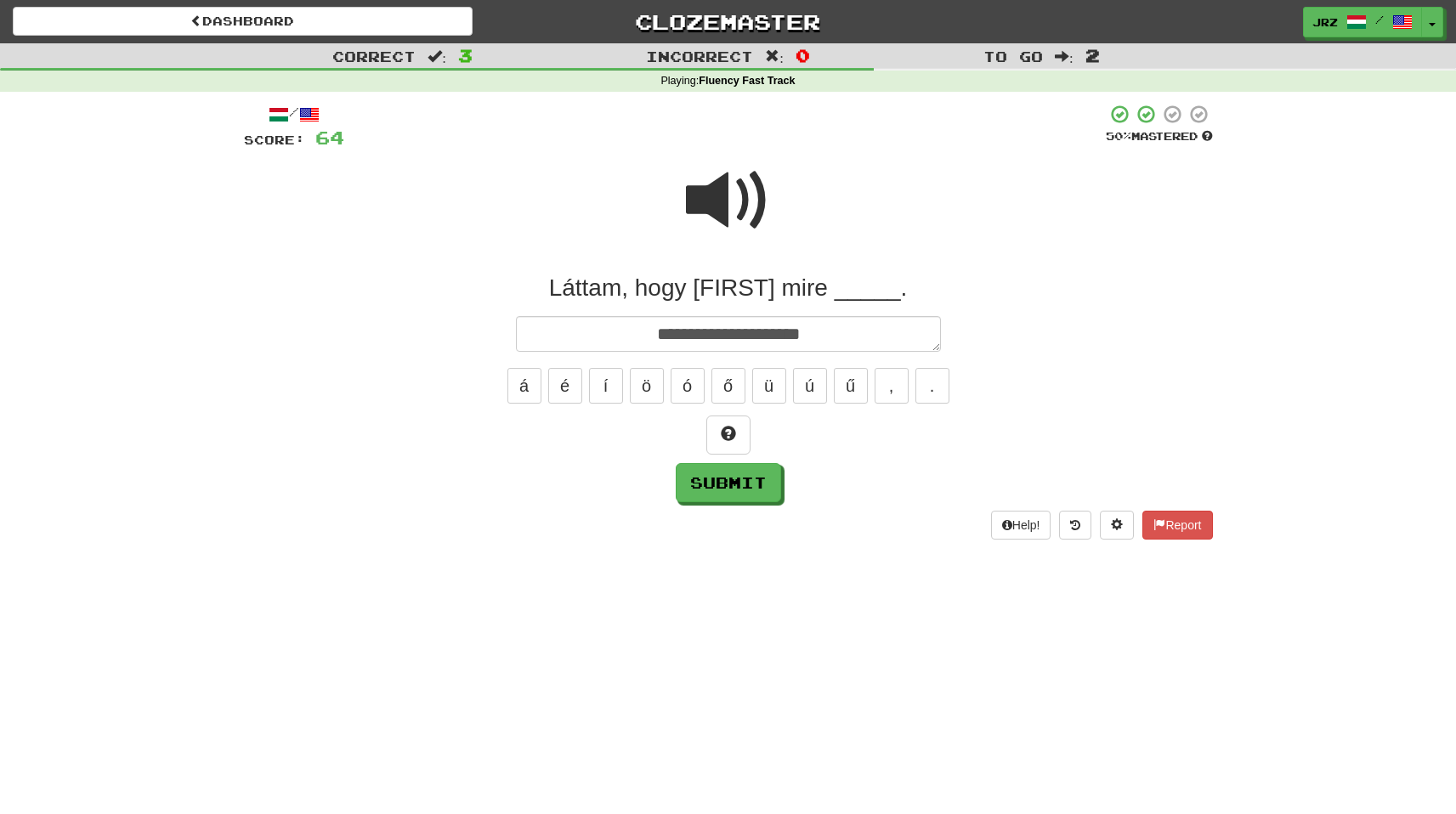 type on "*" 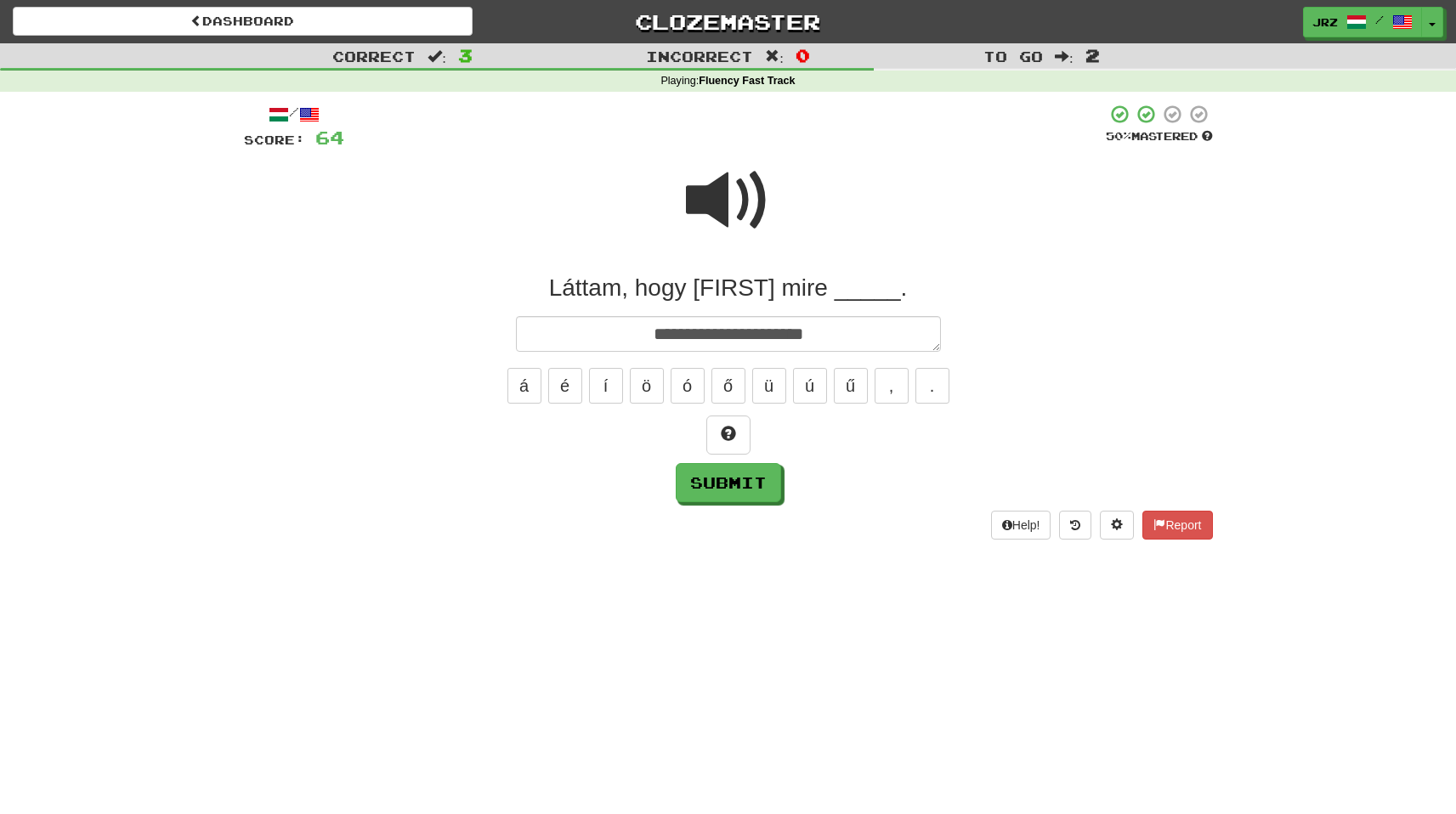 type on "*" 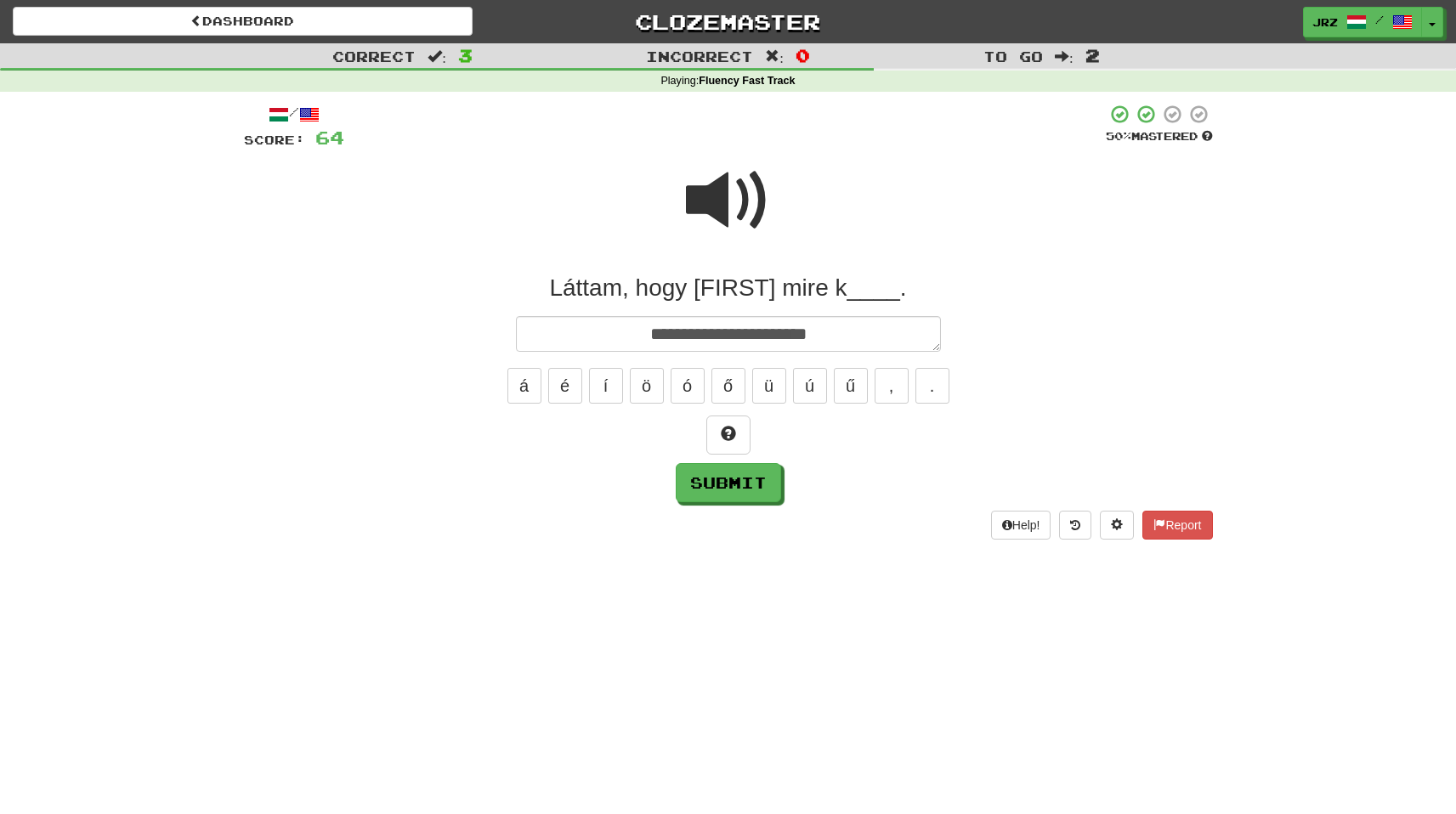type 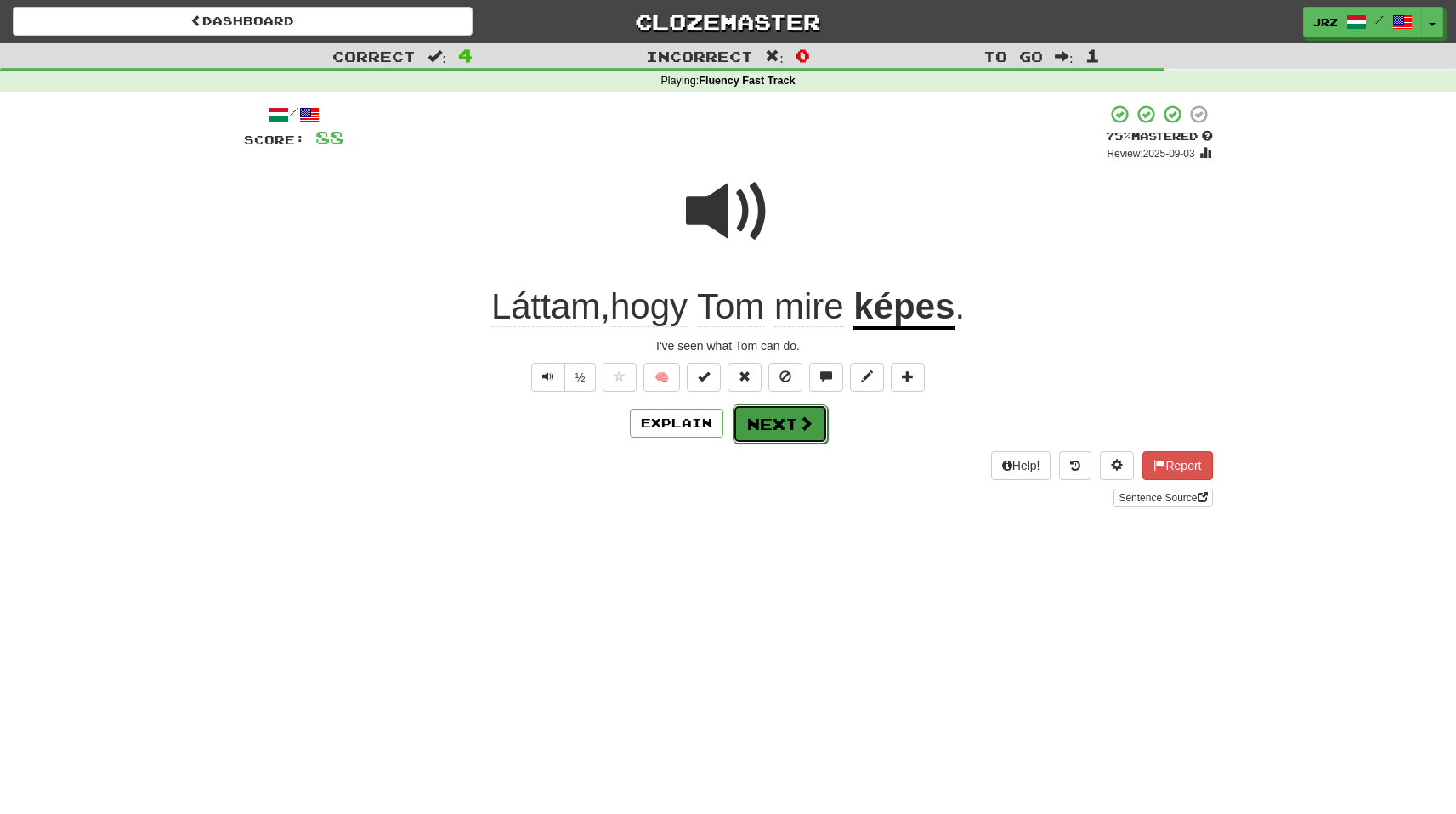 click on "Next" at bounding box center (780, 424) 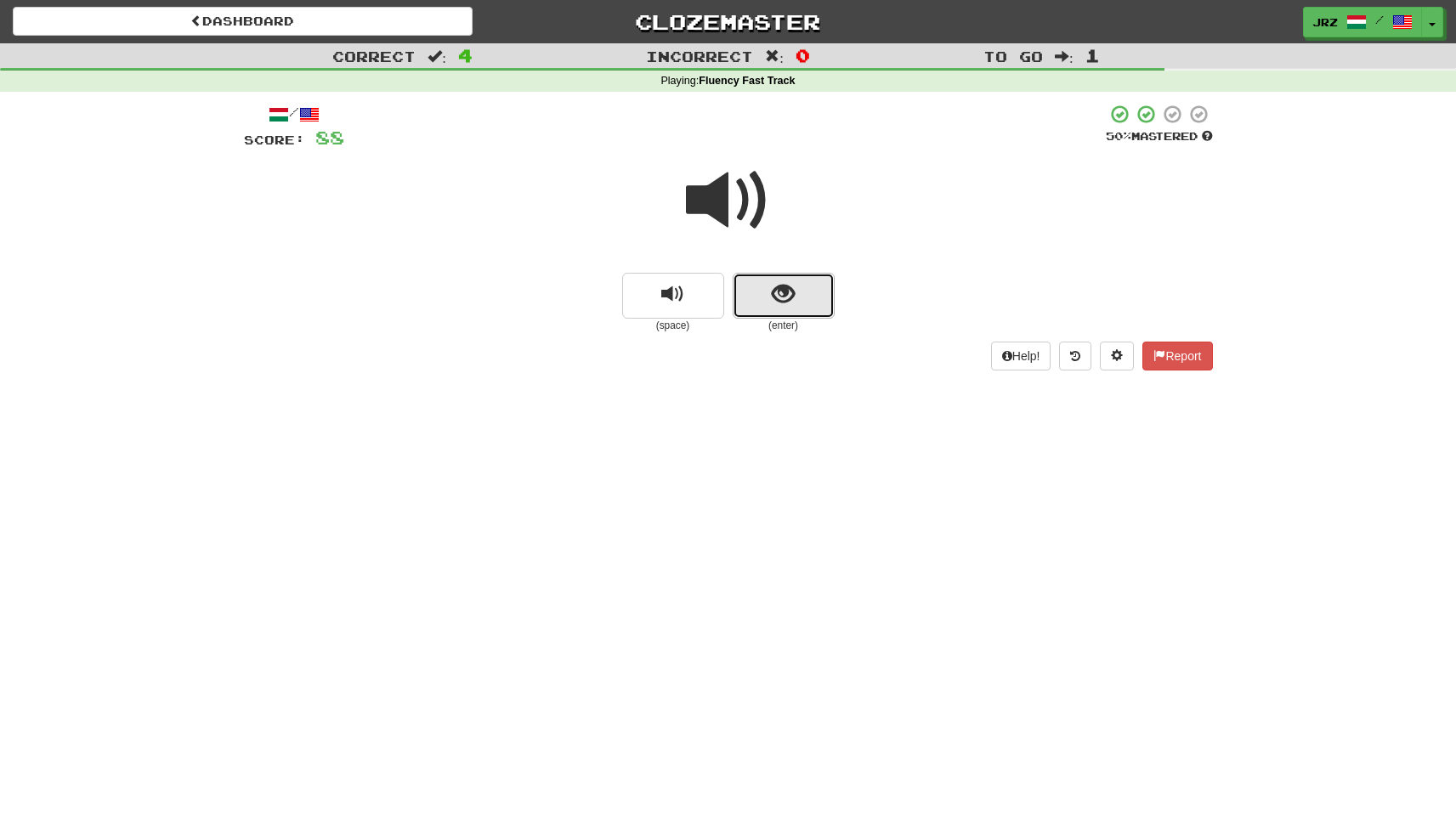 click at bounding box center (784, 296) 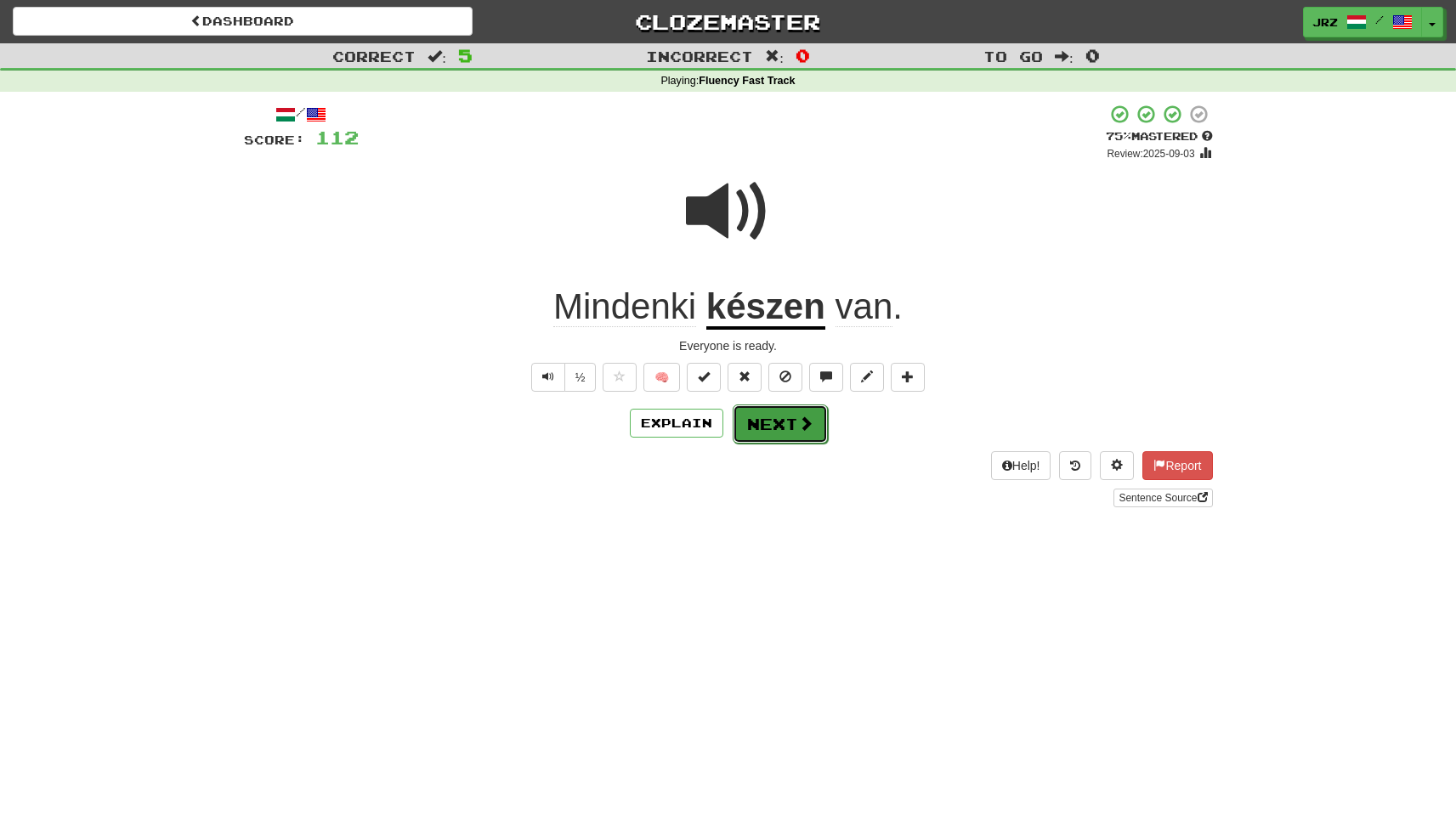 click on "Next" at bounding box center (780, 424) 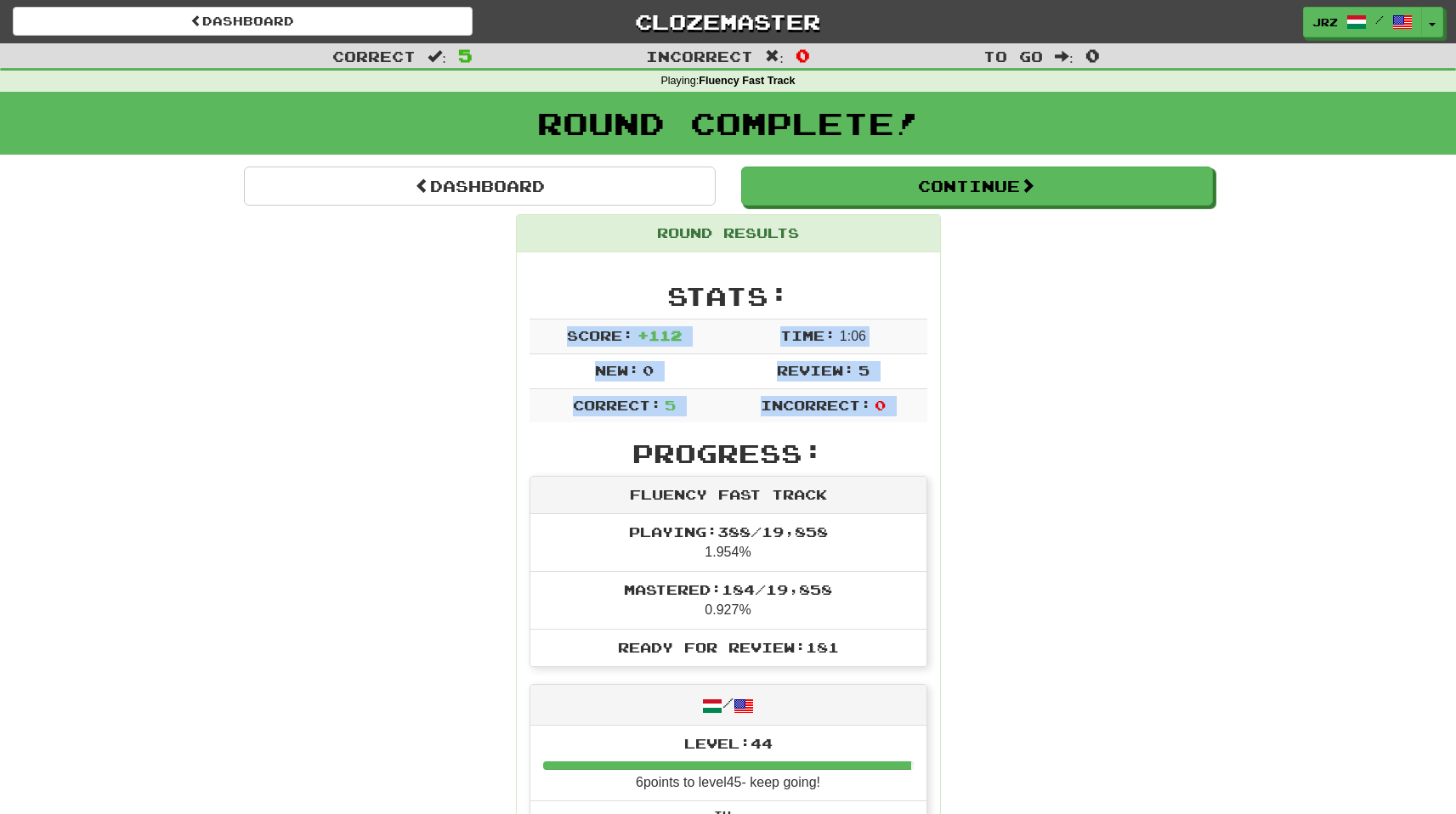 click on "Round Results Stats: Score:   + 112 Time:   1 : 0 6 New:   0 Review:   5 Correct:   5 Incorrect:   0 Progress: Fluency Fast Track Playing:  388  /  19,858 1.954% Mastered:  184  /  19,858 0.927% Ready for Review:  181  /  Level:  44 6  points to level  45  - keep going! Ranked:  7 th  this week ( 168  points to  6 th ) Sentences:  Report Szerinted  én ezt akarom? Do you think that's what I want?  Report Látni  akarod? Do you want to see it?  Report Már  elnézést ! I beg your pardon?  Report Láttam, hogy [FIRST] mire  képes . I've seen what [FIRST] can do.  Report Mindenki  készen  van. Everyone is ready." at bounding box center (728, 761) 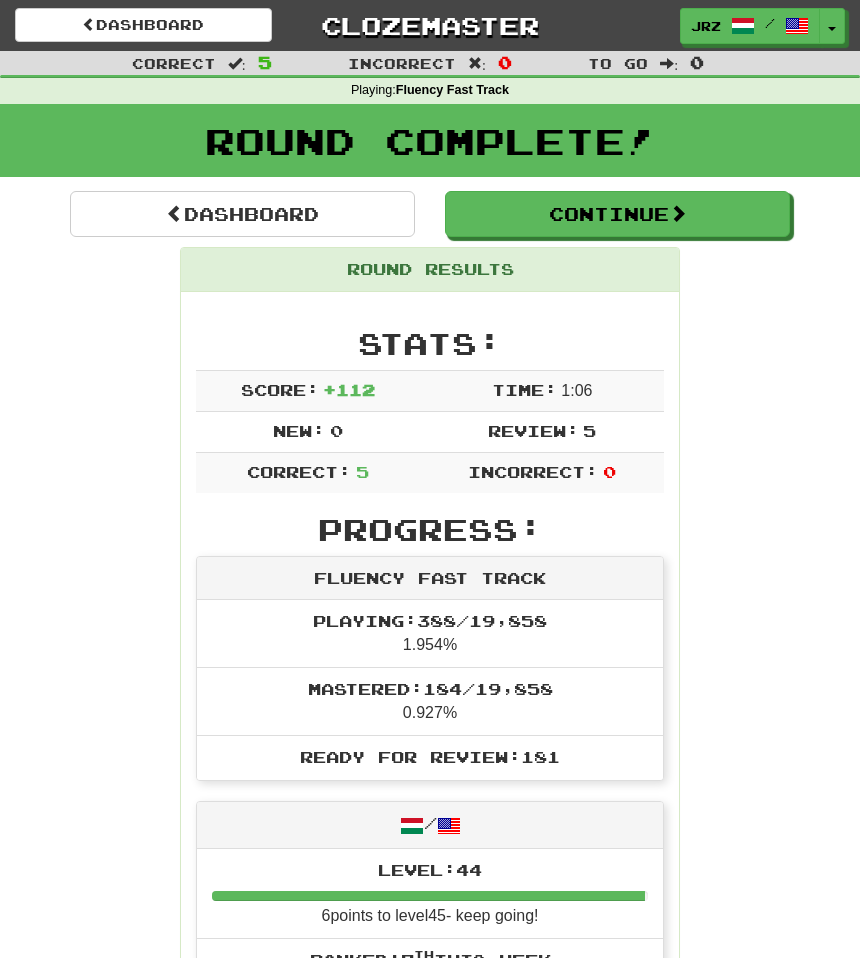 click on "Round Results Stats: Score:   + 112 Time:   1 : 0 6 New:   0 Review:   5 Correct:   5 Incorrect:   0 Progress: Fluency Fast Track Playing:  388  /  19,858 1.954% Mastered:  184  /  19,858 0.927% Ready for Review:  181  /  Level:  44 6  points to level  45  - keep going! Ranked:  7 th  this week ( 168  points to  6 th ) Sentences:  Report Szerinted  én ezt akarom? Do you think that's what I want?  Report Látni  akarod? Do you want to see it?  Report Már  elnézést ! I beg your pardon?  Report Láttam, hogy [FIRST] mire  képes . I've seen what [FIRST] can do.  Report Mindenki  készen  van. Everyone is ready." at bounding box center [430, 891] 